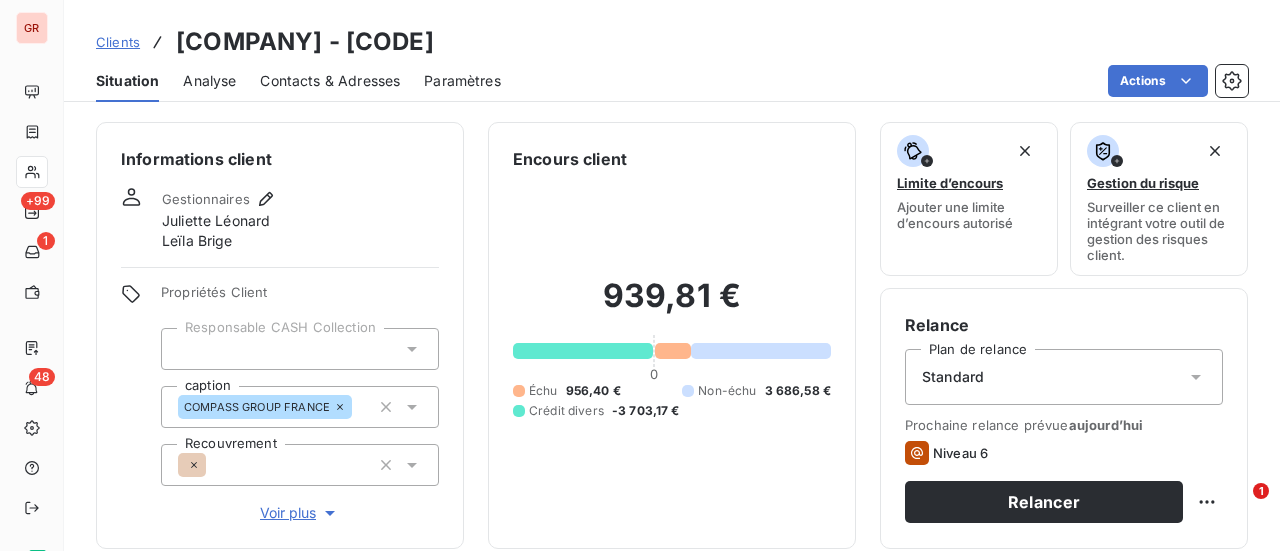 scroll, scrollTop: 0, scrollLeft: 0, axis: both 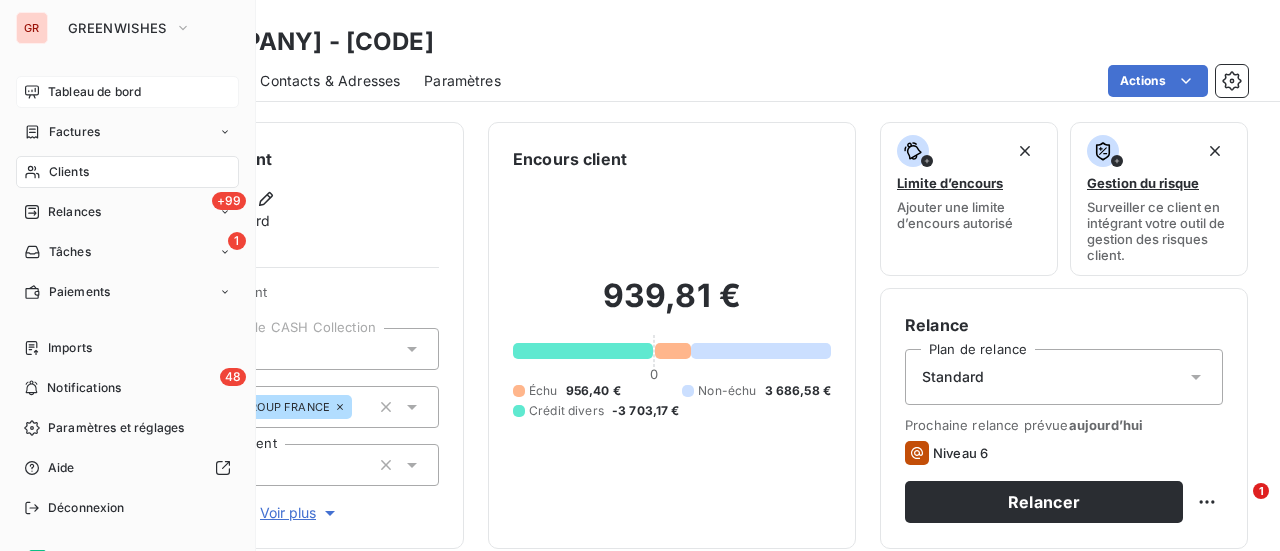 click on "Tableau de bord" at bounding box center [127, 92] 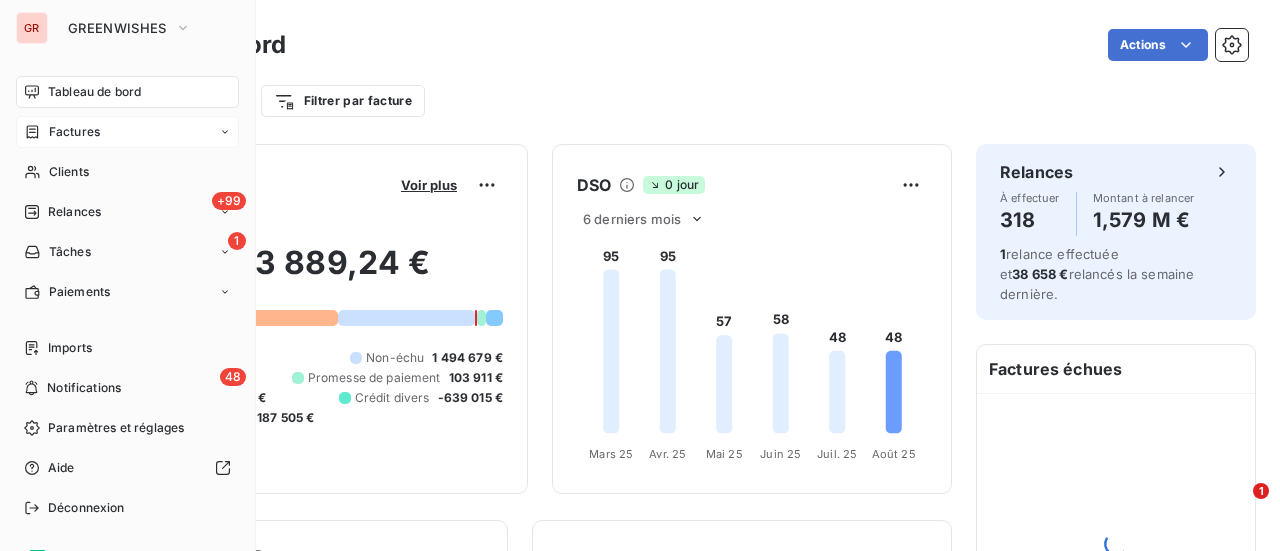 click on "Factures" at bounding box center (74, 132) 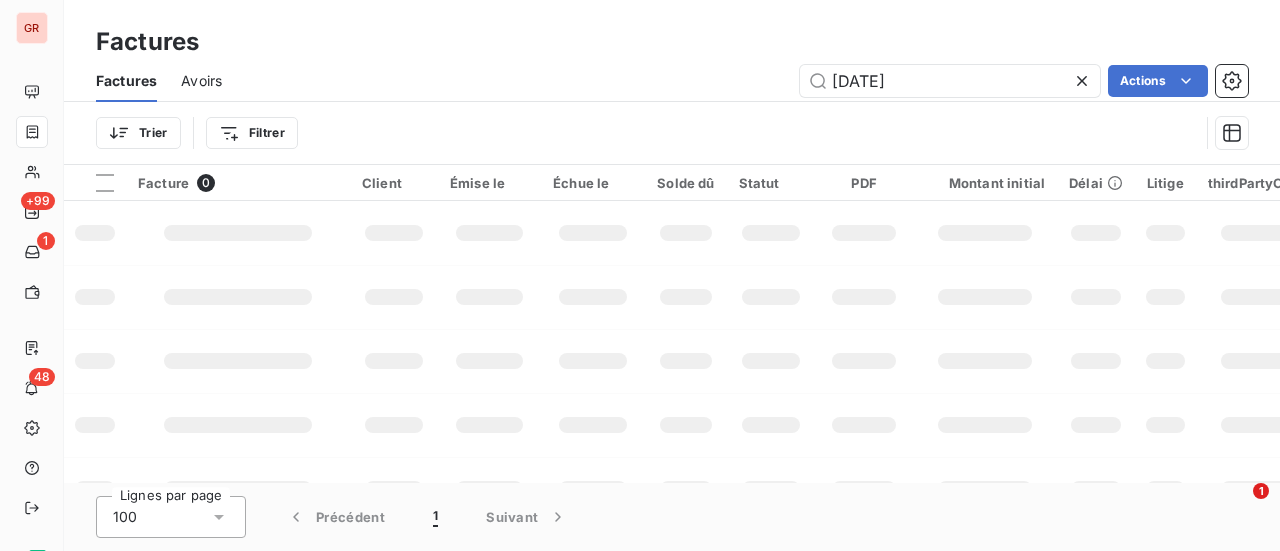 drag, startPoint x: 946, startPoint y: 76, endPoint x: 324, endPoint y: 137, distance: 624.984 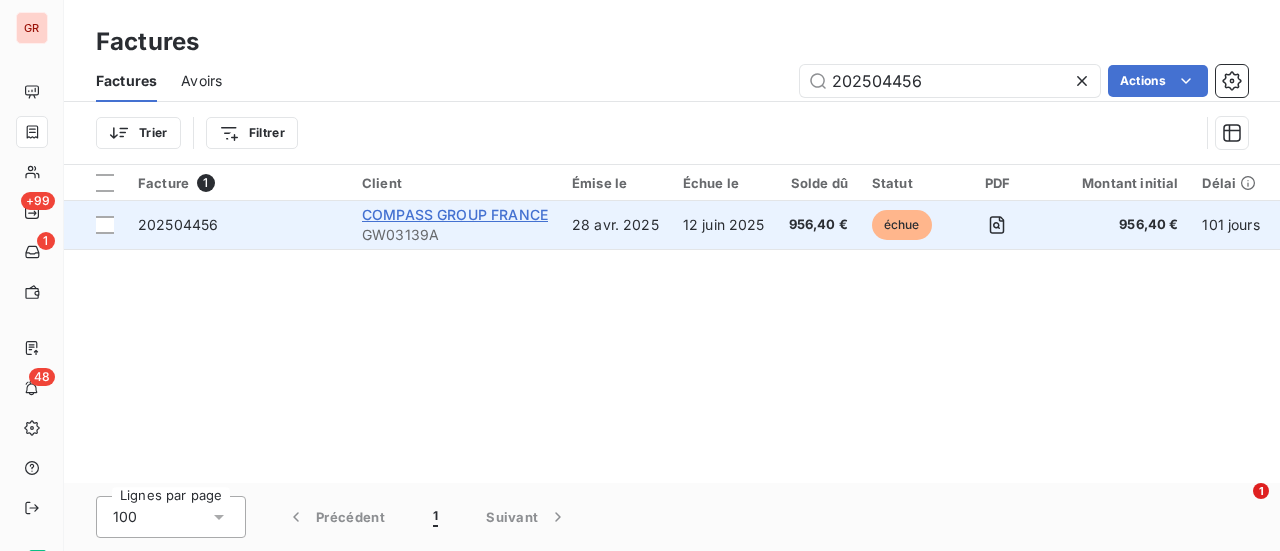 type on "202504456" 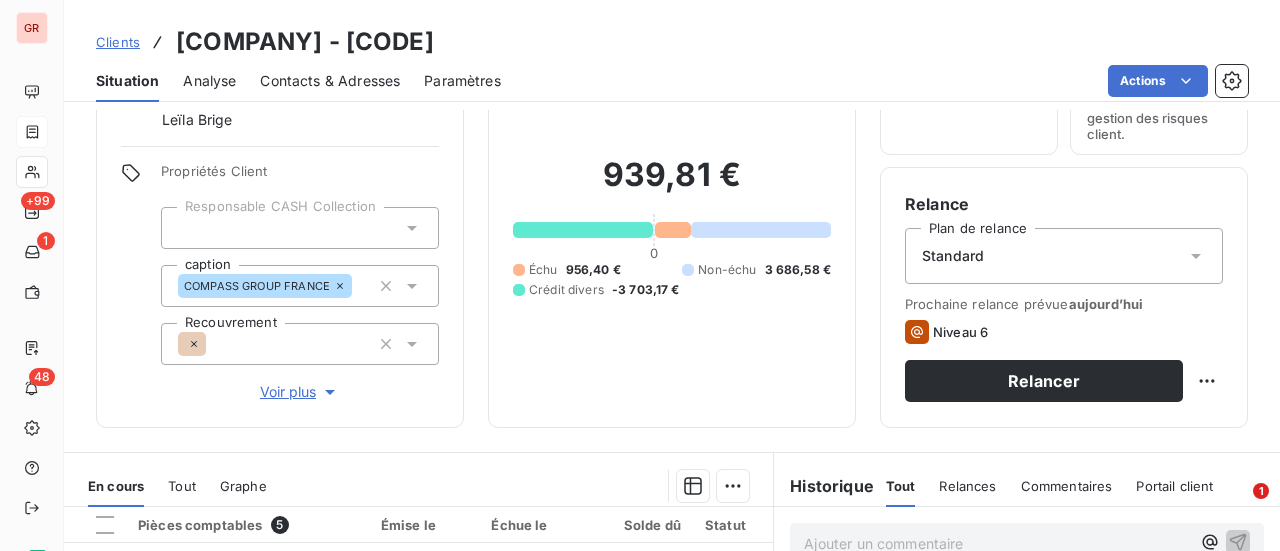 scroll, scrollTop: 521, scrollLeft: 0, axis: vertical 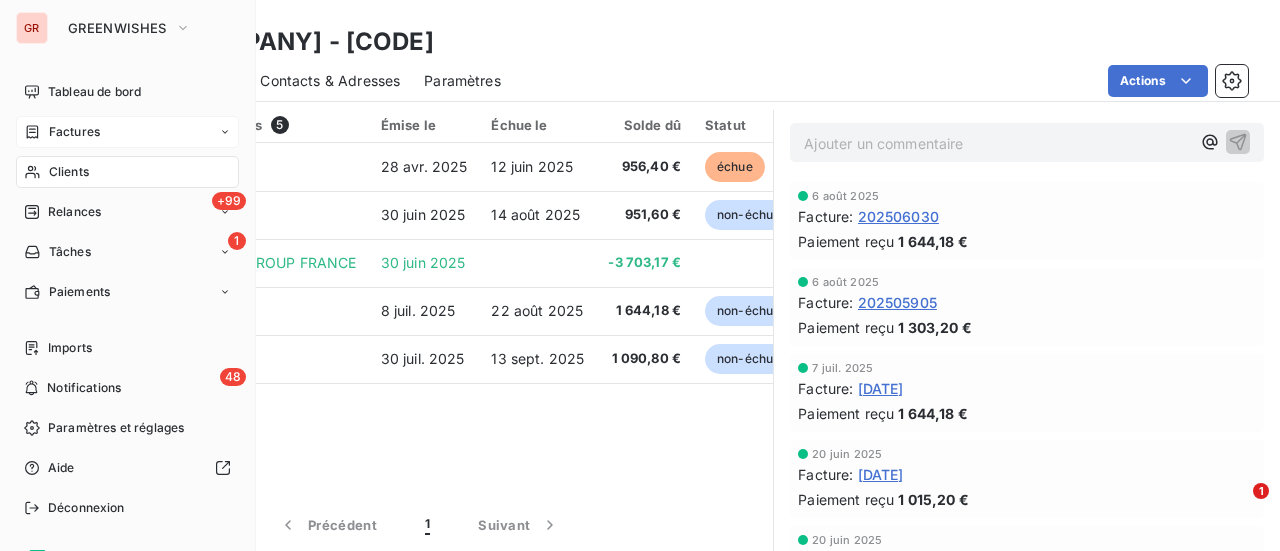 click on "Factures" at bounding box center [74, 132] 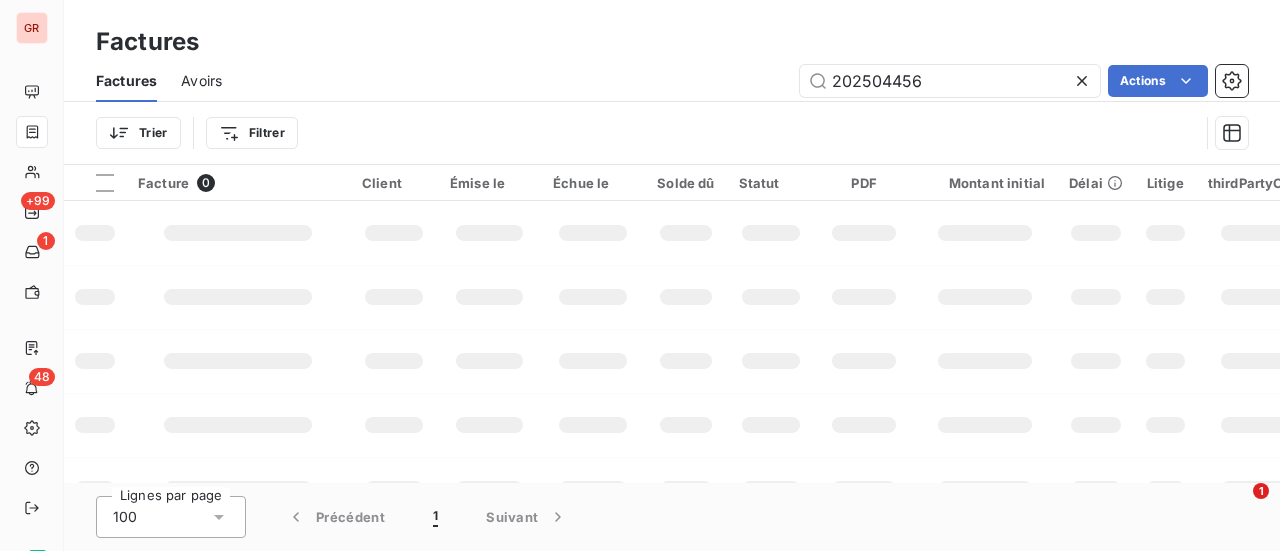 drag, startPoint x: 894, startPoint y: 83, endPoint x: 416, endPoint y: 86, distance: 478.0094 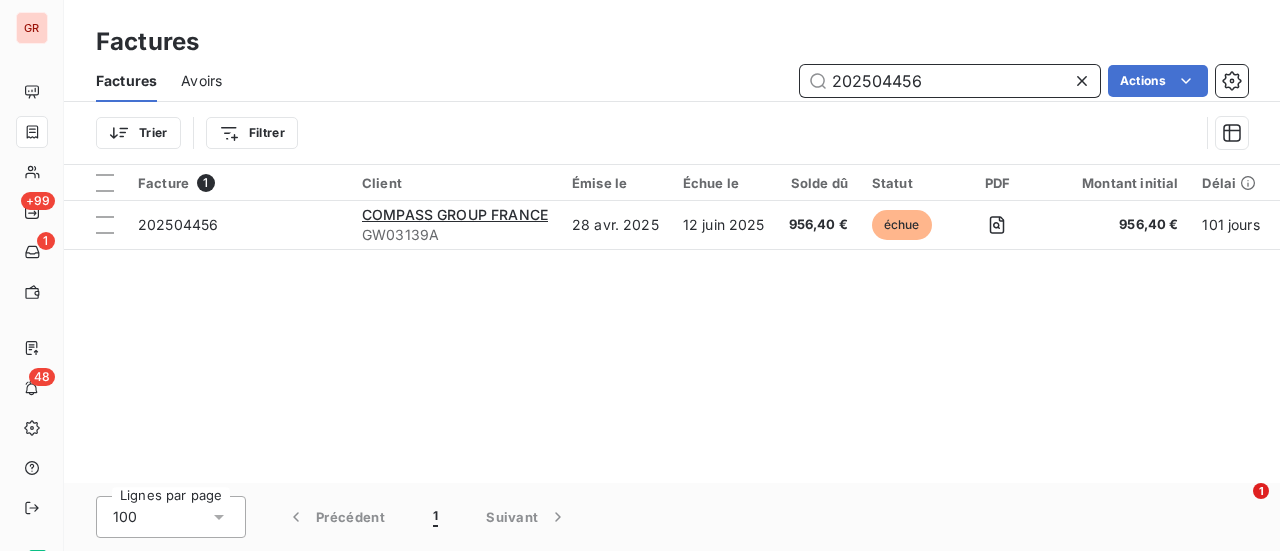 drag, startPoint x: 939, startPoint y: 91, endPoint x: 948, endPoint y: 85, distance: 10.816654 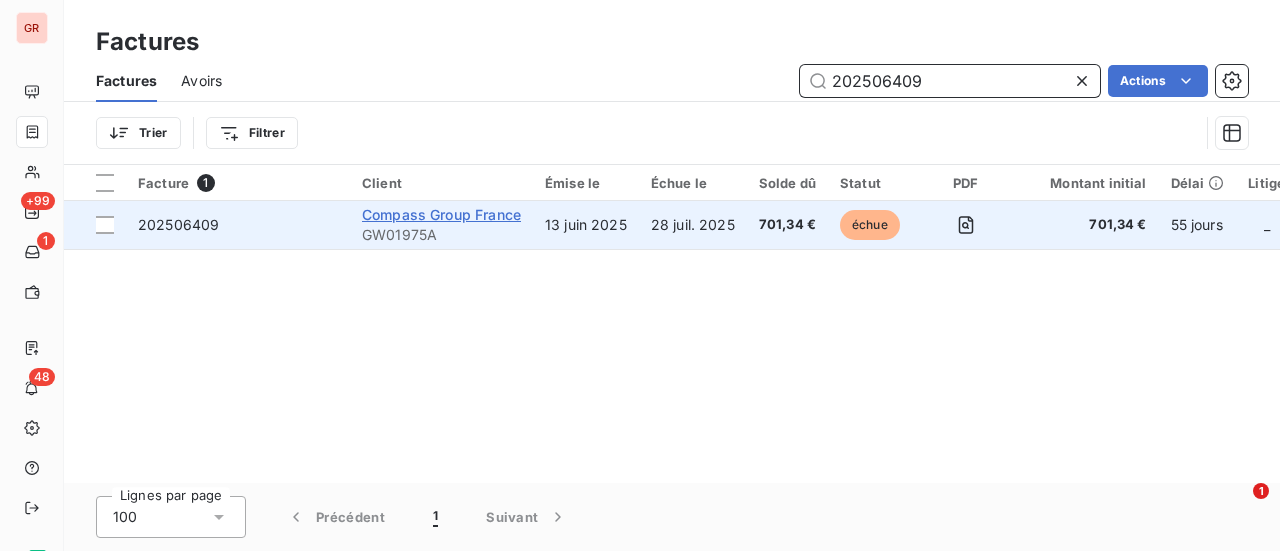 type on "202506409" 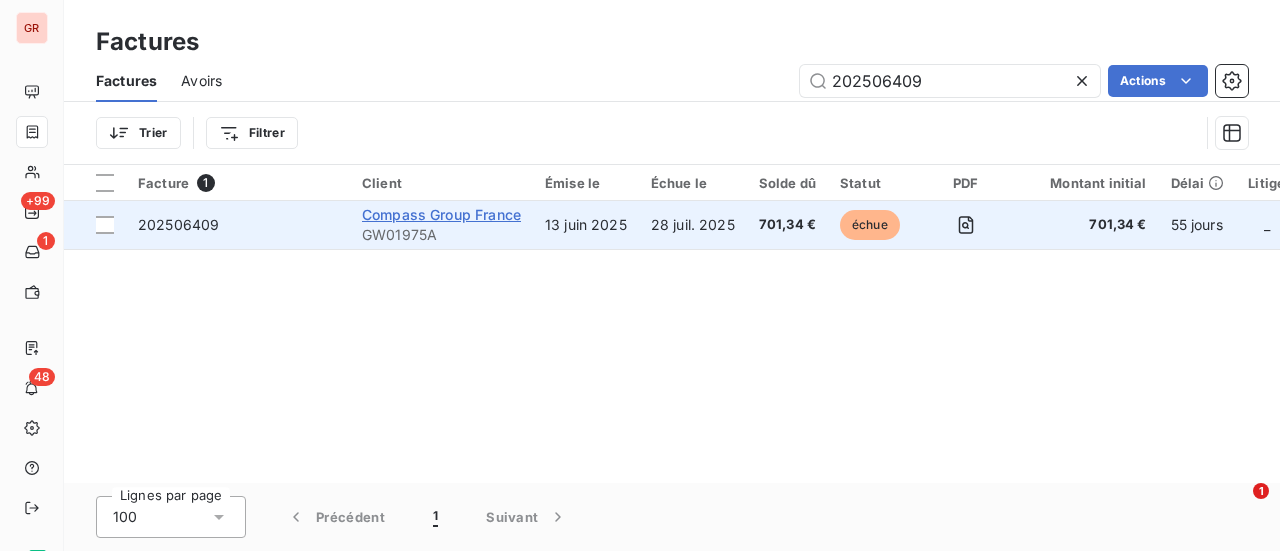 click on "Compass Group France" at bounding box center [441, 214] 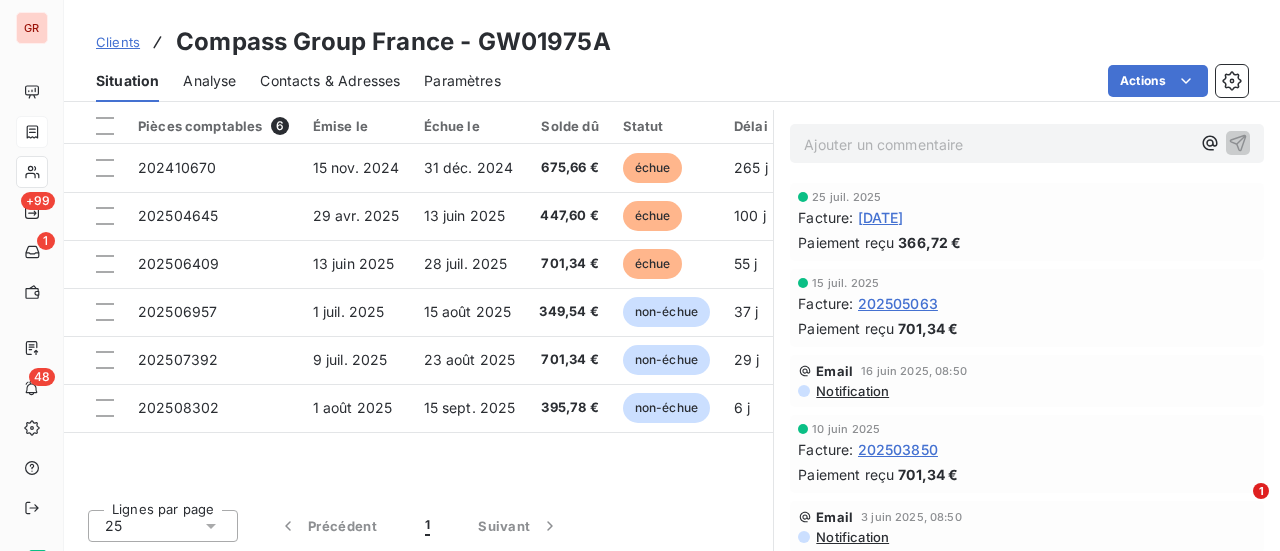 scroll, scrollTop: 0, scrollLeft: 0, axis: both 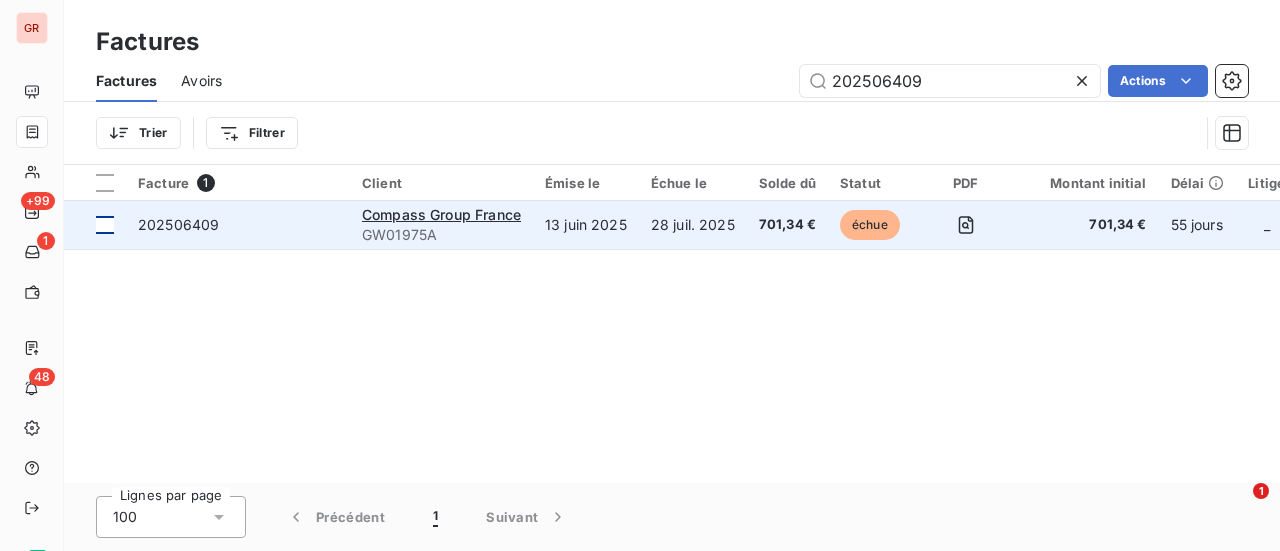 click at bounding box center [105, 225] 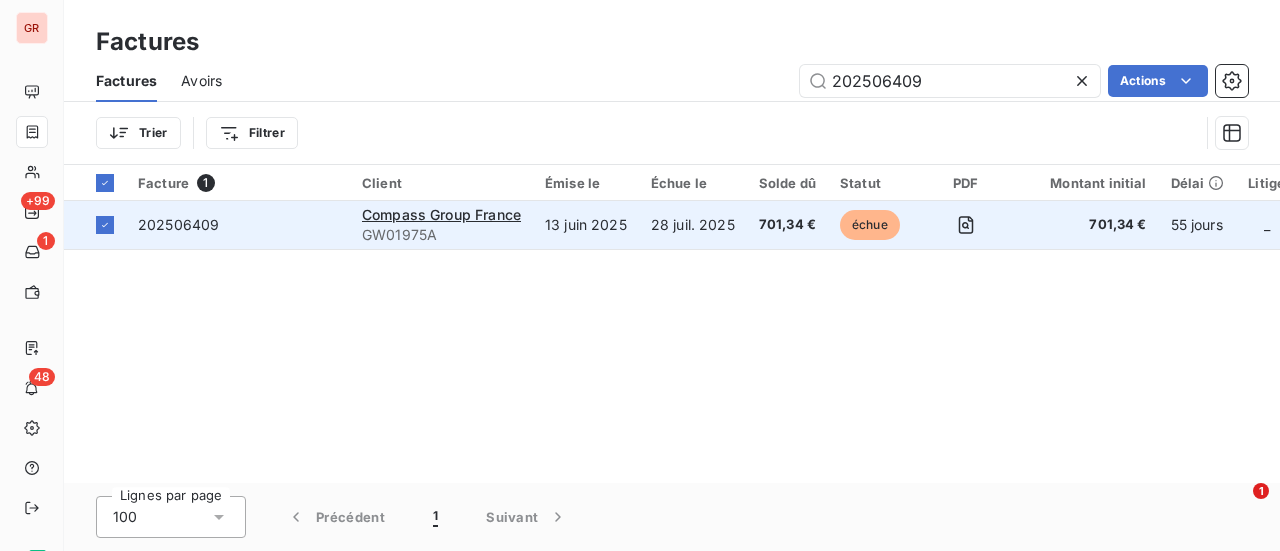 click on "202506409" at bounding box center [178, 224] 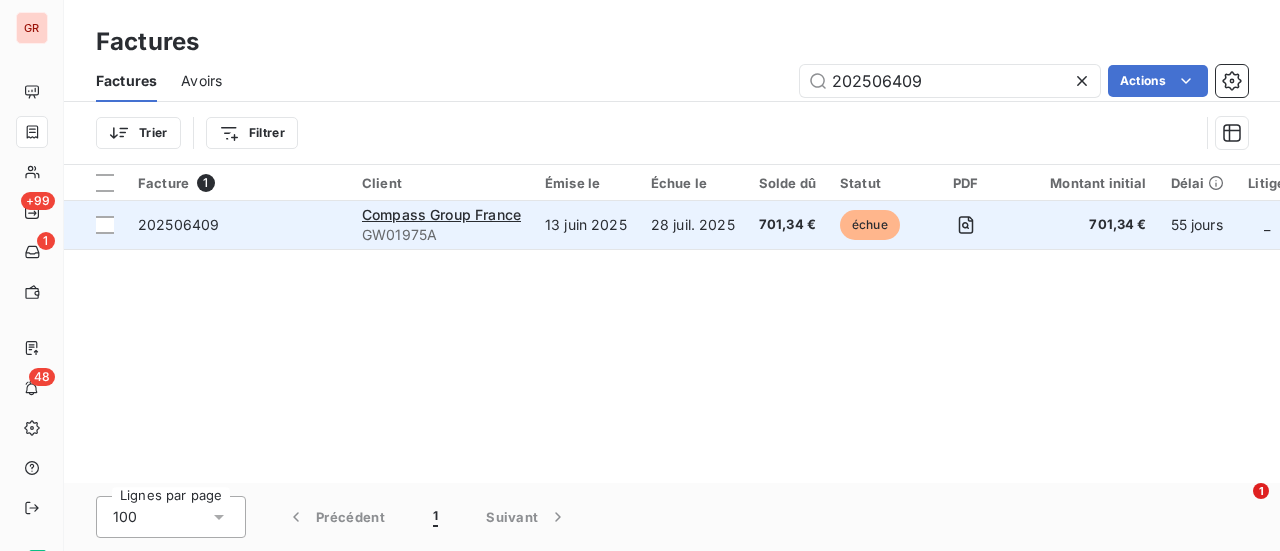 click on "GW01975A" at bounding box center [441, 235] 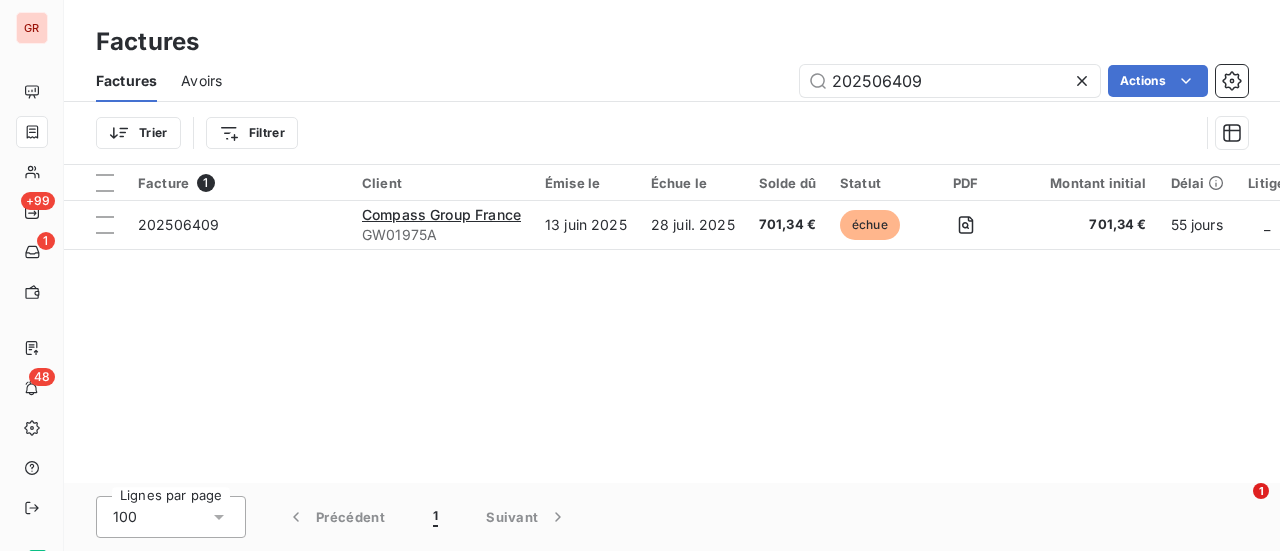 drag, startPoint x: 192, startPoint y: 216, endPoint x: 858, endPoint y: 281, distance: 669.1644 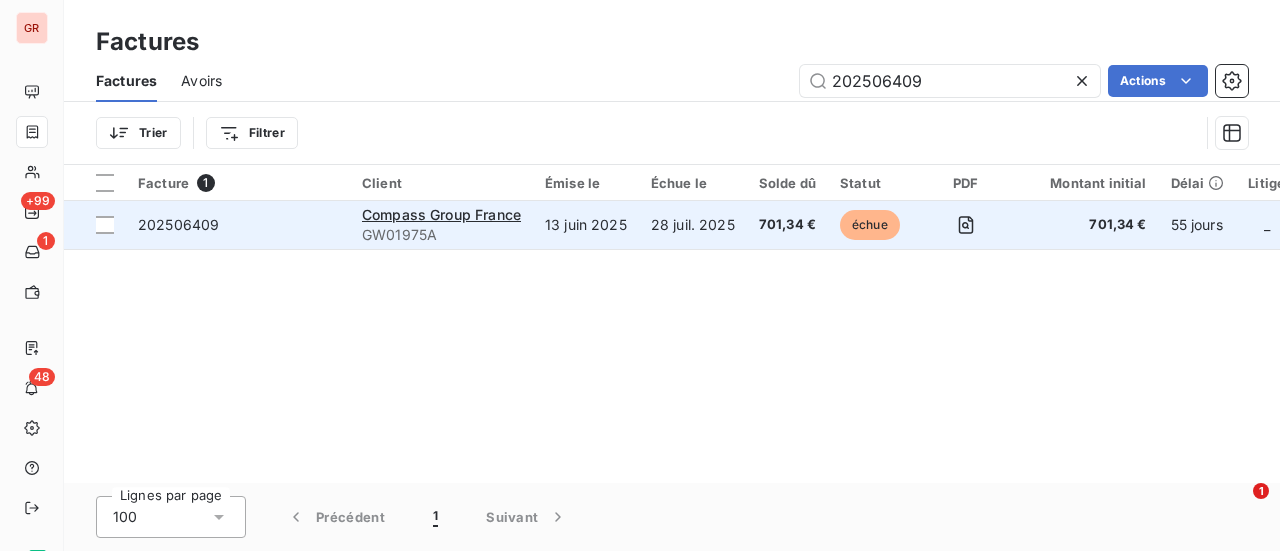 click on "202506409" at bounding box center (178, 224) 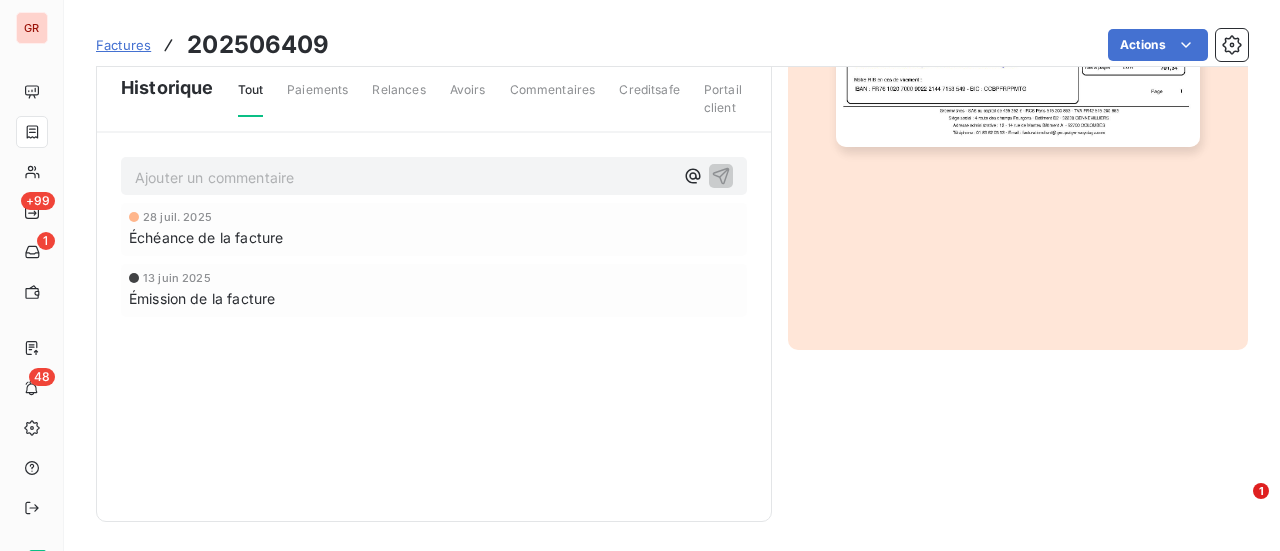 scroll, scrollTop: 0, scrollLeft: 0, axis: both 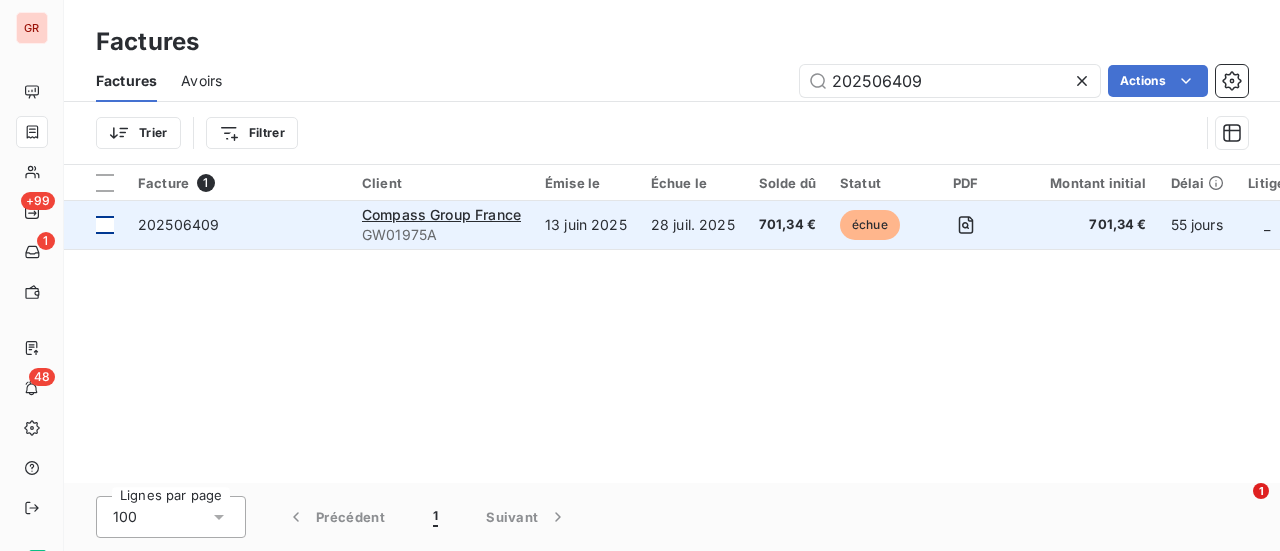 click at bounding box center [105, 225] 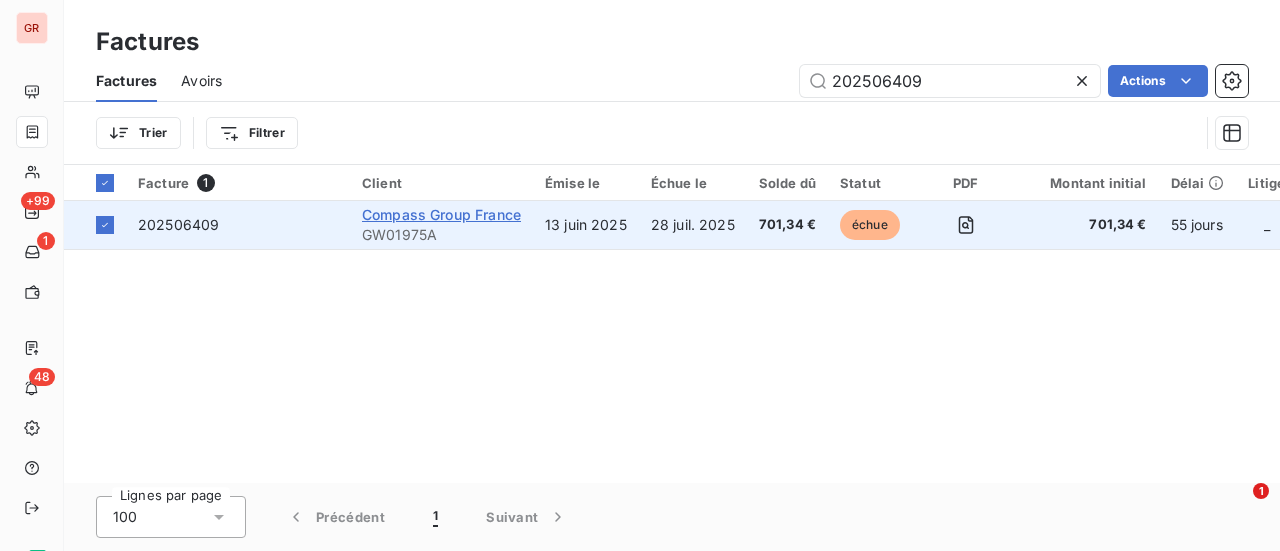 click on "Compass Group France" at bounding box center [441, 214] 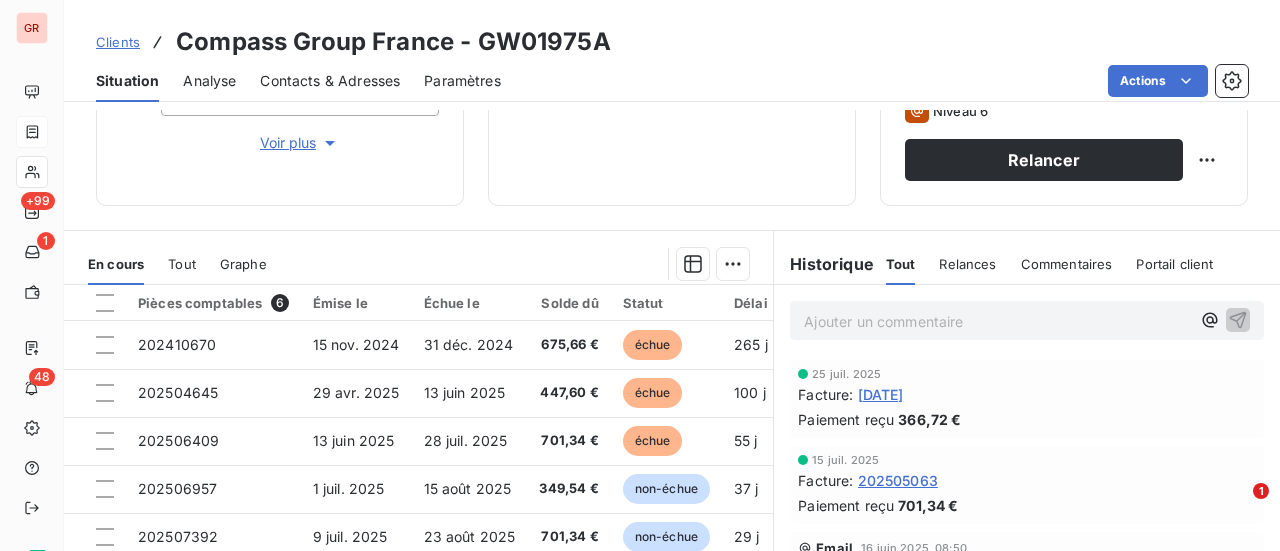 scroll, scrollTop: 400, scrollLeft: 0, axis: vertical 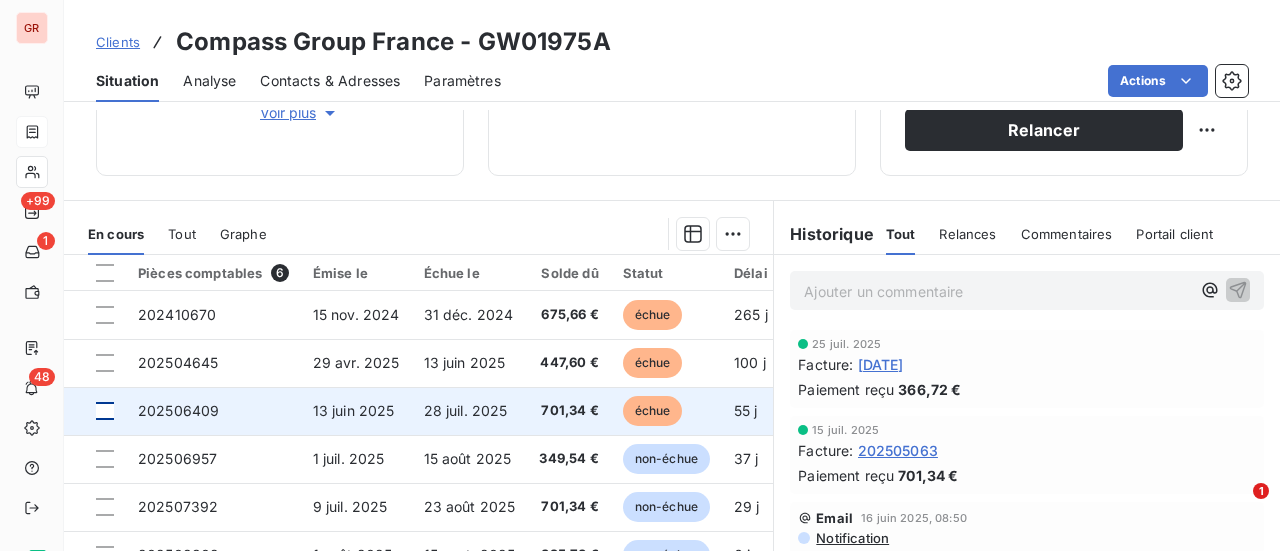click at bounding box center [105, 411] 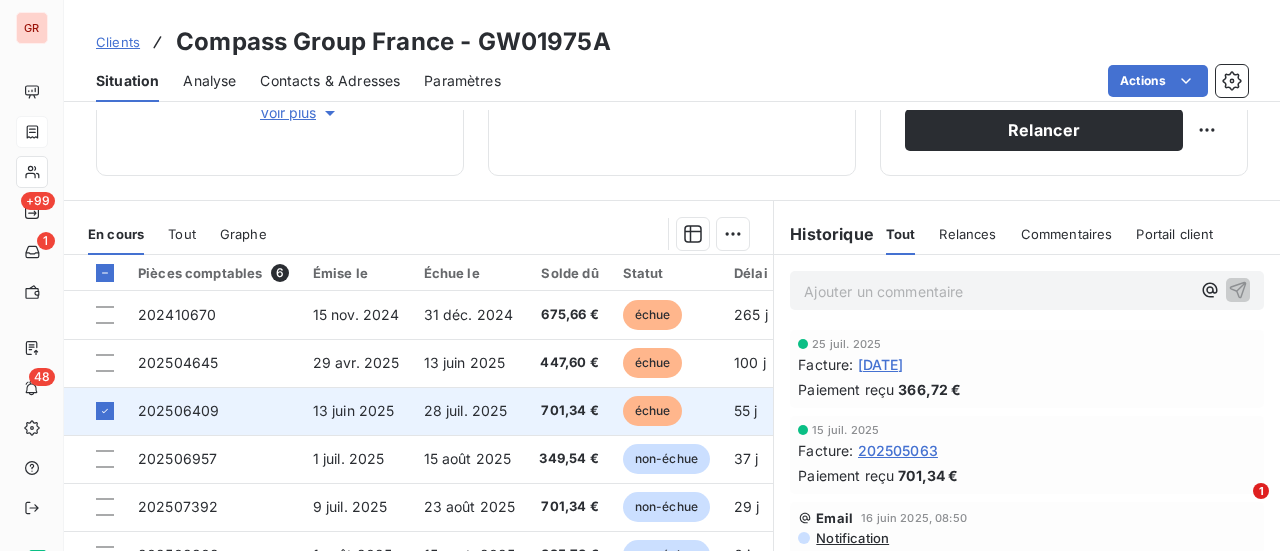 click on "13 juin 2025" at bounding box center (354, 410) 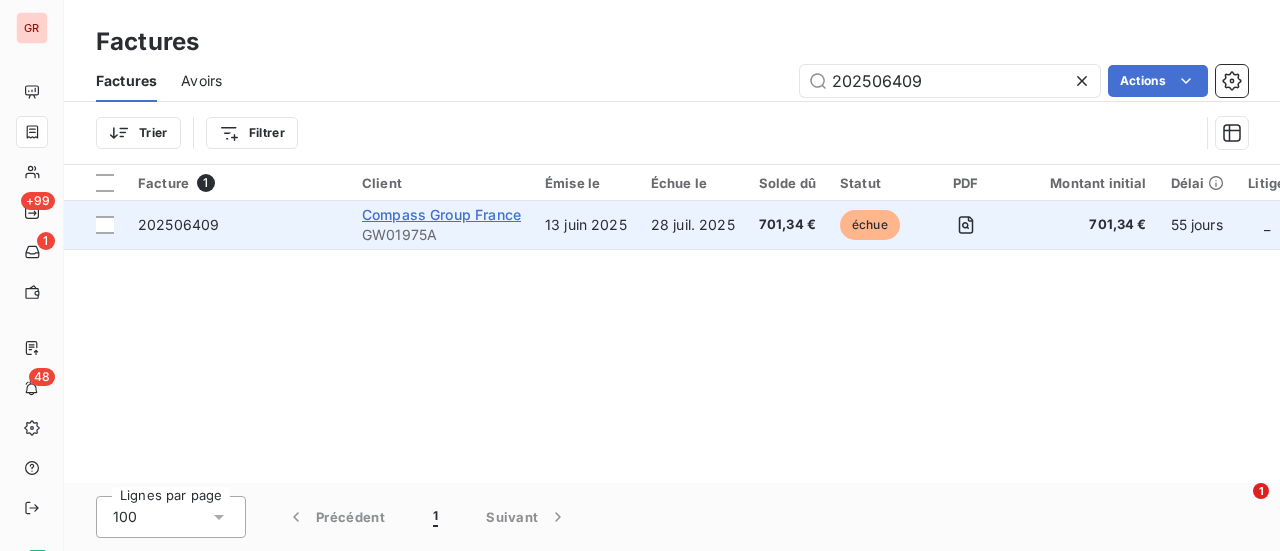 click on "Compass Group France" at bounding box center [441, 214] 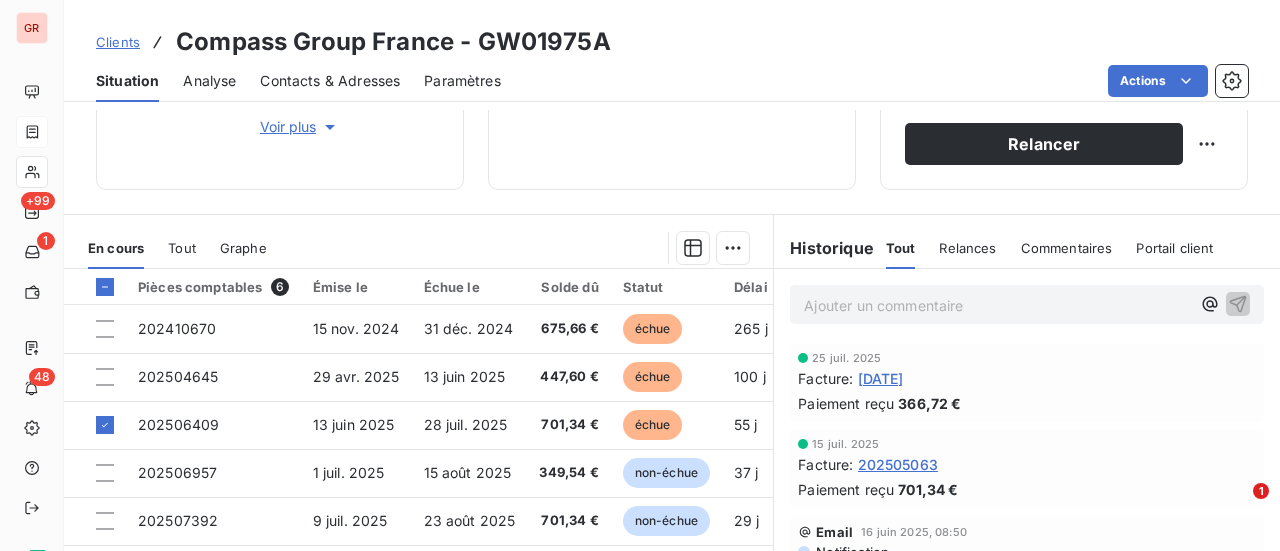 scroll, scrollTop: 400, scrollLeft: 0, axis: vertical 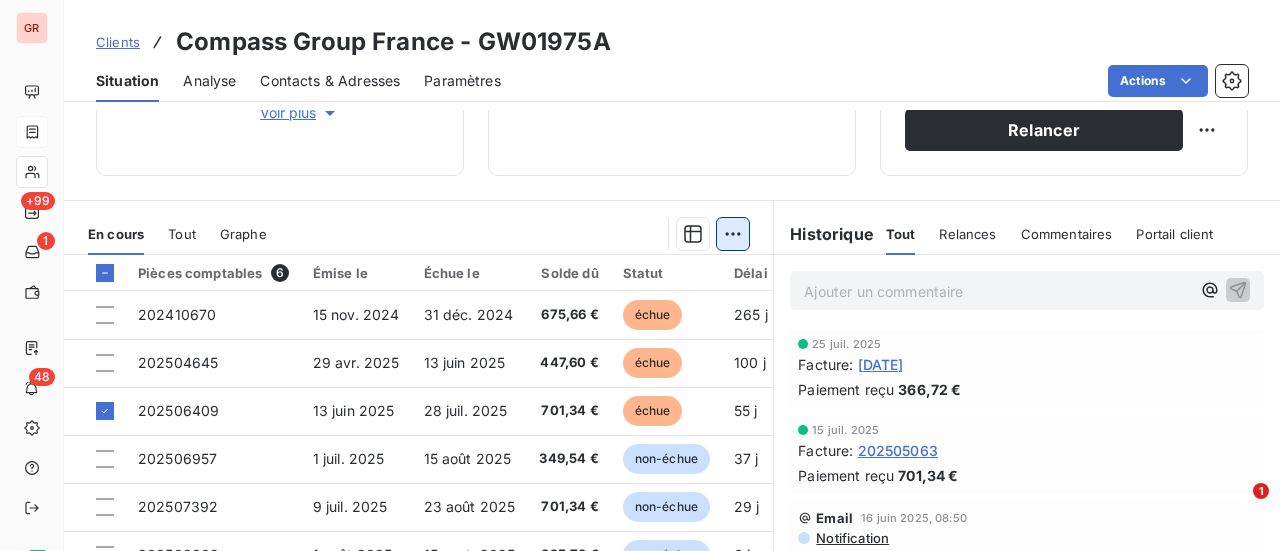 click on "GR +99 1 48 Clients Compass Group France - GW01975A Situation Analyse Contacts & Adresses Paramètres Actions Informations client Gestionnaires [PERSON_NAME] [PERSON_NAME] Propriétés Client Responsable CASH Collection caption Compass Group France Recouvrement MKD Voir plus Encours client   [AMOUNT] 0 Échu [AMOUNT] Non-échu [AMOUNT]     Limite d’encours Ajouter une limite d’encours autorisé Gestion du risque Surveiller ce client en intégrant votre outil de gestion des risques client. Relance groupée à effectuer Plan de relance Standard Géré via le groupe  COMPASS GROUPE Prochaine relance prévue depuis le  [DATE] Niveau 6 Relancer En cours Tout Graphe Pièces comptables 6 Émise le Échue le Solde dû Statut Délai   Retard   [NUMBER] [DATE] [DATE] [AMOUNT] échue [DAYS] j +[DAYS] j [NUMBER] [DATE] [DATE] [AMOUNT] échue [DAYS] j +[DAYS] j [NUMBER] [DATE] [DATE] [AMOUNT] échue [DAYS] j +[DAYS] j [NUMBER] [DATE] [DAYS] j" at bounding box center [640, 275] 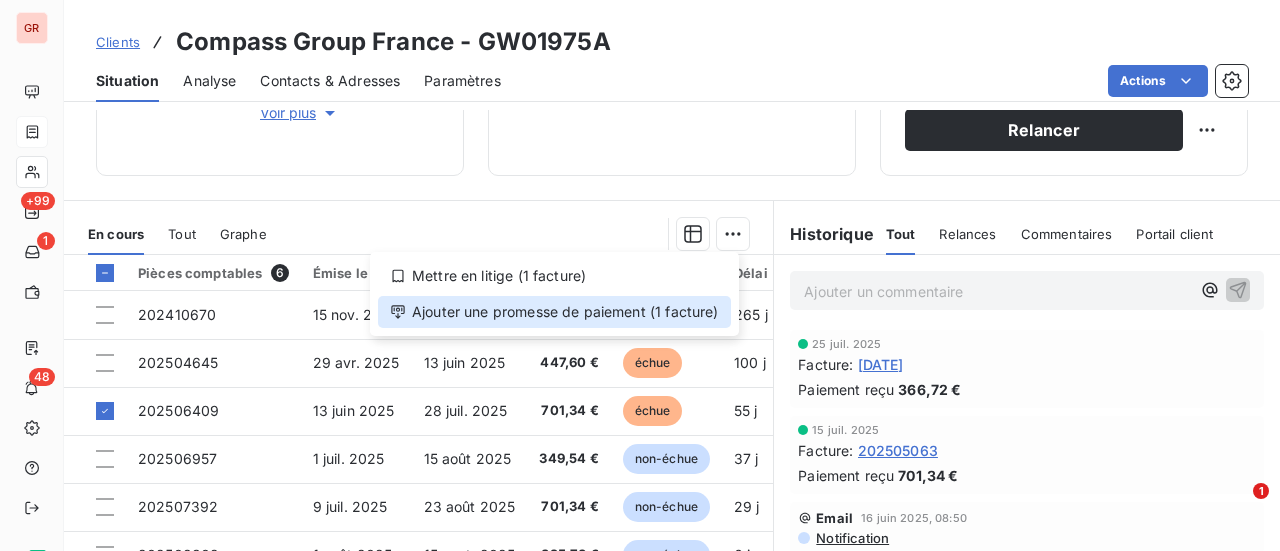 click on "Ajouter une promesse de paiement (1 facture)" at bounding box center (554, 312) 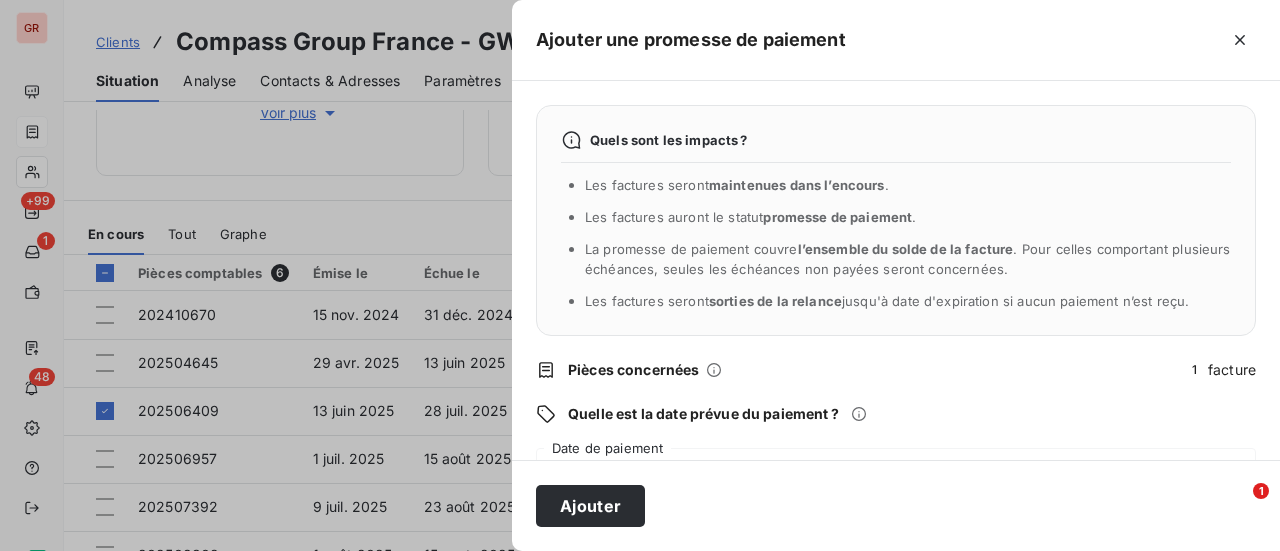 click on "Quelle est la date prévue du paiement ?" at bounding box center (703, 414) 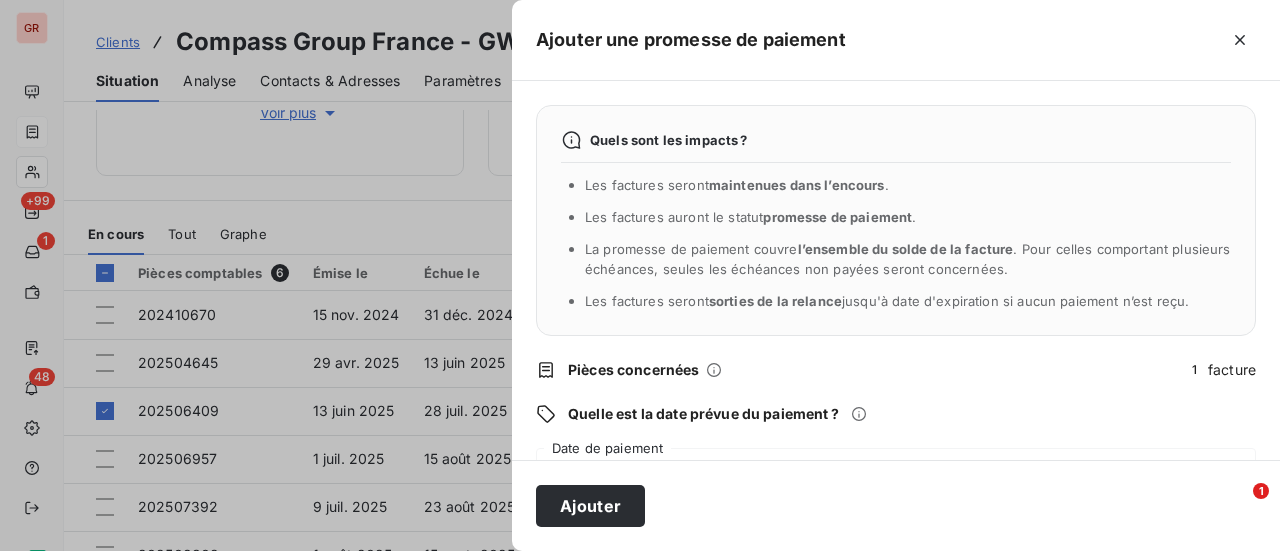 click on "08/08/2025" at bounding box center [896, 476] 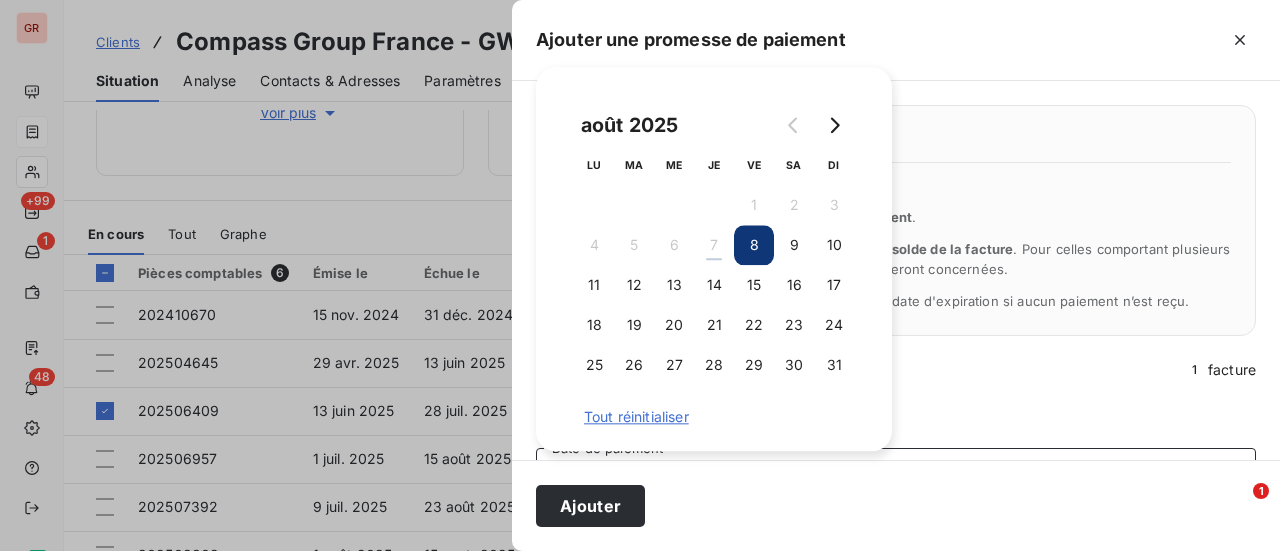 click on "8" at bounding box center (754, 245) 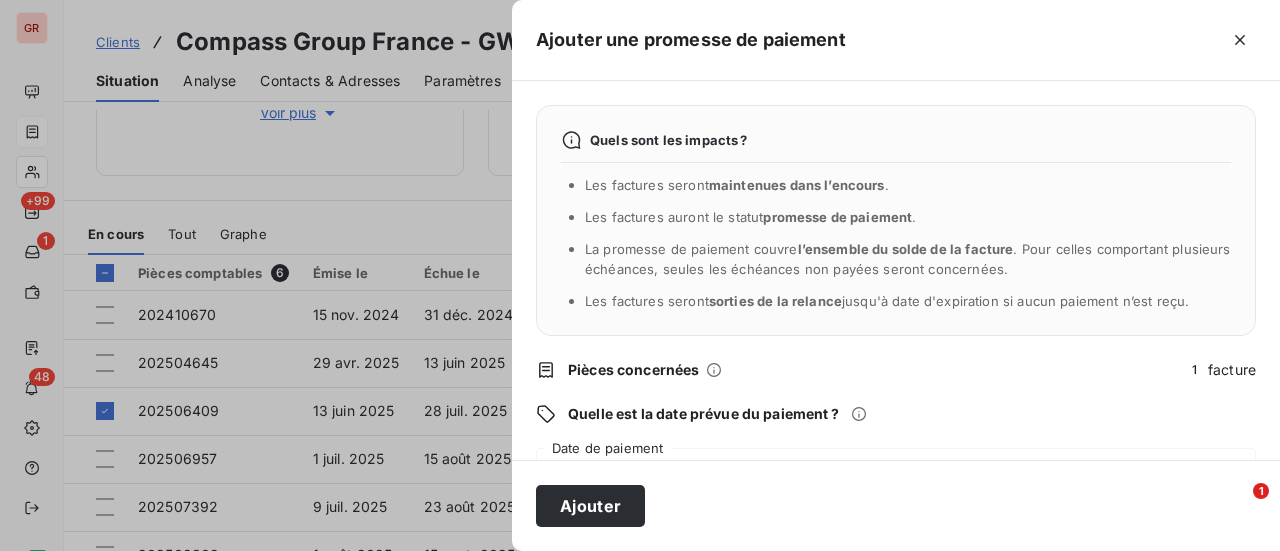 click on "Ajouter" at bounding box center (896, 505) 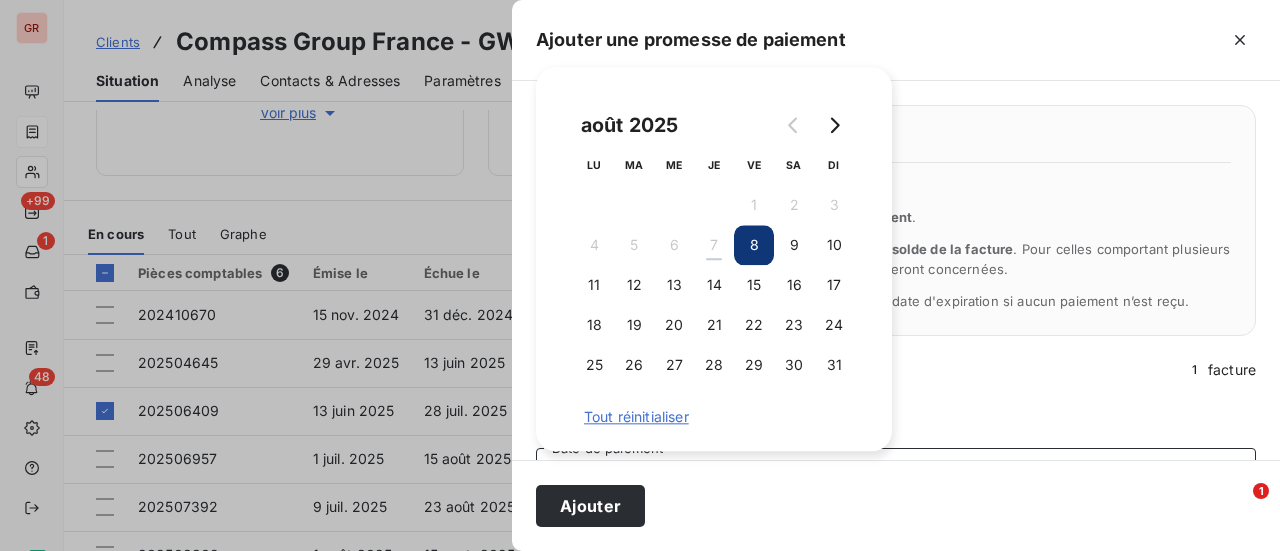 click on "Quels sont les impacts ? Les factures seront  maintenues dans l’encours . Les factures auront le statut  promesse de paiement . La promesse de paiement couvre  l’ensemble du solde de la facture . Pour celles comportant plusieurs échéances, seules les échéances non payées seront concernées. Les factures seront  sorties de la relance  jusqu'à date d'expiration si aucun paiement n’est reçu. Pièces concernées 1   facture Quelle est la date prévue du paiement ? 08/08/2025 Date de paiement Souhaitez-vous apporter des informations complémentaires ? Ajouter un commentaire  (facultatif)" at bounding box center [896, 270] 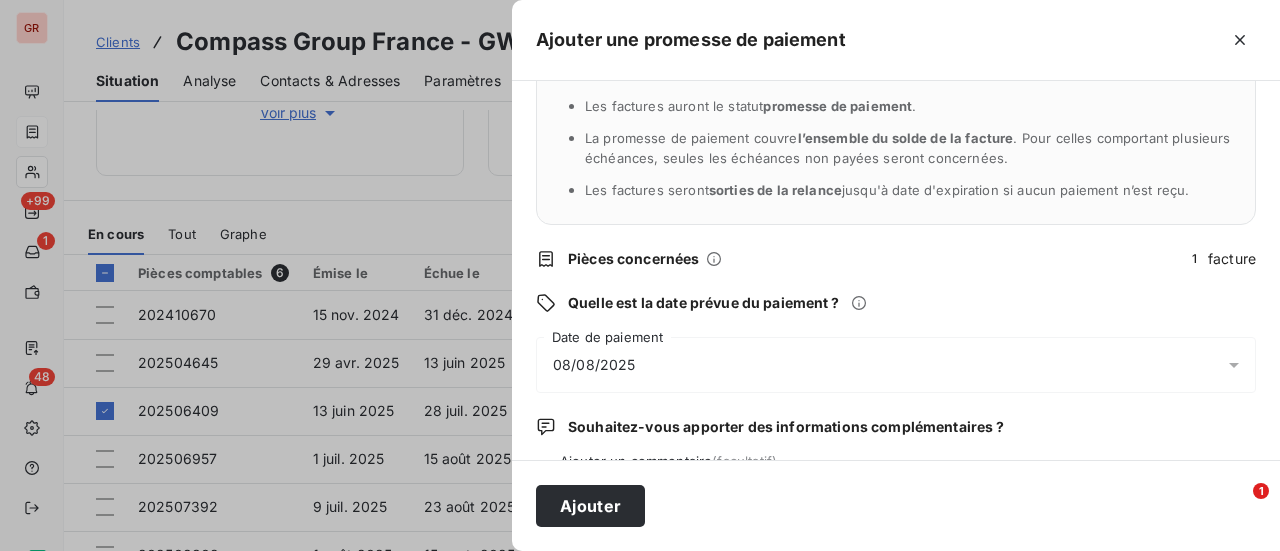 scroll, scrollTop: 209, scrollLeft: 0, axis: vertical 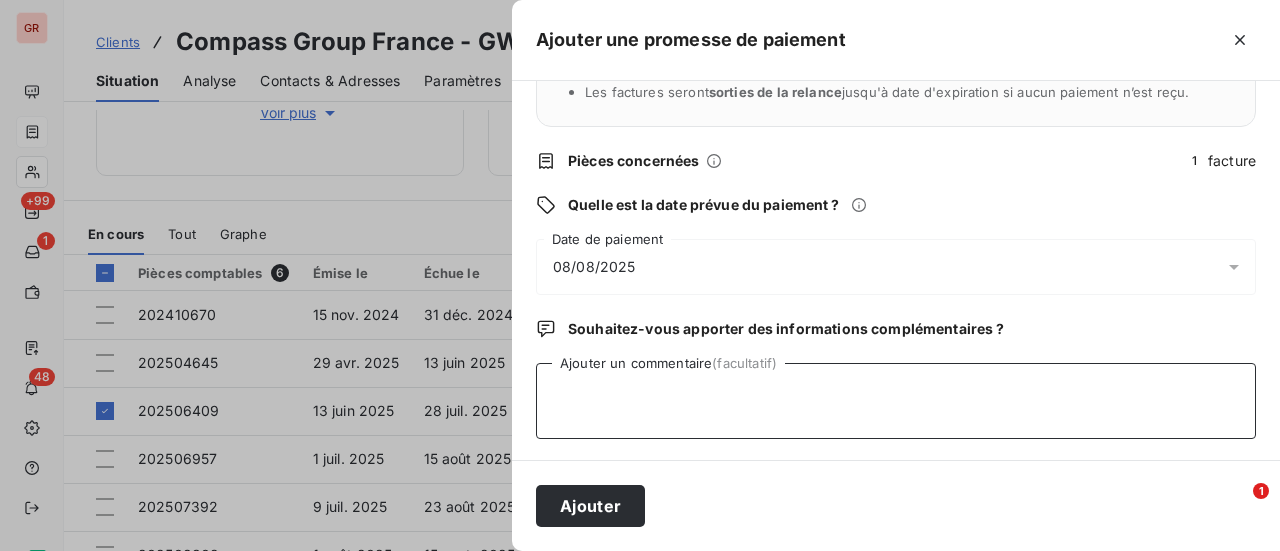 click on "Ajouter un commentaire  (facultatif)" at bounding box center [896, 401] 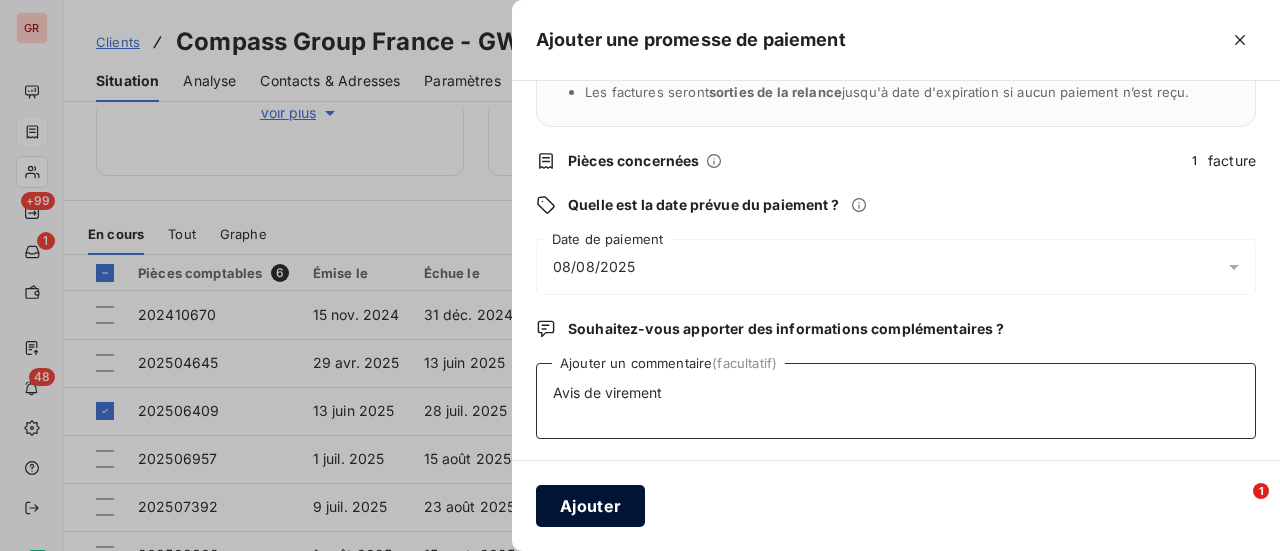 type on "Avis de virement" 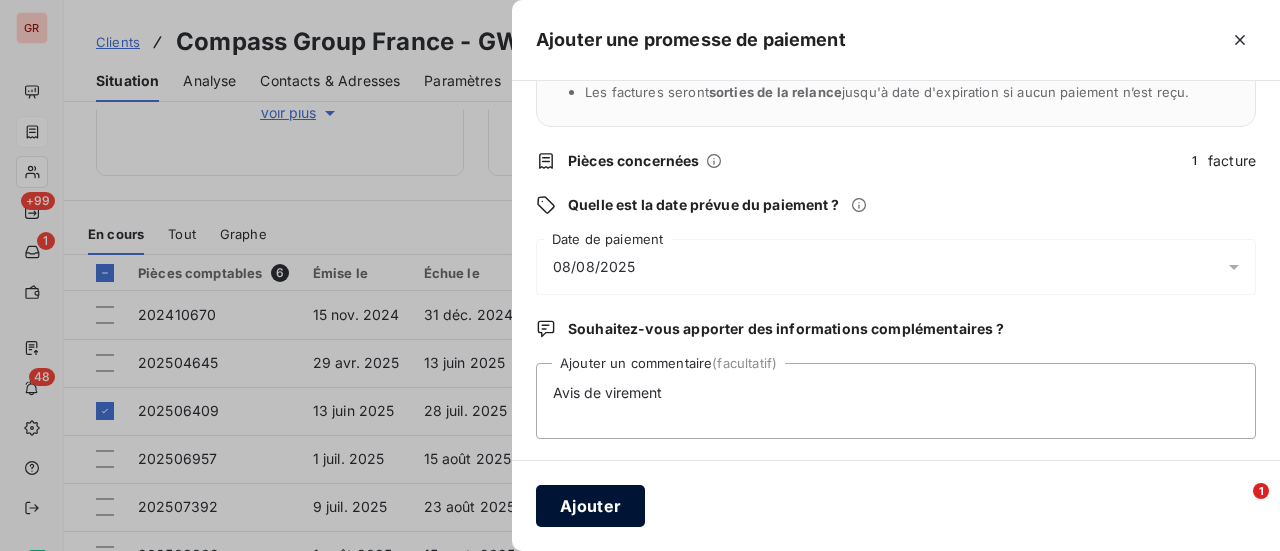 click on "Ajouter" at bounding box center (590, 506) 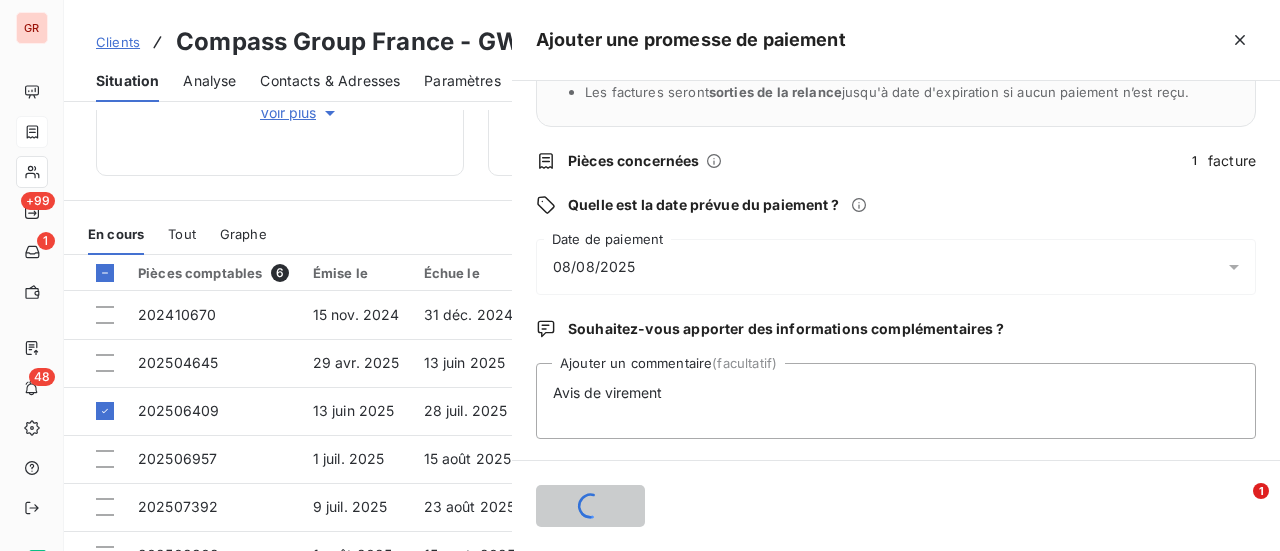 type 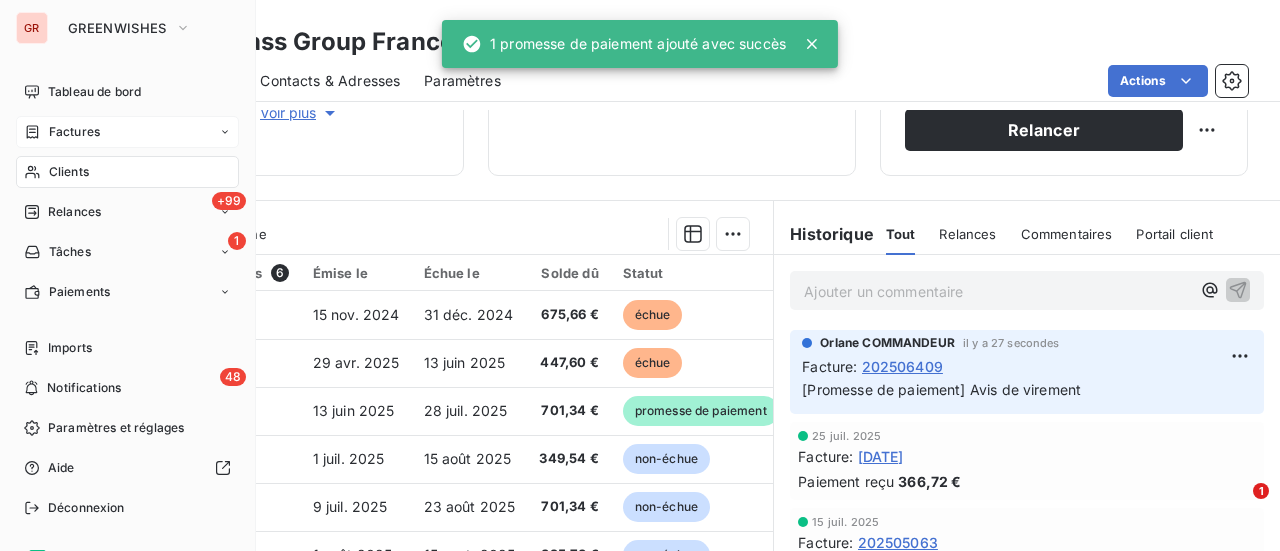 click on "Clients" at bounding box center [69, 172] 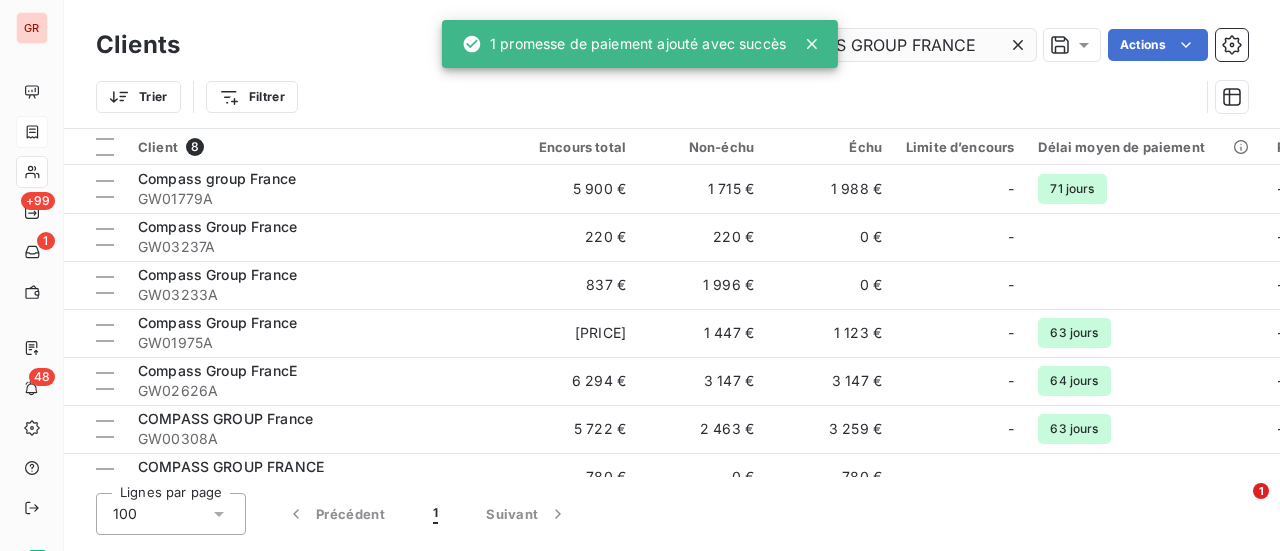 click on "COMPASS GROUP FRANCE" at bounding box center [886, 45] 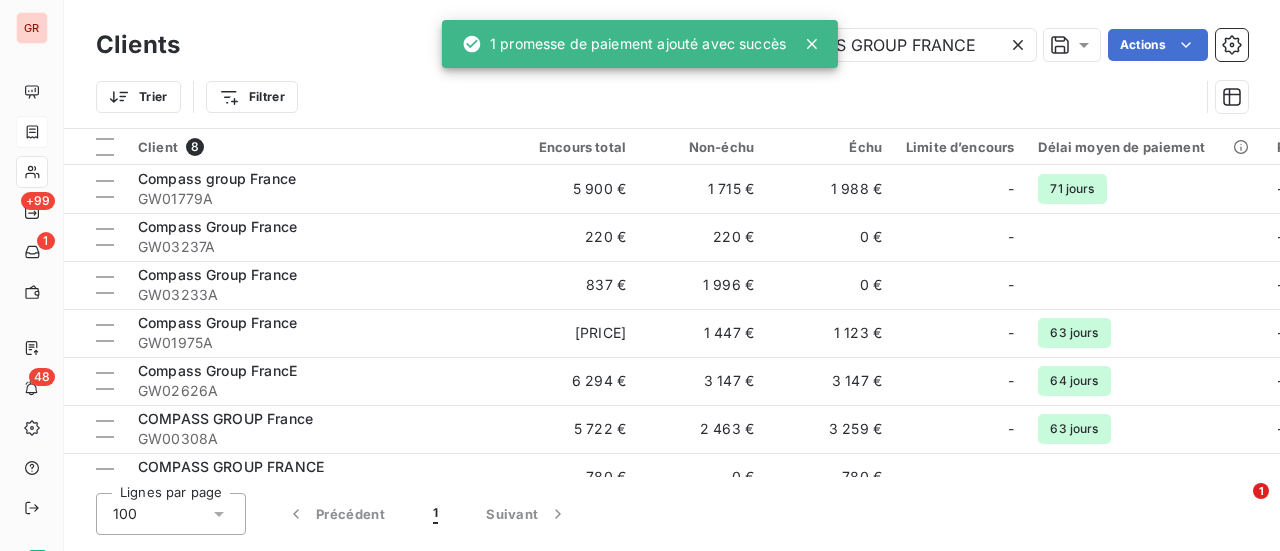 click 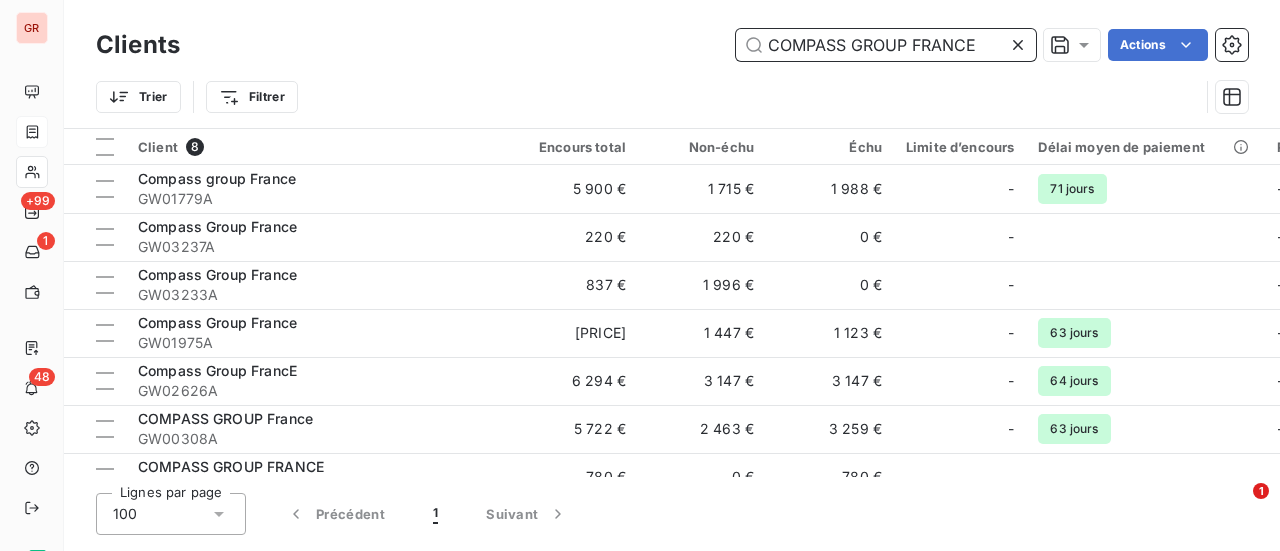 drag, startPoint x: 980, startPoint y: 51, endPoint x: 600, endPoint y: 52, distance: 380.0013 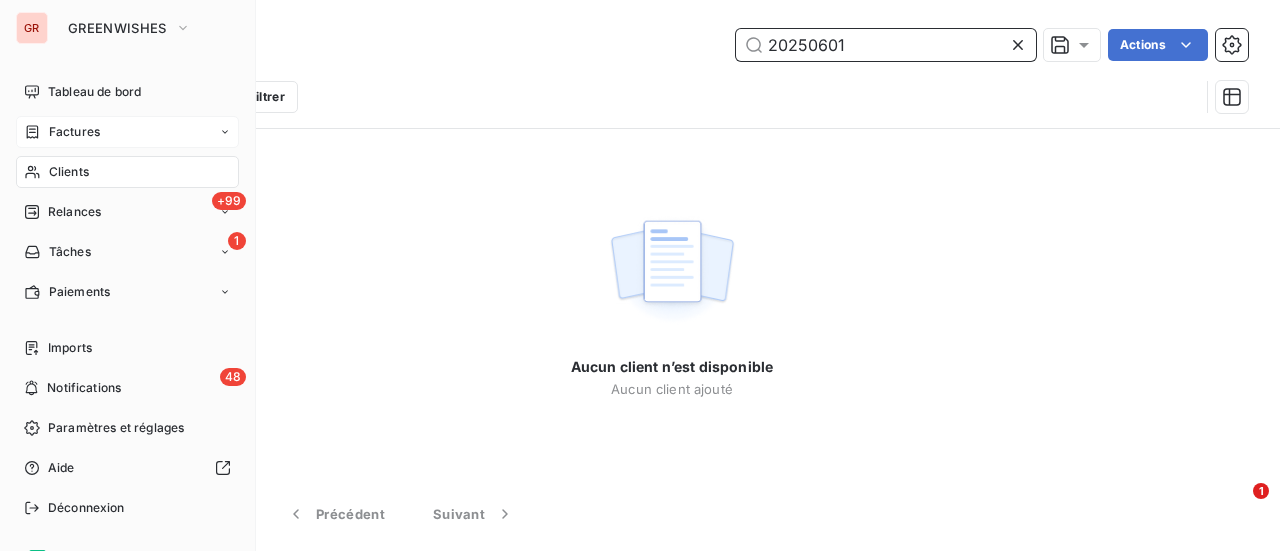 type on "20250601" 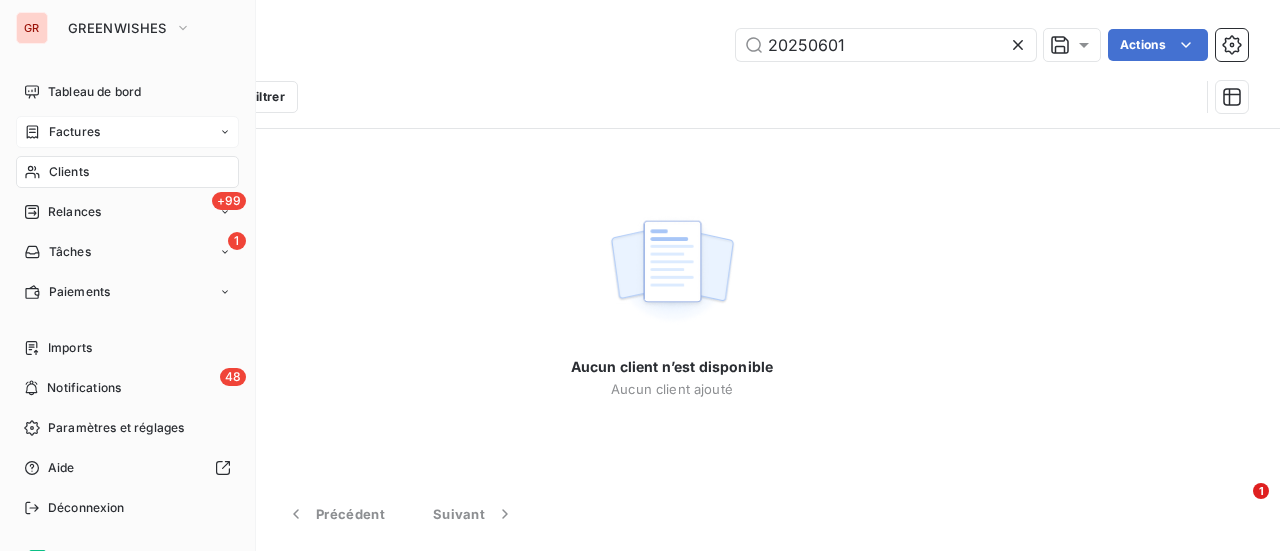click on "Factures" at bounding box center [74, 132] 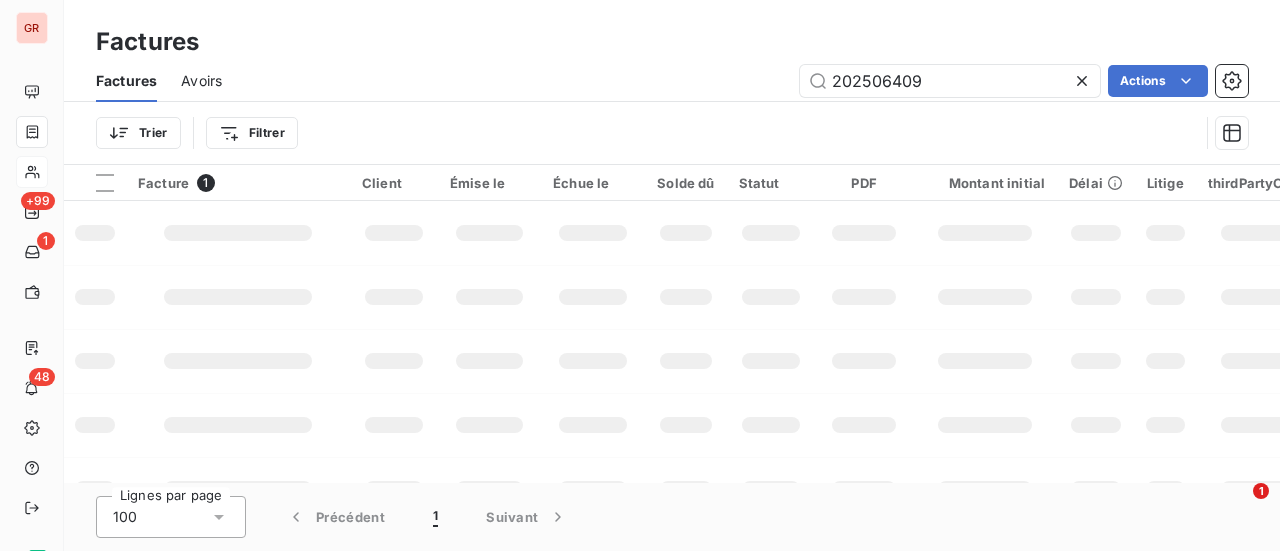 drag, startPoint x: 708, startPoint y: 83, endPoint x: 506, endPoint y: 93, distance: 202.24738 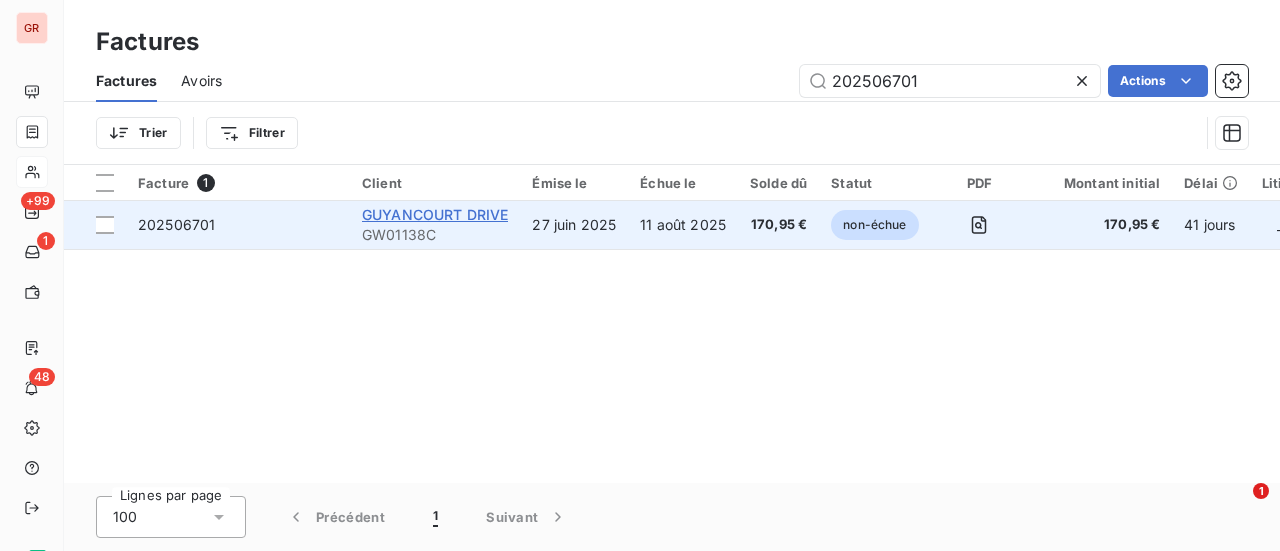 type on "202506701" 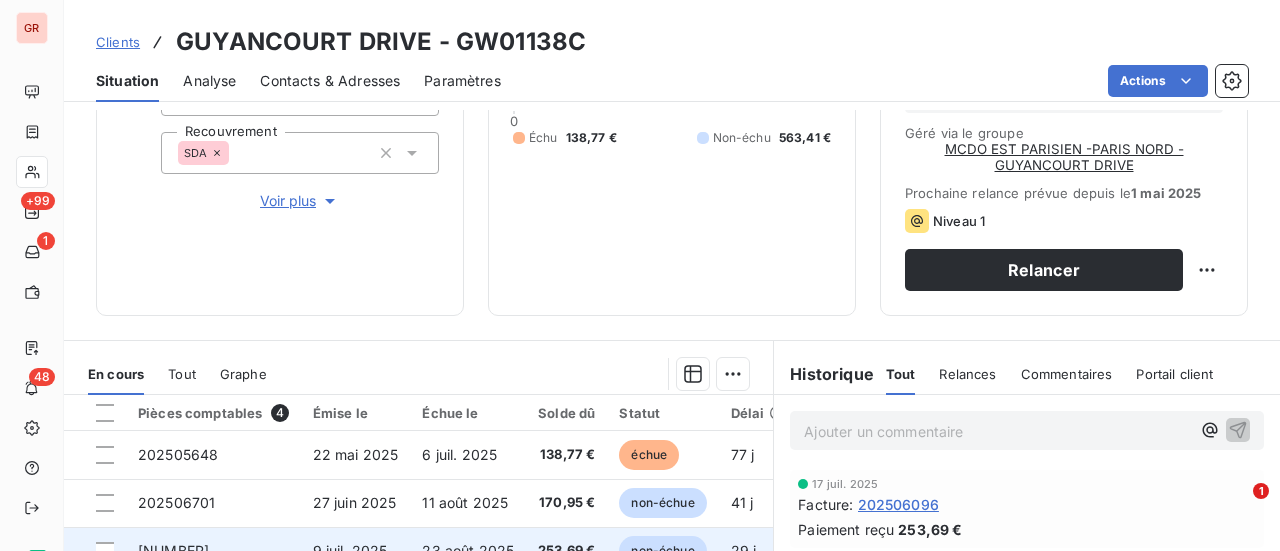 scroll, scrollTop: 279, scrollLeft: 0, axis: vertical 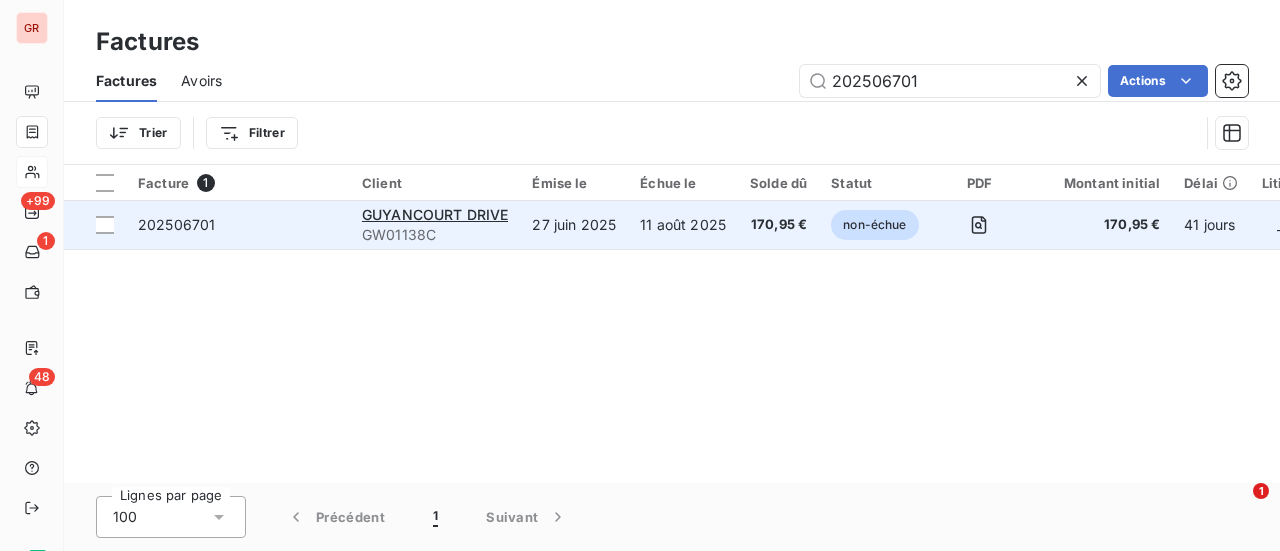 click on "202506701" at bounding box center (176, 225) 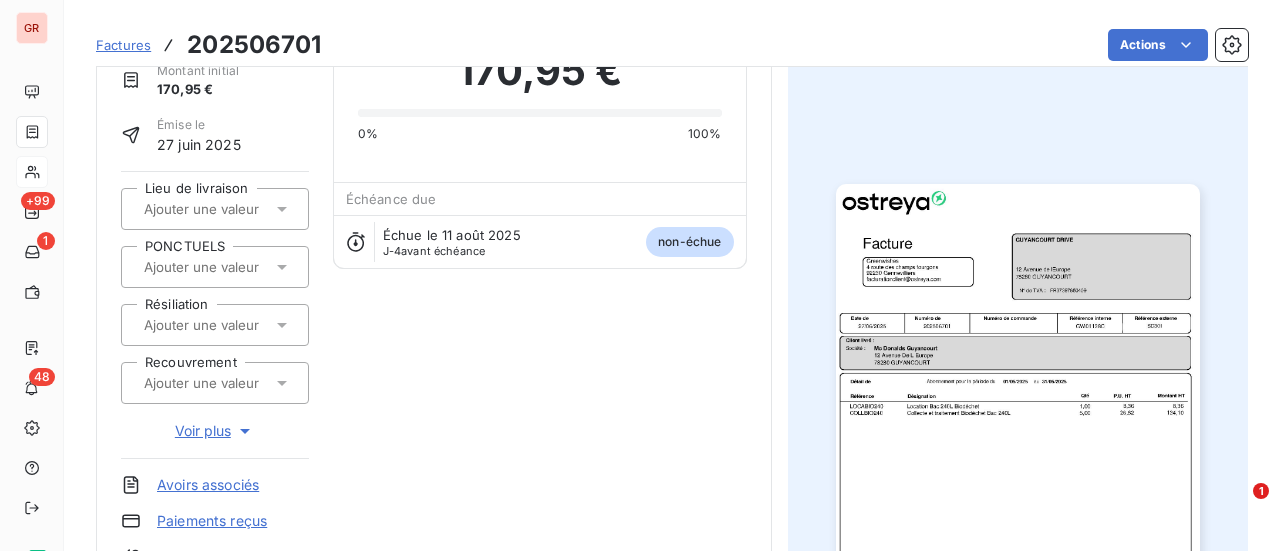 scroll, scrollTop: 0, scrollLeft: 0, axis: both 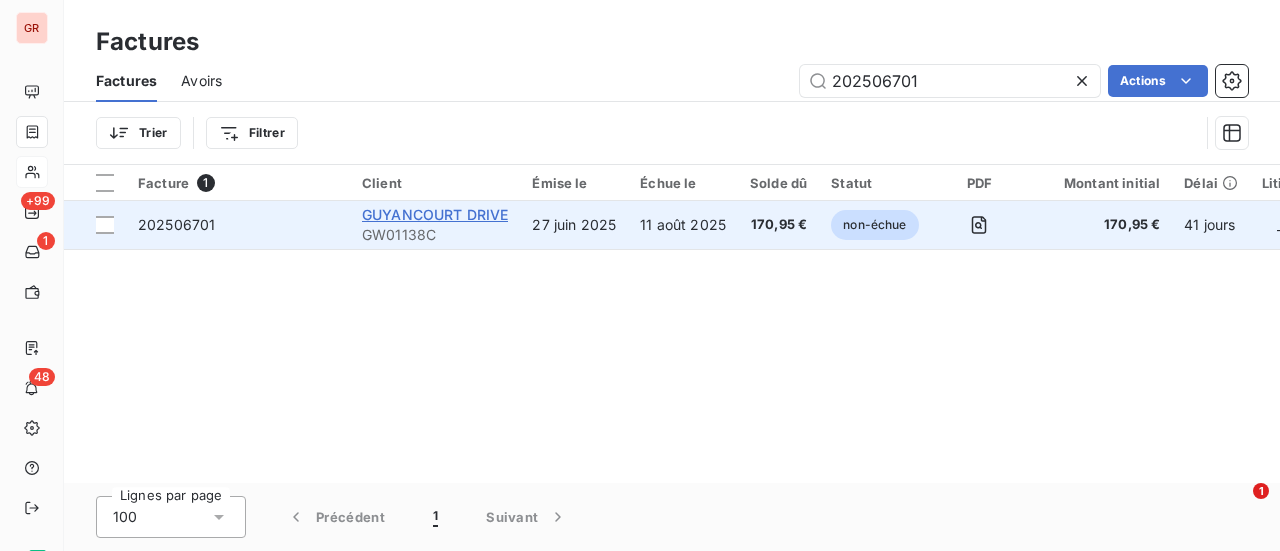 click on "GUYANCOURT DRIVE" at bounding box center [435, 214] 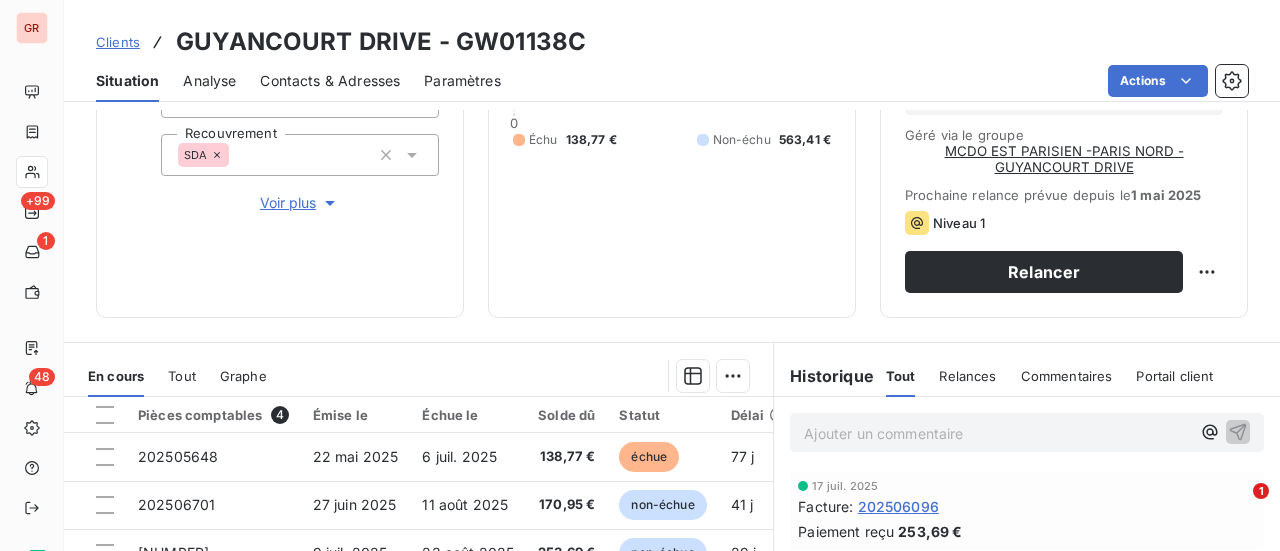 scroll, scrollTop: 500, scrollLeft: 0, axis: vertical 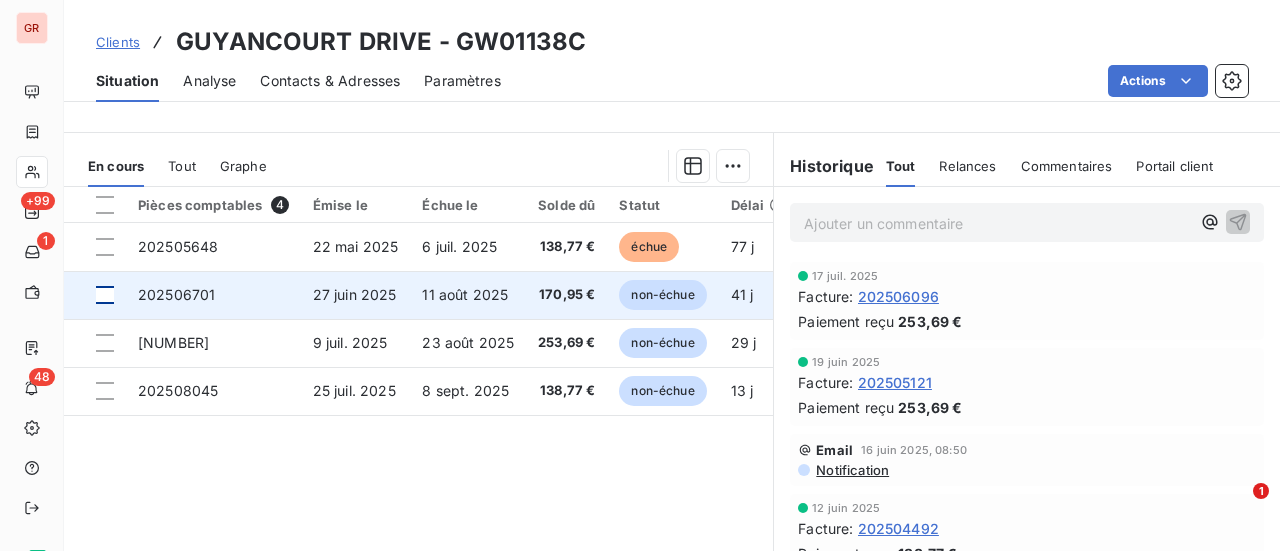 click at bounding box center (105, 295) 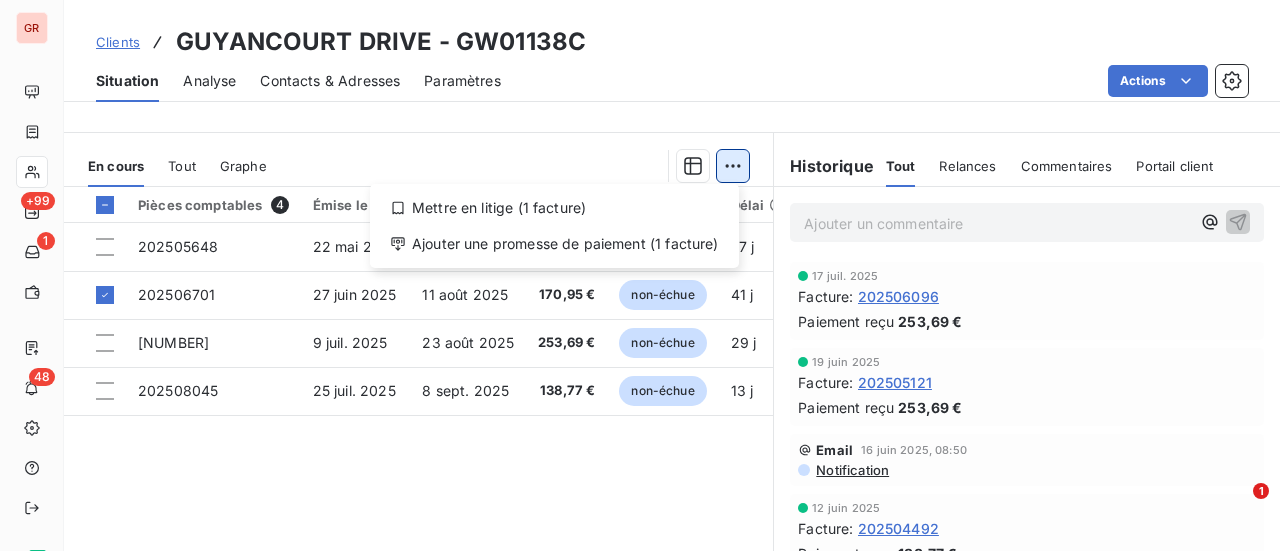 click on "GR +99 1 48 Clients GUYANCOURT DRIVE - [CODE] Situation Analyse Contacts & Adresses Paramètres Actions Informations client Gestionnaires Aucun Propriétés Client Responsable CASH Collection caption GUYANCOURT DRIVE Recouvrement SDA Voir plus Encours client   [PRICE] 0 Échu [PRICE] Non-échu [PRICE]     Limite d’encours Ajouter une limite d’encours autorisé Gestion du risque Surveiller ce client en intégrant votre outil de gestion des risques client. Relance groupée à effectuer Plan de relance MCDO EST PARISIEN - PARIS NORD - GUYANCOURT DRIVE Géré via le groupe  MCDO EST PARISIEN -PARIS NORD -GUYANCOURT DRIVE Prochaine relance prévue depuis le  [DATE] Niveau 1 Relancer En cours Tout Graphe Mettre en litige (1 facture) Ajouter une promesse de paiement (1 facture) Pièces comptables 4 Émise le Échue le Solde dû Statut Délai   Retard   [DATE] [DATE] [PRICE] échue 77 j +32 j [DATE] [DATE] [PRICE] non-échue 25" at bounding box center (640, 275) 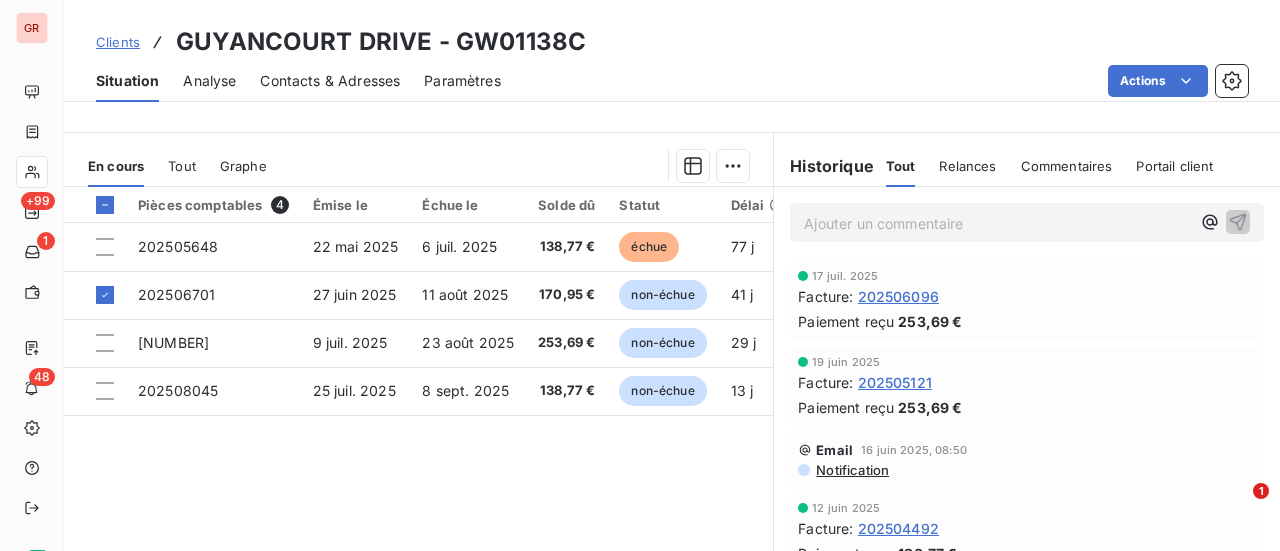 click on "GR +99 1 48 Clients GUYANCOURT DRIVE - GW01138C Situation Analyse Contacts & Adresses Paramètres Actions Informations client Gestionnaires Aucun Propriétés Client Responsable CASH Collection caption GUYANCOURT DRIVE Recouvrement SDA Voir plus Encours client   [AMOUNT] 0 Échu [AMOUNT] Non-échu [AMOUNT]     Limite d’encours Ajouter une limite d’encours autorisé Gestion du risque Surveiller ce client en intégrant votre outil de gestion des risques client. Relance groupée à effectuer Plan de relance MCDO EST PARISIEN - PARIS NORD - GUYANCOURT DRIVE Géré via le groupe  MCDO EST PARISIEN -PARIS NORD -GUYANCOURT DRIVE Prochaine relance prévue depuis le  [DATE] Niveau 1 Relancer En cours Tout Graphe Pièces comptables 4 Émise le Échue le Solde dû Statut Délai   Retard   [NUMBER] [DATE] [DATE] [AMOUNT] échue [DAYS] j +[DAYS] j [NUMBER] [DATE] [DATE] [AMOUNT] non-échue [DAYS] j -[DAYS] j [NUMBER] [DATE] [DATE] [AMOUNT] non-échue [DAYS] j" at bounding box center (640, 275) 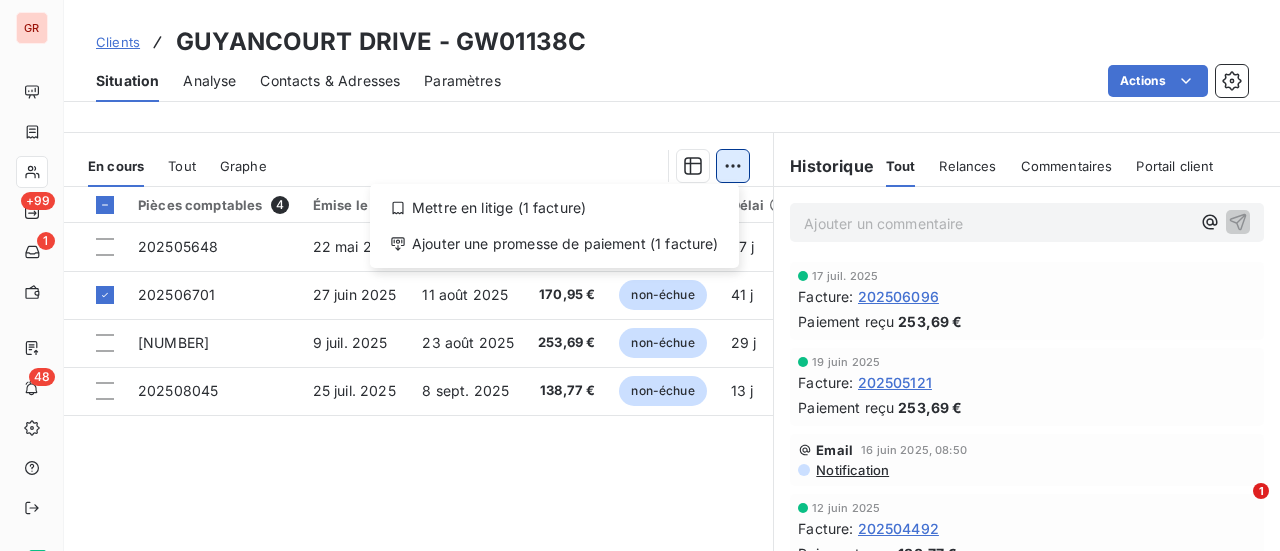 click on "GR +99 1 48 Clients GUYANCOURT DRIVE - [CODE] Situation Analyse Contacts & Adresses Paramètres Actions Informations client Gestionnaires Aucun Propriétés Client Responsable CASH Collection caption GUYANCOURT DRIVE Recouvrement SDA Voir plus Encours client   [PRICE] 0 Échu [PRICE] Non-échu [PRICE]     Limite d’encours Ajouter une limite d’encours autorisé Gestion du risque Surveiller ce client en intégrant votre outil de gestion des risques client. Relance groupée à effectuer Plan de relance MCDO EST PARISIEN - PARIS NORD - GUYANCOURT DRIVE Géré via le groupe  MCDO EST PARISIEN -PARIS NORD -GUYANCOURT DRIVE Prochaine relance prévue depuis le  [DATE] Niveau 1 Relancer En cours Tout Graphe Mettre en litige (1 facture) Ajouter une promesse de paiement (1 facture) Pièces comptables 4 Émise le Échue le Solde dû Statut Délai   Retard   [DATE] [DATE] [PRICE] échue 77 j +32 j [DATE] [DATE] [PRICE] non-échue 25" at bounding box center [640, 275] 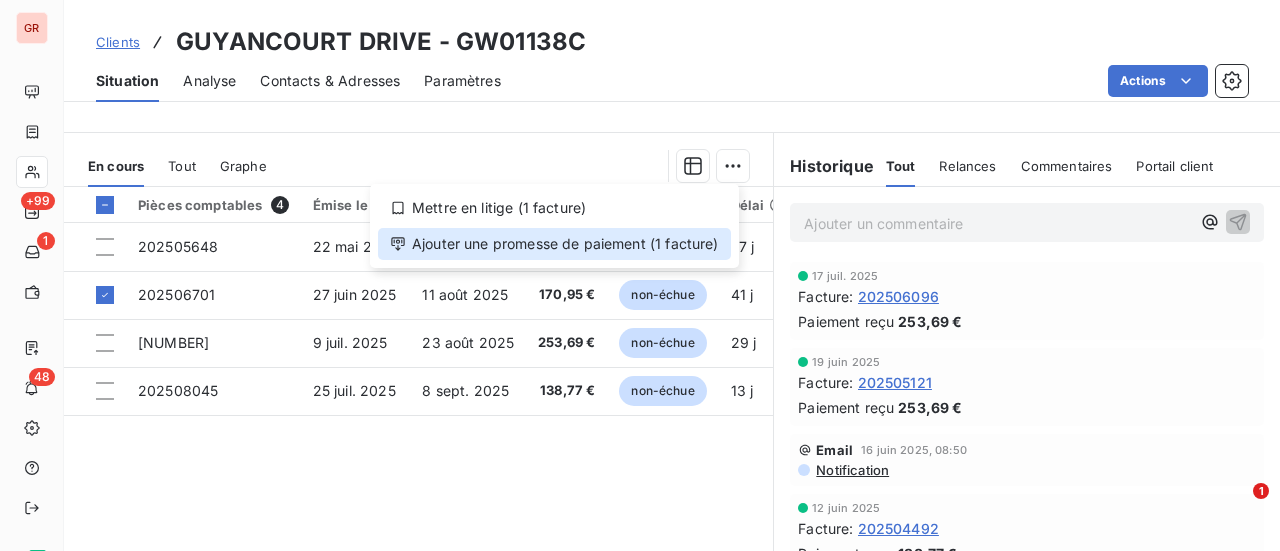 click on "Ajouter une promesse de paiement (1 facture)" at bounding box center (554, 244) 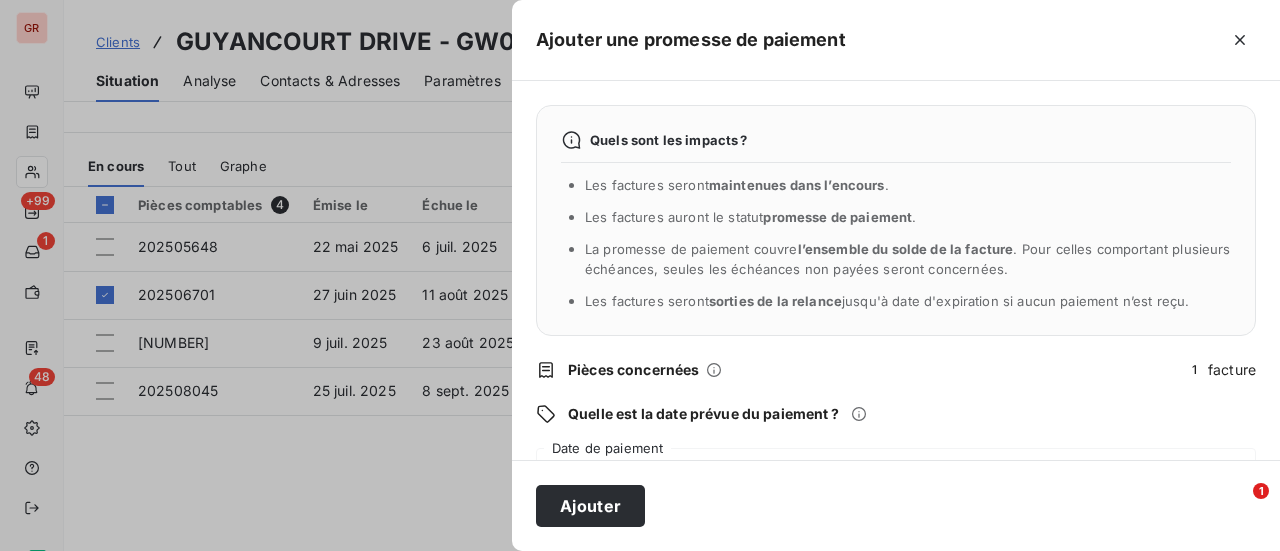 click on "Quels sont les impacts ? Les factures seront  maintenues dans l’encours . Les factures auront le statut  promesse de paiement . La promesse de paiement couvre  l’ensemble du solde de la facture . Pour celles comportant plusieurs échéances, seules les échéances non payées seront concernées. Les factures seront  sorties de la relance  jusqu'à date d'expiration si aucun paiement n’est reçu. Pièces concernées 1   facture Quelle est la date prévue du paiement ? 08/08/2025 Date de paiement Souhaitez-vous apporter des informations complémentaires ? Ajouter un commentaire  (facultatif)" at bounding box center (896, 270) 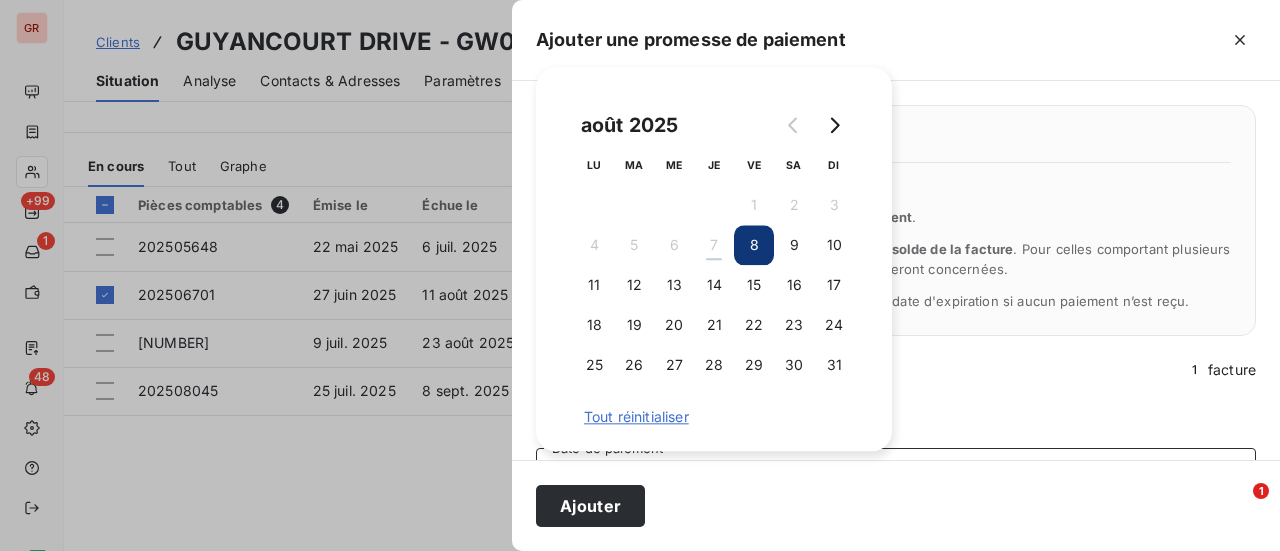 click on "8" at bounding box center [754, 245] 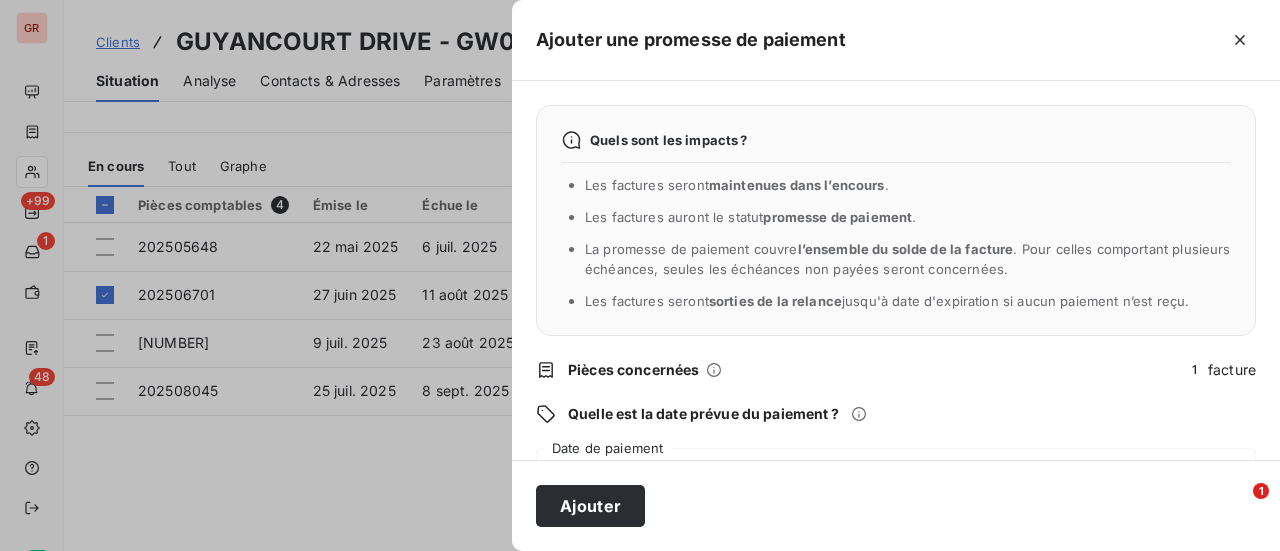 click on "Quelle est la date prévue du paiement ?" at bounding box center (896, 414) 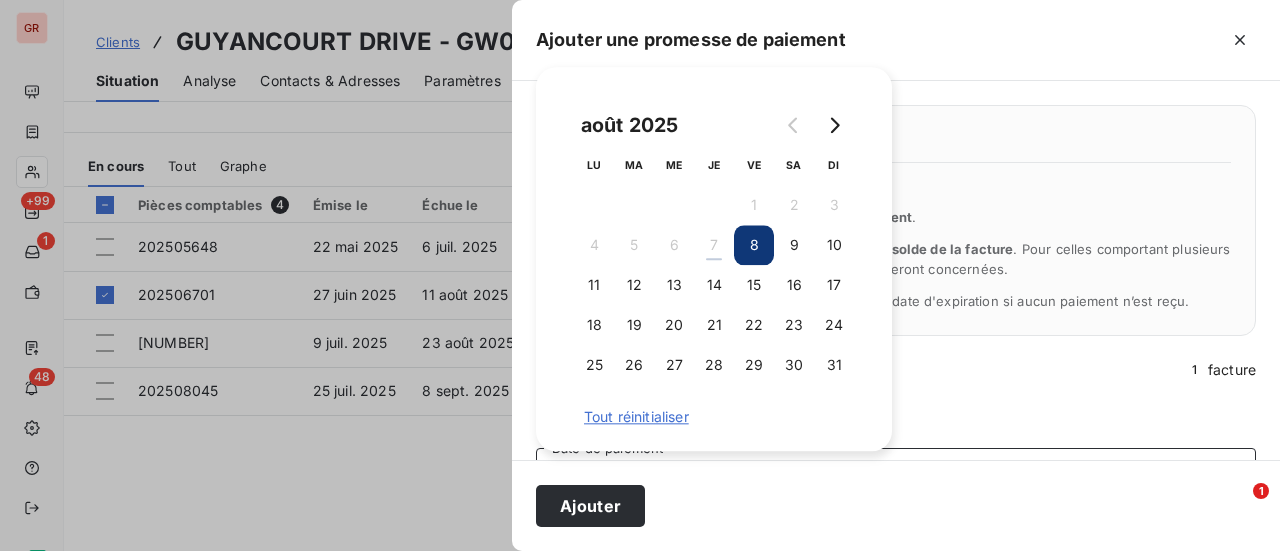 drag, startPoint x: 978, startPoint y: 409, endPoint x: 990, endPoint y: 419, distance: 15.6205 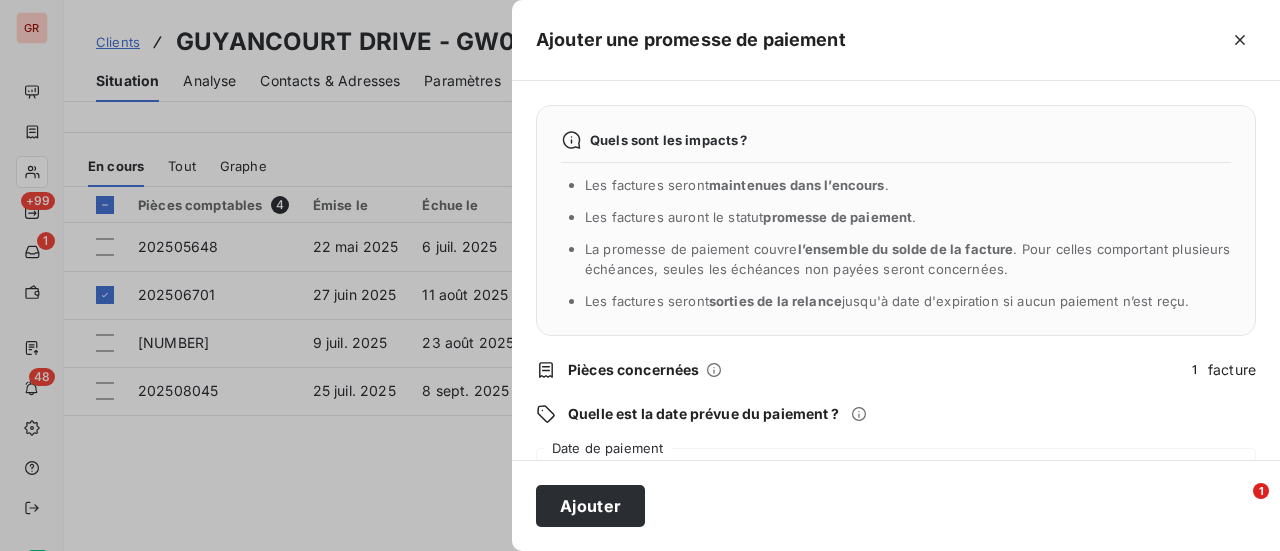 click on "Ajouter" at bounding box center [896, 505] 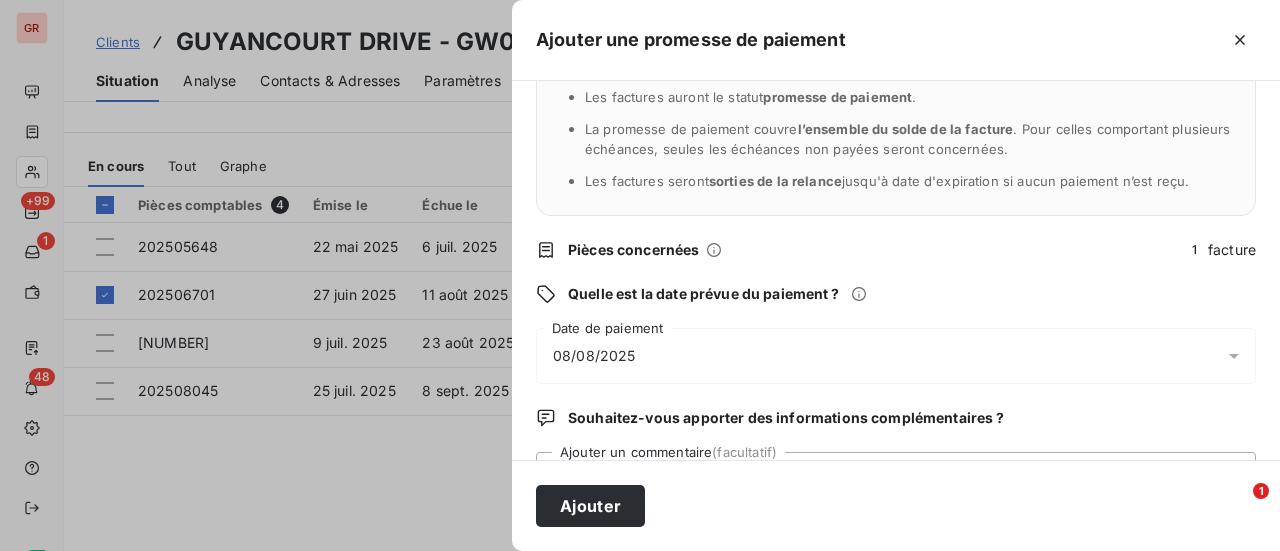 scroll, scrollTop: 209, scrollLeft: 0, axis: vertical 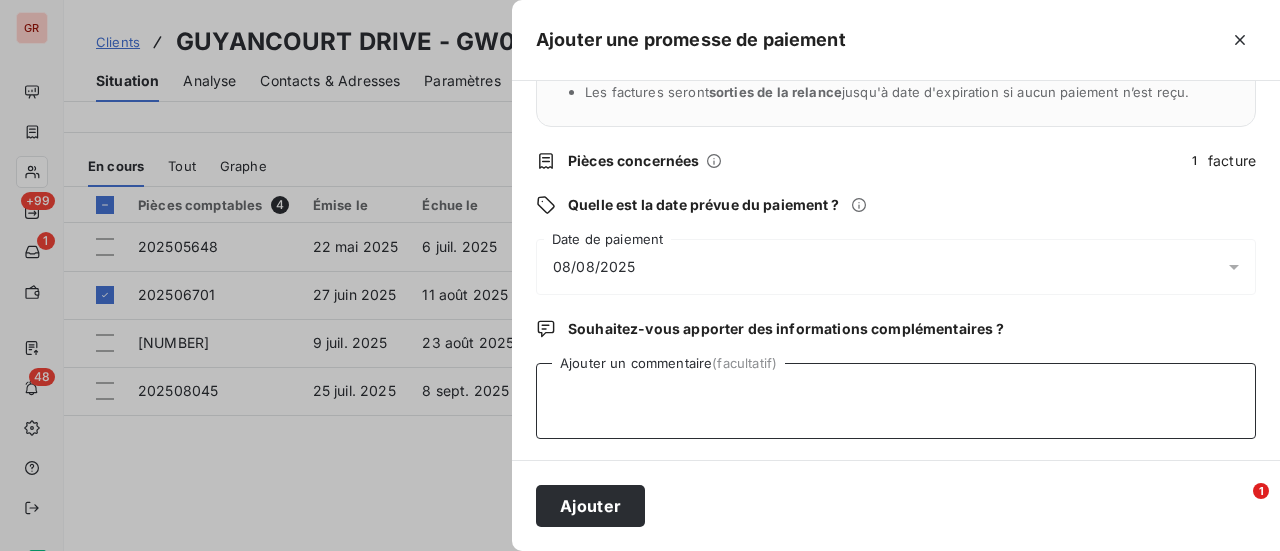 click on "Ajouter un commentaire  (facultatif)" at bounding box center [896, 401] 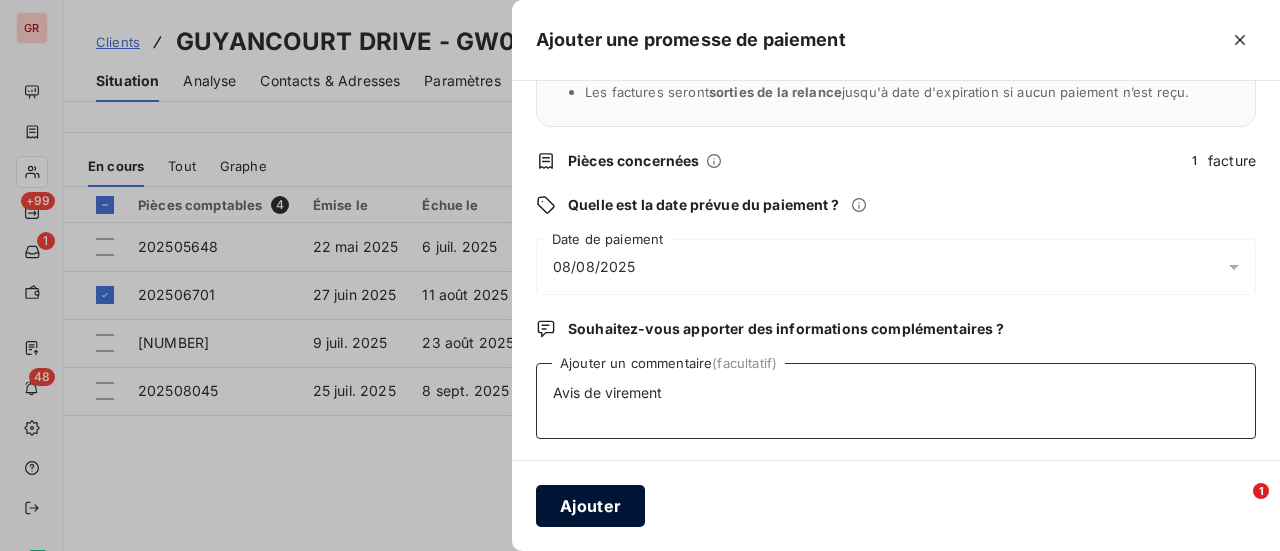 type on "Avis de virement" 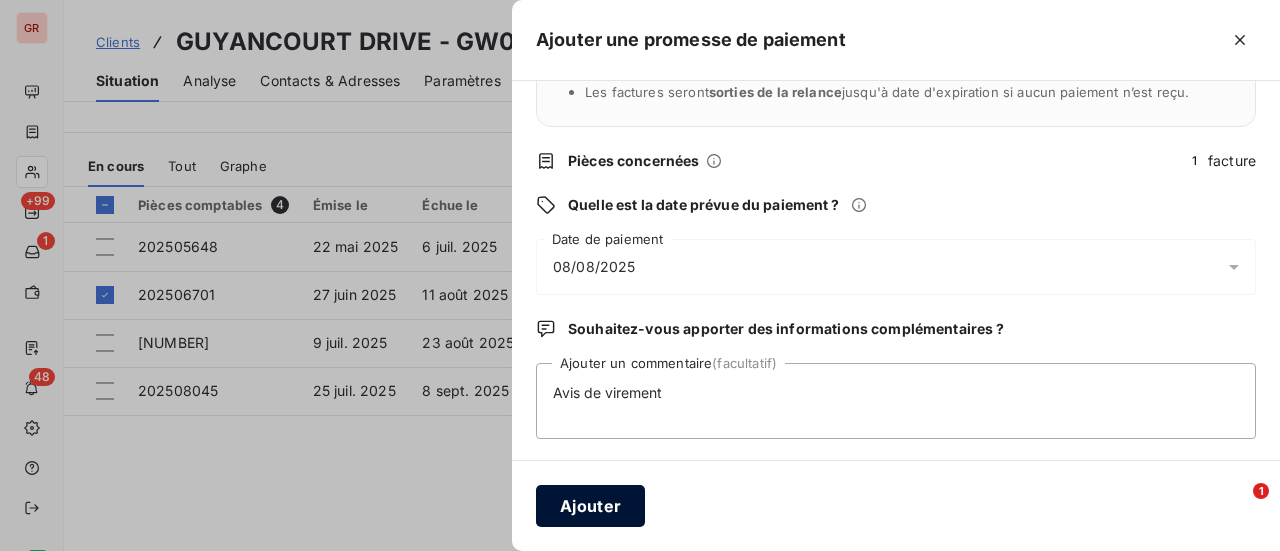 click on "Ajouter" at bounding box center [590, 506] 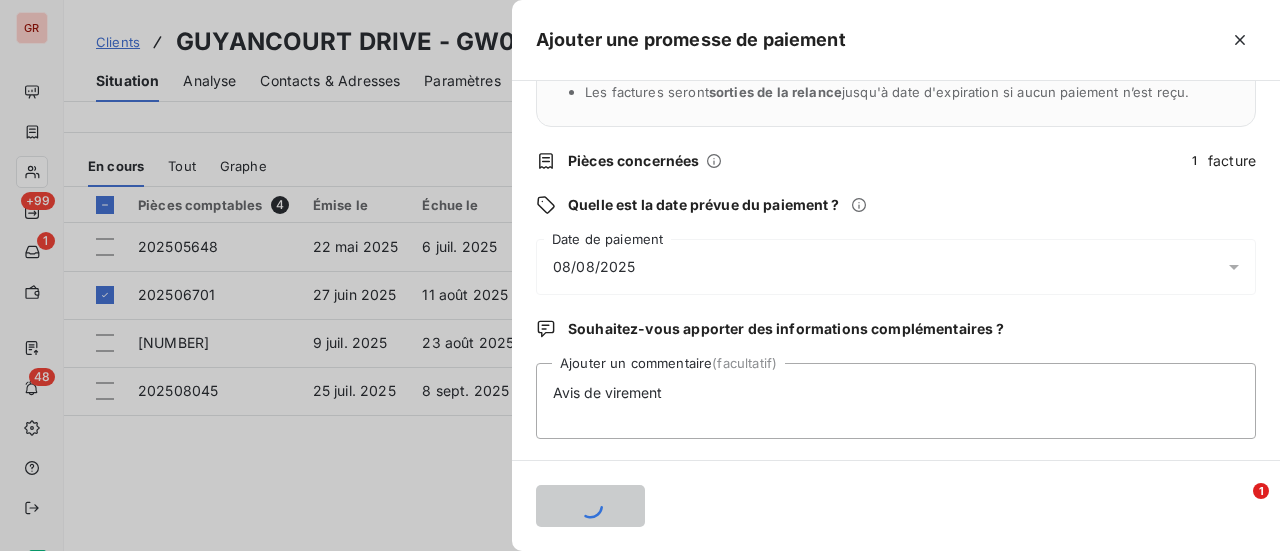 type 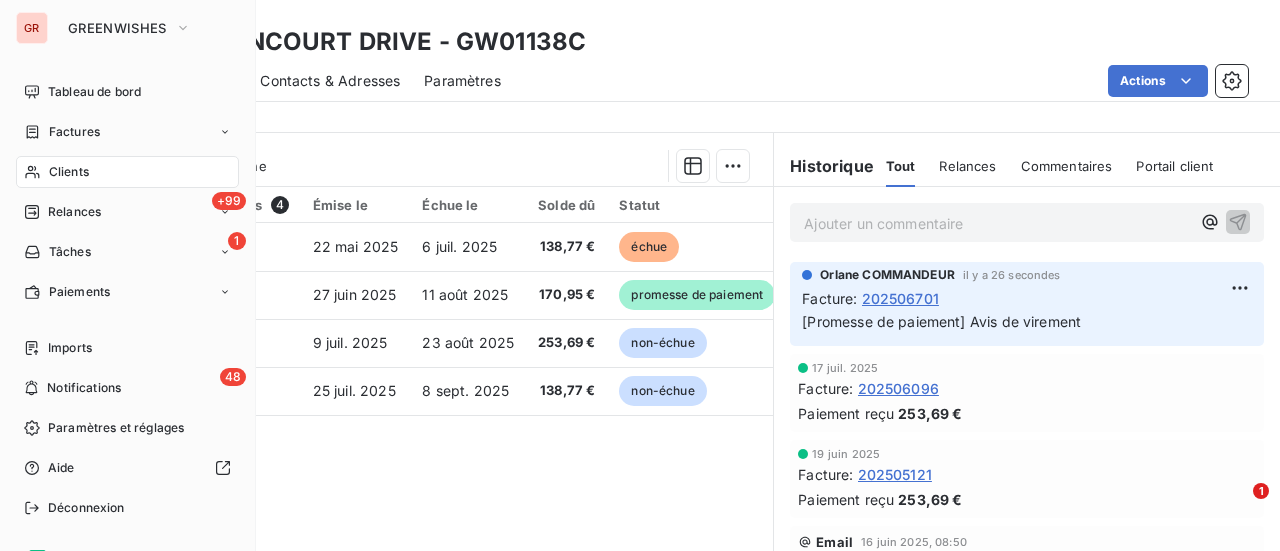 click on "Factures" at bounding box center (74, 132) 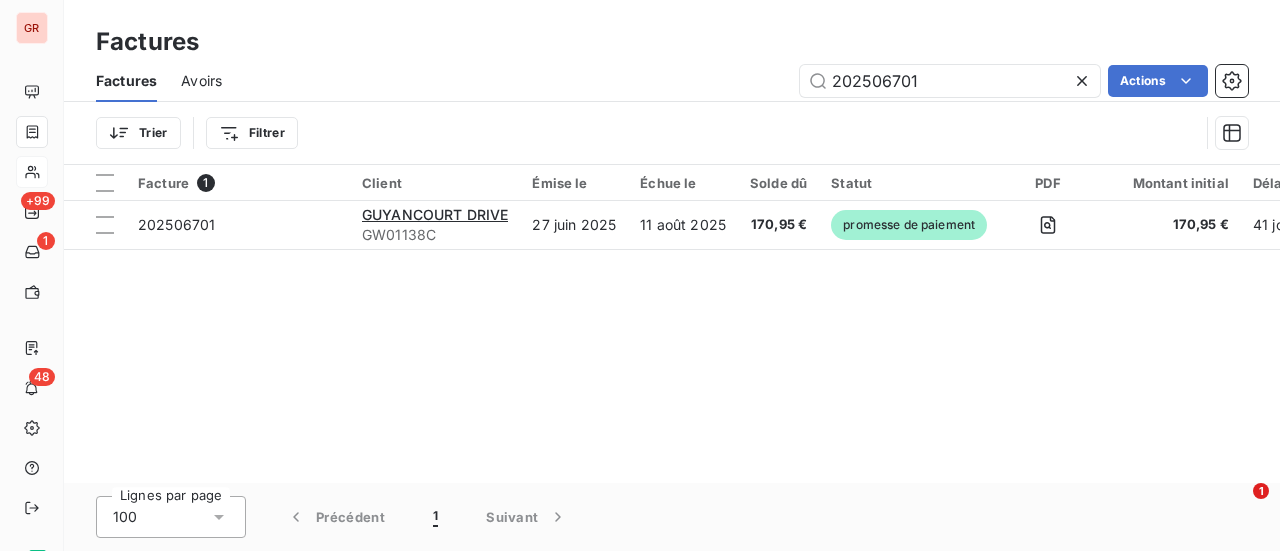drag, startPoint x: 736, startPoint y: 91, endPoint x: 328, endPoint y: 106, distance: 408.27563 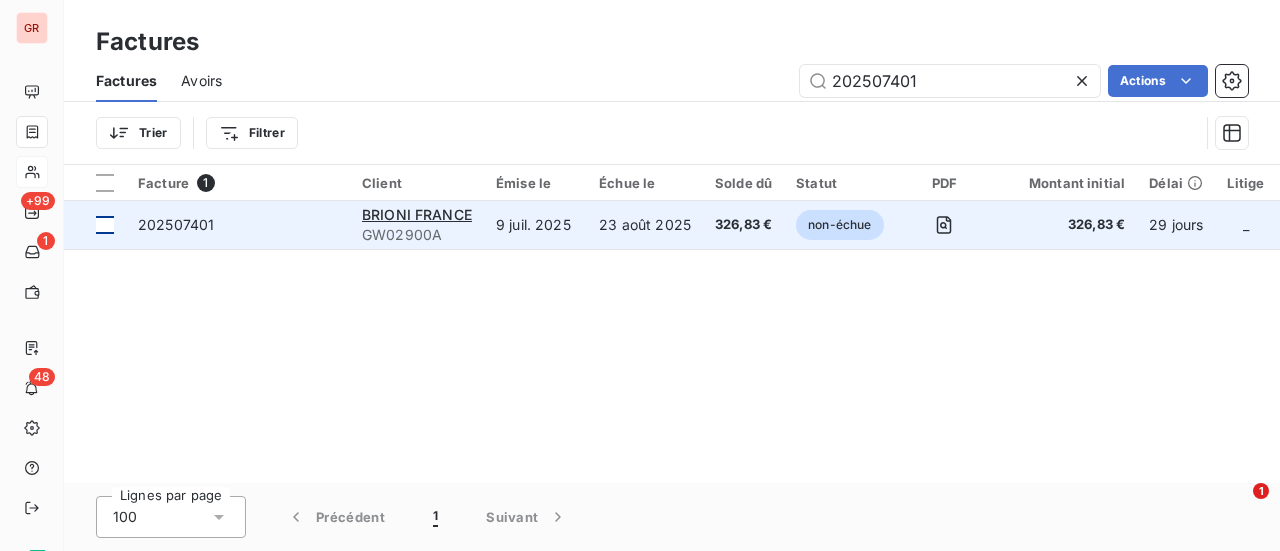 type on "202507401" 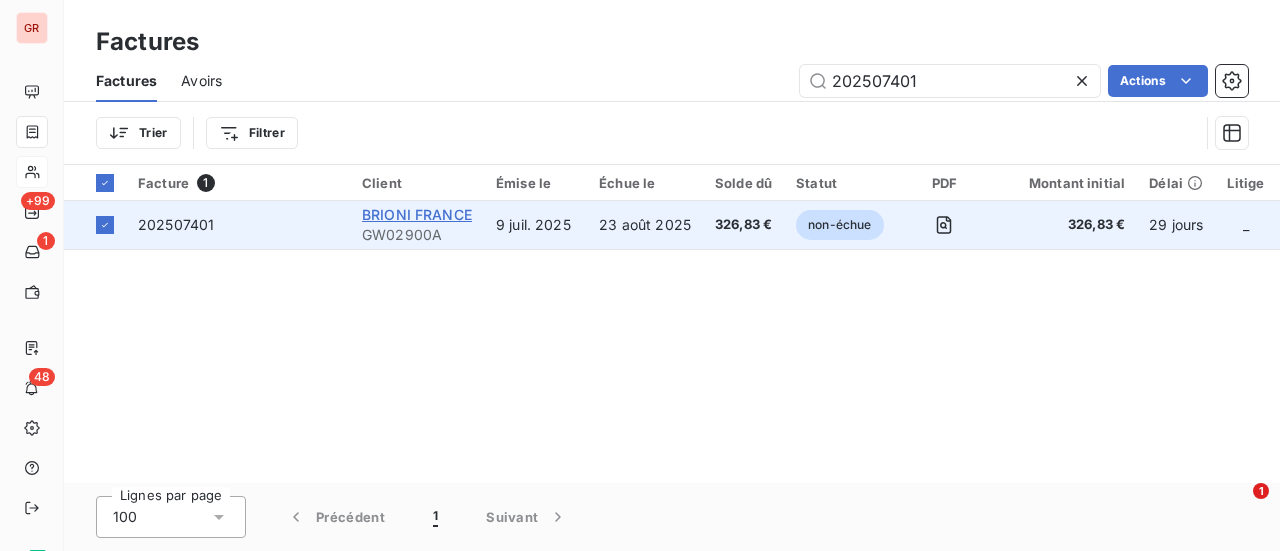 click on "BRIONI FRANCE" at bounding box center [417, 214] 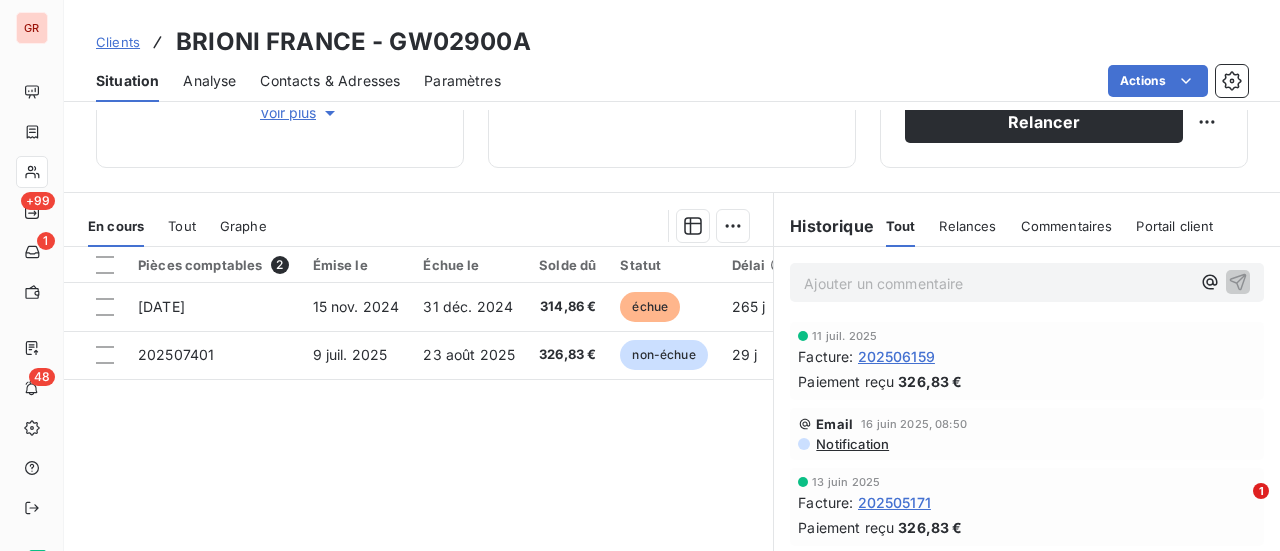 scroll, scrollTop: 400, scrollLeft: 0, axis: vertical 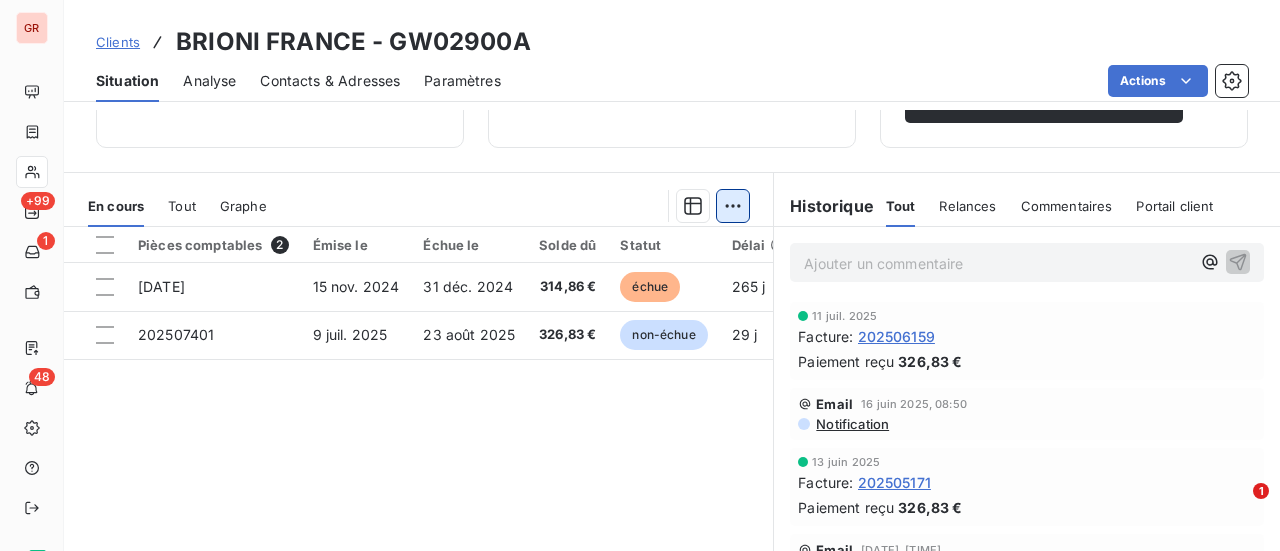 click on "GR +99 1 48 Clients BRIONI FRANCE - [CODE] Situation Analyse Contacts & Adresses Paramètres Actions Informations client Gestionnaires Aucun Propriétés Client Responsable CASH Collection caption BRIONI FRANCE Recouvrement SDA Voir plus Encours client   [PRICE] 0 Échu [PRICE] Non-échu [PRICE]     Limite d’encours Ajouter une limite d’encours autorisé Gestion du risque Surveiller ce client en intégrant votre outil de gestion des risques client. Relance Plan de relance Standard Prochaine relance prévue depuis le  [DATE] Niveau 5 Relancer En cours Tout Graphe Pièces comptables 2 Émise le Échue le Solde dû Statut Délai   Retard   [DATE] [DATE] [PRICE] échue [PRICE] 265 j +219 j [DATE] [DATE] [PRICE] non-échue 29 j -16 j Lignes par page 25 Précédent 1 Suivant Historique Tout Relances Commentaires Portail client Tout Relances Commentaires Portail client Ajouter un commentaire ﻿ [DATE] Facture  : [DATE] 1" at bounding box center (640, 275) 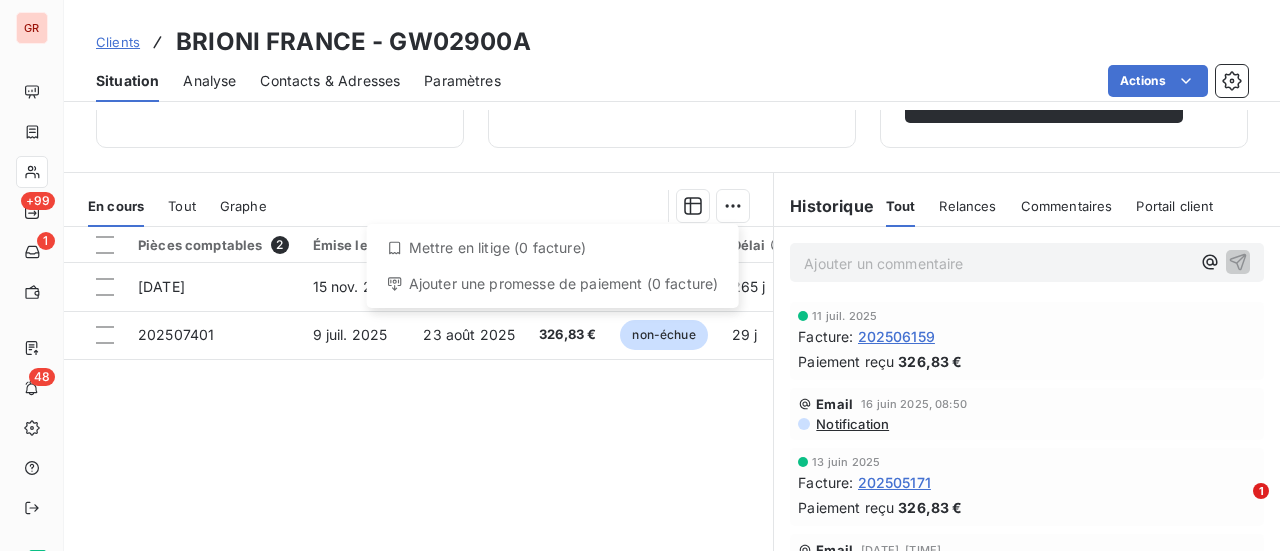 click on "GR +99 1 48 Clients BRIONI FRANCE - GW02900A Situation Analyse Contacts & Adresses Paramètres Actions Informations client Gestionnaires Aucun Propriétés Client Responsable CASH Collection caption BRIONI FRANCE Recouvrement SDA Voir plus Encours client   [AMOUNT] 0 Échu [AMOUNT] Non-échu [AMOUNT]     Limite d’encours Ajouter une limite d’encours autorisé Gestion du risque Surveiller ce client en intégrant votre outil de gestion des risques client. Relance Plan de relance Standard Prochaine relance prévue depuis le  [DATE] Niveau 5 Relancer En cours Tout Graphe Mettre en litige (0 facture) Ajouter une promesse de paiement (0 facture) Pièces comptables 2 Émise le Échue le Solde dû Statut Délai   Retard   [NUMBER] [DATE] [DATE] [AMOUNT] échue [DAYS] j +[DAYS] j [NUMBER] [DATE] [DATE] [AMOUNT] non-échue [DAYS] j -[DAYS] j Lignes par page 25 Précédent 1 Suivant Historique Tout Relances Commentaires Portail client Tout Relances Commentaires ﻿" at bounding box center (640, 275) 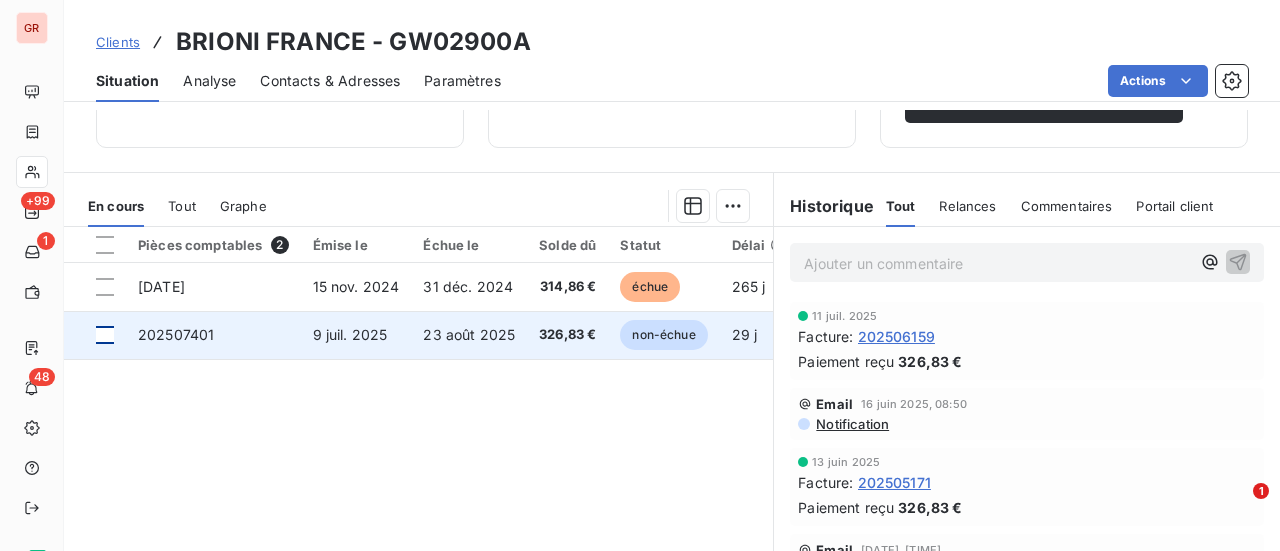 click at bounding box center (105, 335) 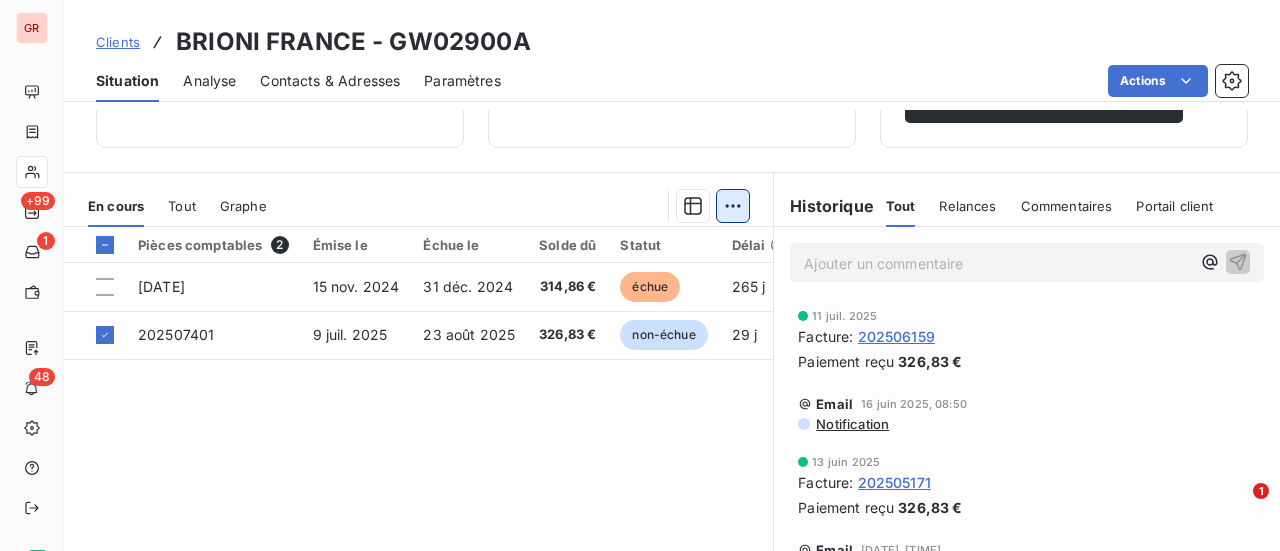 click on "GR +99 1 48 Clients BRIONI FRANCE - [CODE] Situation Analyse Contacts & Adresses Paramètres Actions Informations client Gestionnaires Aucun Propriétés Client Responsable CASH Collection caption BRIONI FRANCE Recouvrement SDA Voir plus Encours client   [PRICE] 0 Échu [PRICE] Non-échu [PRICE]     Limite d’encours Ajouter une limite d’encours autorisé Gestion du risque Surveiller ce client en intégrant votre outil de gestion des risques client. Relance Plan de relance Standard Prochaine relance prévue depuis le  [DATE] Niveau 5 Relancer En cours Tout Graphe Pièces comptables 2 Émise le Échue le Solde dû Statut Délai   Retard   [DATE] [DATE] [PRICE] échue [PRICE] 265 j +219 j [DATE] [DATE] [PRICE] non-échue 29 j -16 j Lignes par page 25 Précédent 1 Suivant Historique Tout Relances Commentaires Portail client Tout Relances Commentaires Portail client Ajouter un commentaire ﻿ [DATE] Facture  : [DATE] 1" at bounding box center [640, 275] 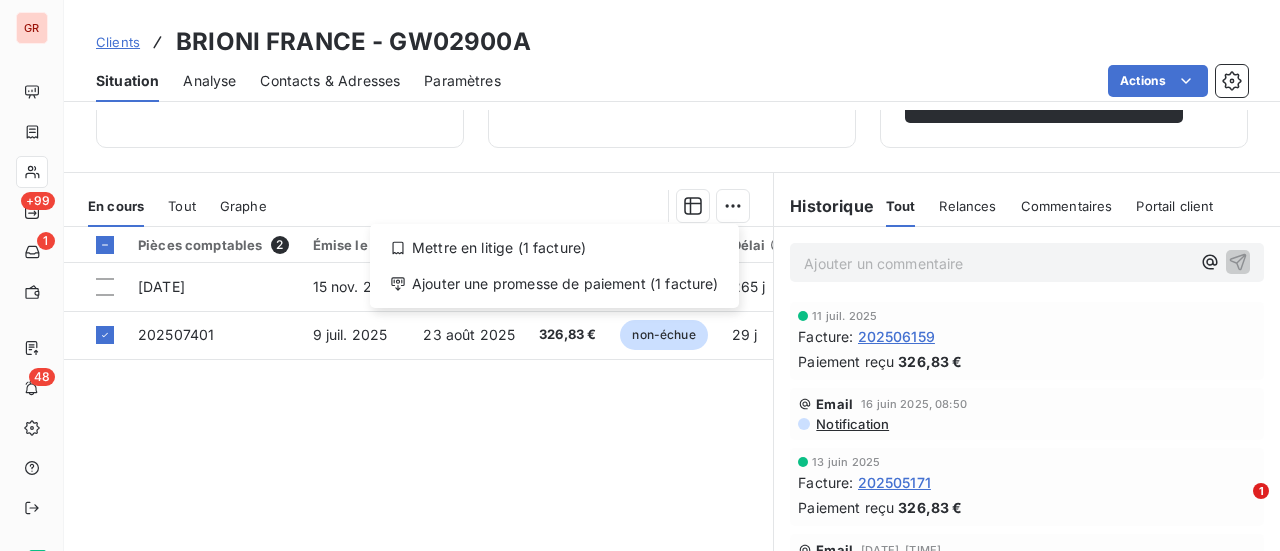 click on "GR +99 1 48 Clients BRIONI FRANCE - GW02900A Situation Analyse Contacts & Adresses Paramètres Actions Informations client Gestionnaires Aucun Propriétés Client Responsable CASH Collection caption BRIONI FRANCE Recouvrement SDA Voir plus Encours client   [AMOUNT] 0 Échu [AMOUNT] Non-échu [AMOUNT]     Limite d’encours Ajouter une limite d’encours autorisé Gestion du risque Surveiller ce client en intégrant votre outil de gestion des risques client. Relance Plan de relance Standard Prochaine relance prévue depuis le  [DATE] Niveau 5 Relancer En cours Tout Graphe Mettre en litige (1 facture) Ajouter une promesse de paiement (1 facture) Pièces comptables 2 Émise le Échue le Solde dû Statut Délai   Retard   [NUMBER] [DATE] [DATE] [AMOUNT] échue [DAYS] j +[DAYS] j [NUMBER] [DATE] [DATE] [AMOUNT] non-échue [DAYS] j -[DAYS] j Lignes par page 25 Précédent 1 Suivant Historique Tout Relances Commentaires Portail client Tout Relances Commentaires ﻿" at bounding box center [640, 275] 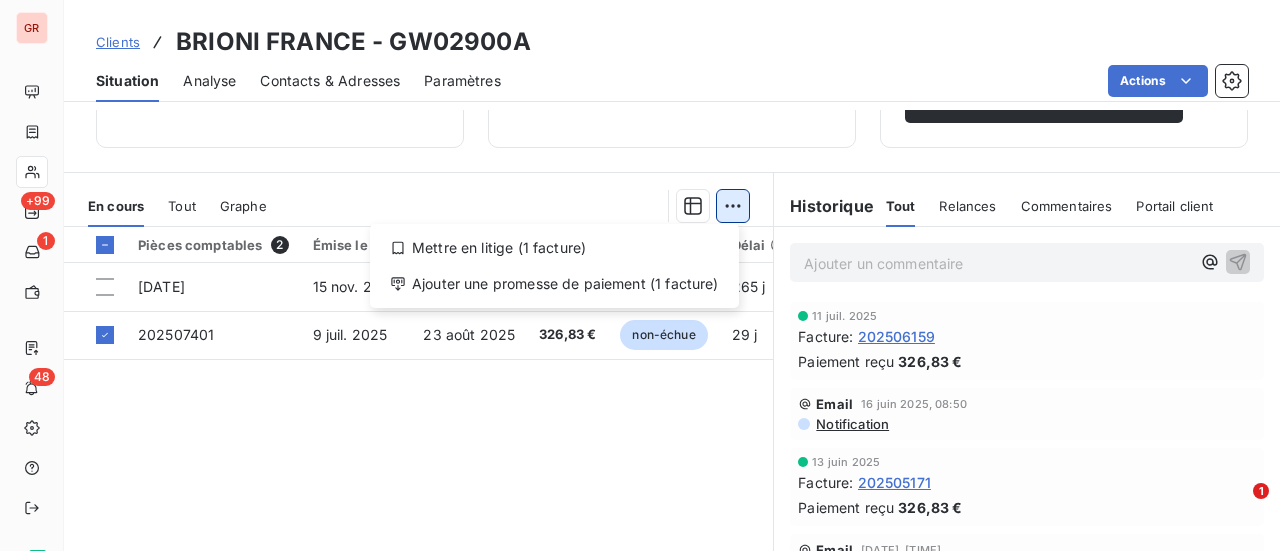 click on "GR +99 1 48 Clients BRIONI FRANCE - GW02900A Situation Analyse Contacts & Adresses Paramètres Actions Informations client Gestionnaires Aucun Propriétés Client Responsable CASH Collection caption BRIONI FRANCE Recouvrement SDA Voir plus Encours client   [AMOUNT] 0 Échu [AMOUNT] Non-échu [AMOUNT]     Limite d’encours Ajouter une limite d’encours autorisé Gestion du risque Surveiller ce client en intégrant votre outil de gestion des risques client. Relance Plan de relance Standard Prochaine relance prévue depuis le  [DATE] Niveau 5 Relancer En cours Tout Graphe Mettre en litige (1 facture) Ajouter une promesse de paiement (1 facture) Pièces comptables 2 Émise le Échue le Solde dû Statut Délai   Retard   [NUMBER] [DATE] [DATE] [AMOUNT] échue [DAYS] j +[DAYS] j [NUMBER] [DATE] [DATE] [AMOUNT] non-échue [DAYS] j -[DAYS] j Lignes par page 25 Précédent 1 Suivant Historique Tout Relances Commentaires Portail client Tout Relances Commentaires ﻿" at bounding box center [640, 275] 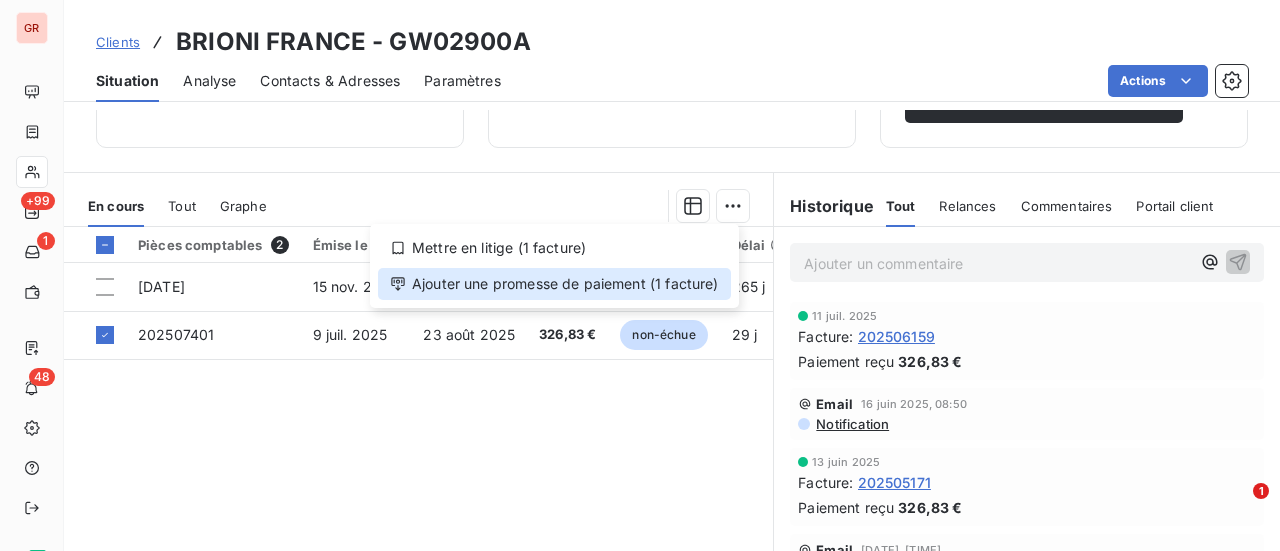 click on "Ajouter une promesse de paiement (1 facture)" at bounding box center [554, 284] 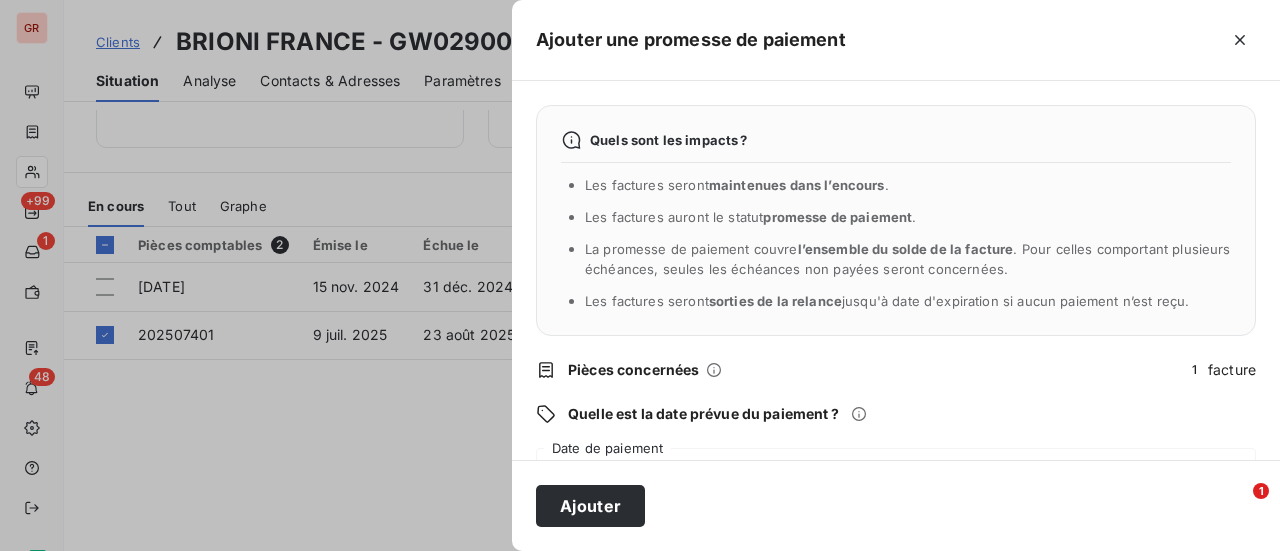 click on "Quels sont les impacts ? Les factures seront  maintenues dans l’encours . Les factures auront le statut  promesse de paiement . La promesse de paiement couvre  l’ensemble du solde de la facture . Pour celles comportant plusieurs échéances, seules les échéances non payées seront concernées. Les factures seront  sorties de la relance  jusqu'à date d'expiration si aucun paiement n’est reçu. Pièces concernées 1   facture Quelle est la date prévue du paiement ? 08/08/2025 Date de paiement Souhaitez-vous apporter des informations complémentaires ? Ajouter un commentaire  (facultatif)" at bounding box center (896, 270) 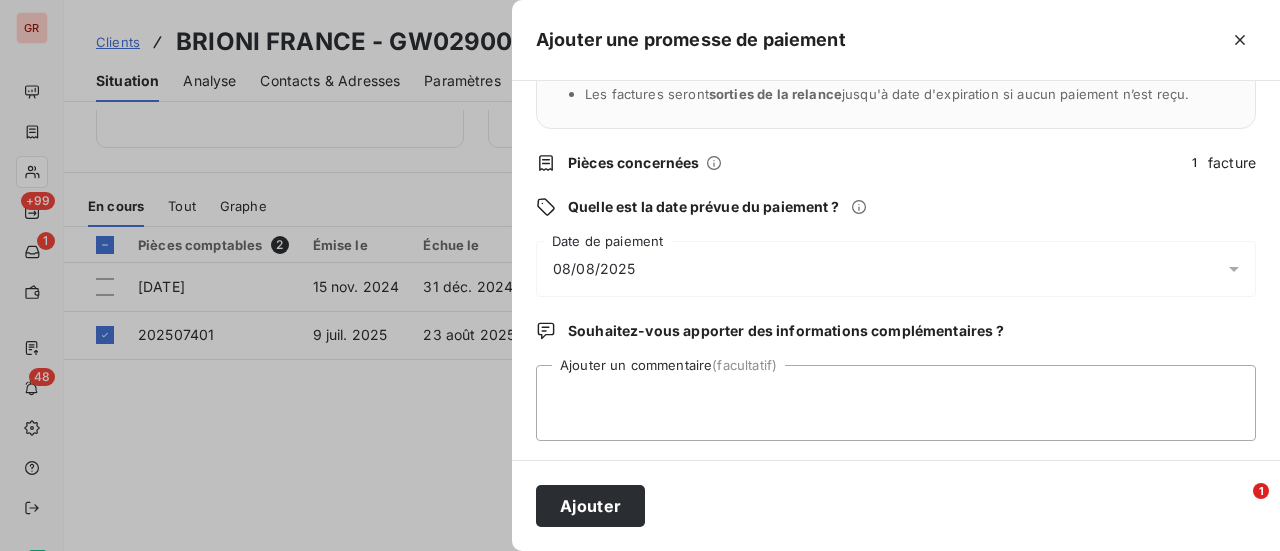 scroll, scrollTop: 209, scrollLeft: 0, axis: vertical 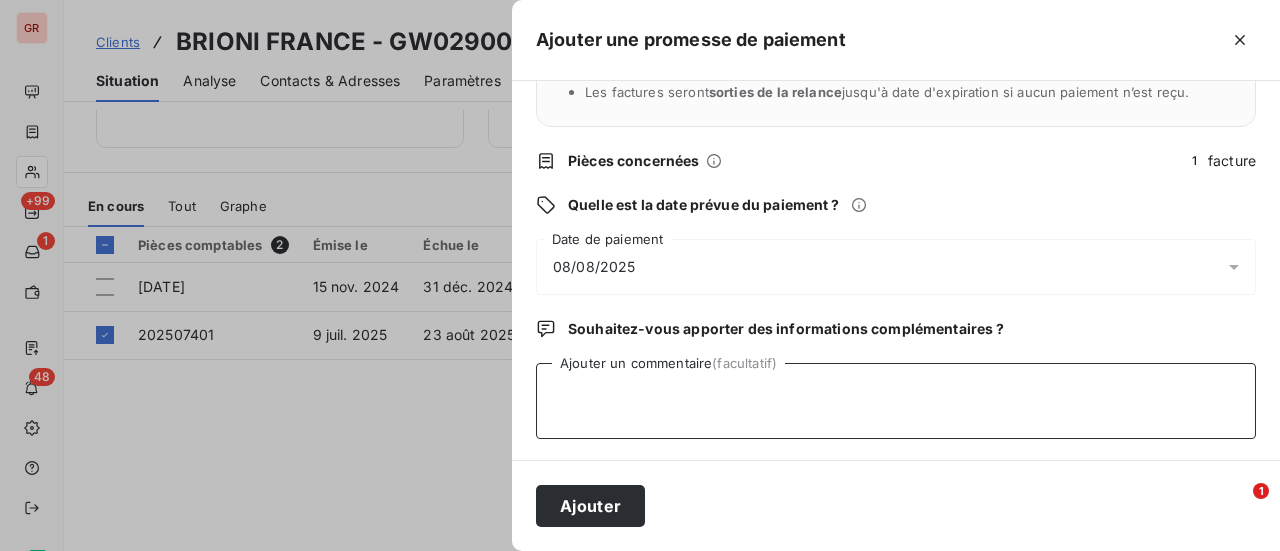 click on "Ajouter un commentaire  (facultatif)" at bounding box center (896, 401) 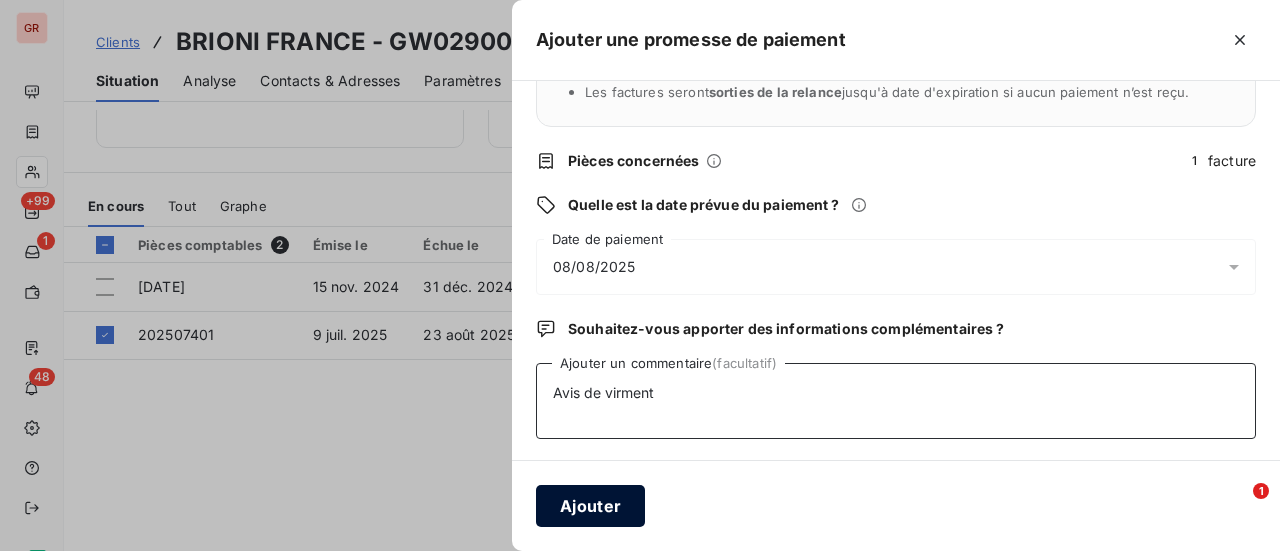 type on "Avis de virment" 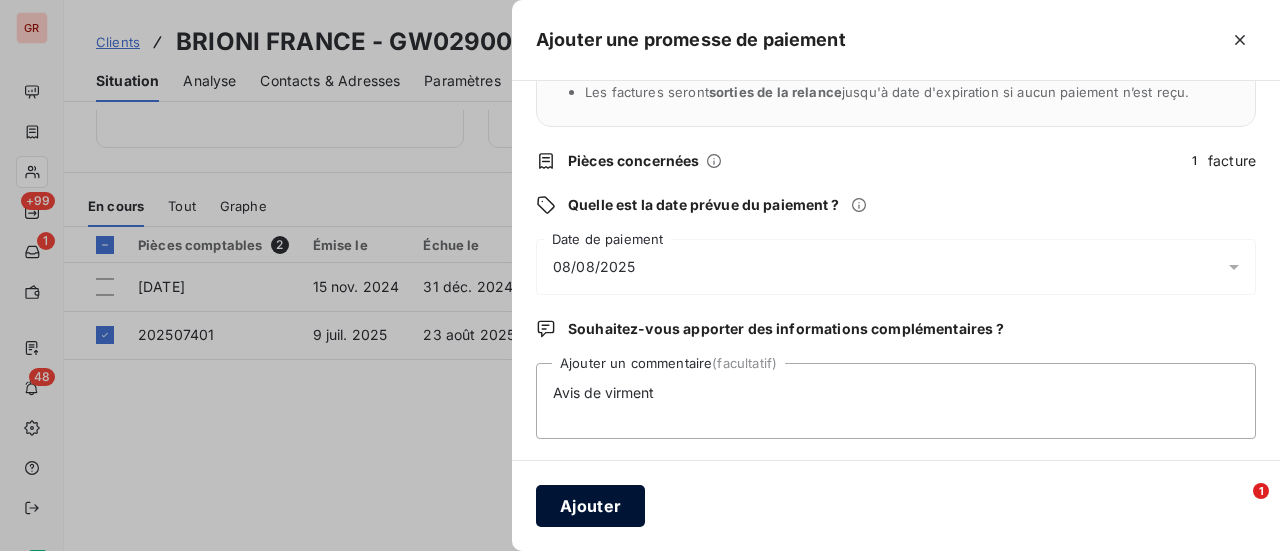 click on "Ajouter" at bounding box center (590, 506) 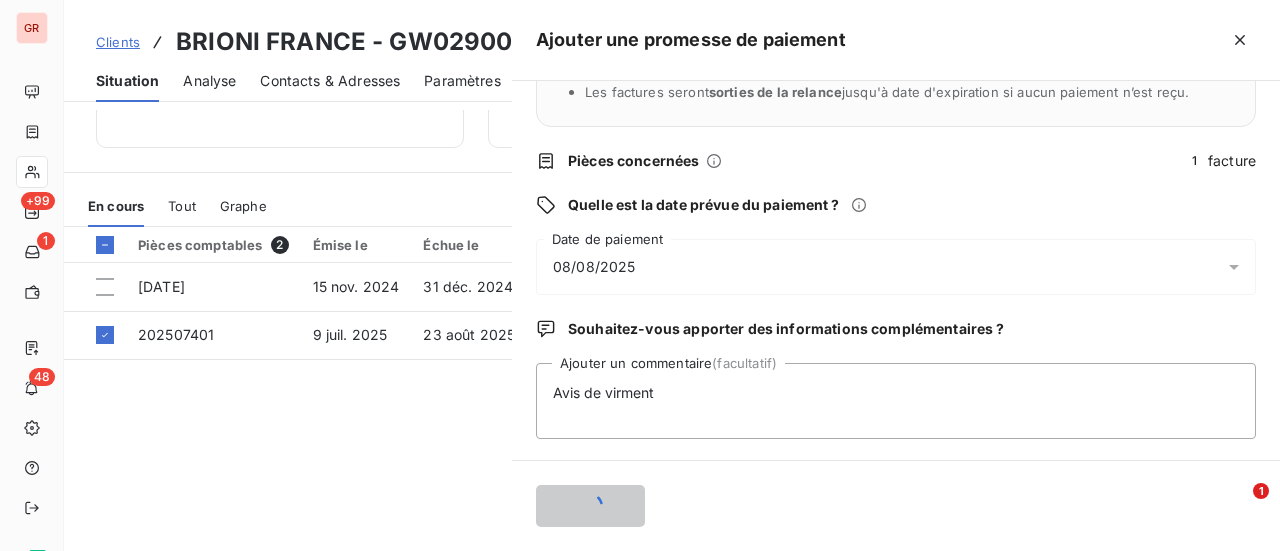 type 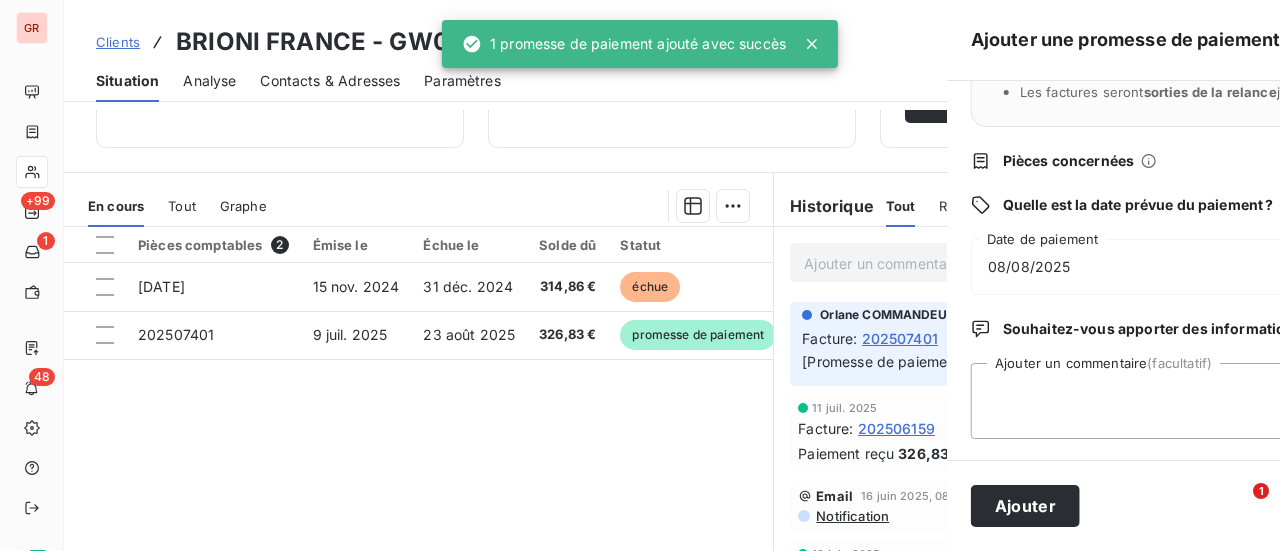 click at bounding box center [640, 275] 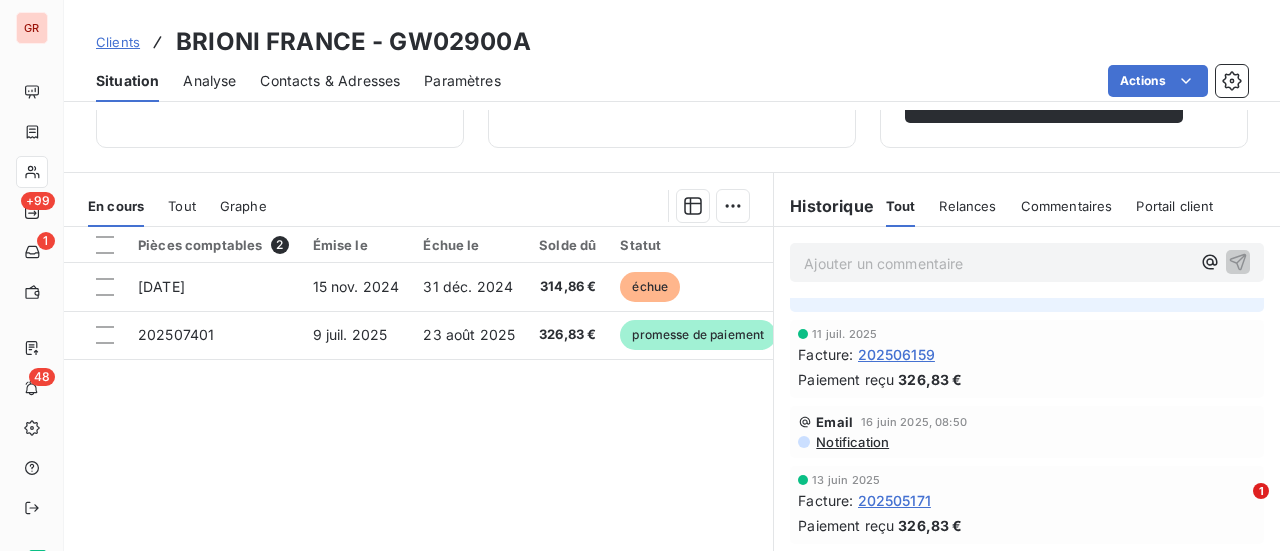 scroll, scrollTop: 100, scrollLeft: 0, axis: vertical 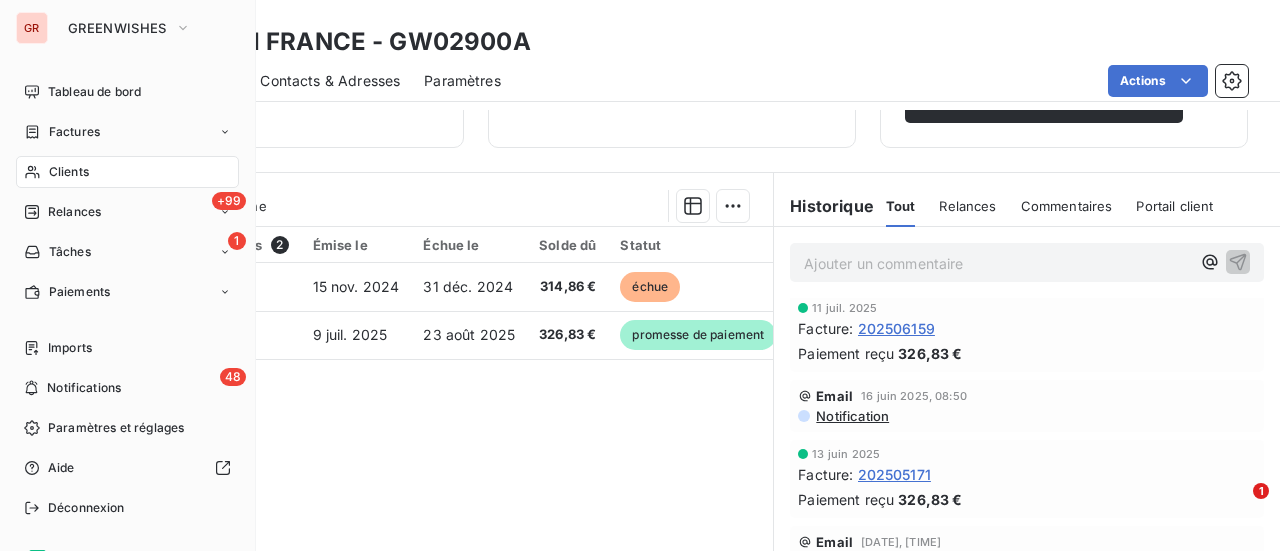 click on "Factures" at bounding box center (74, 132) 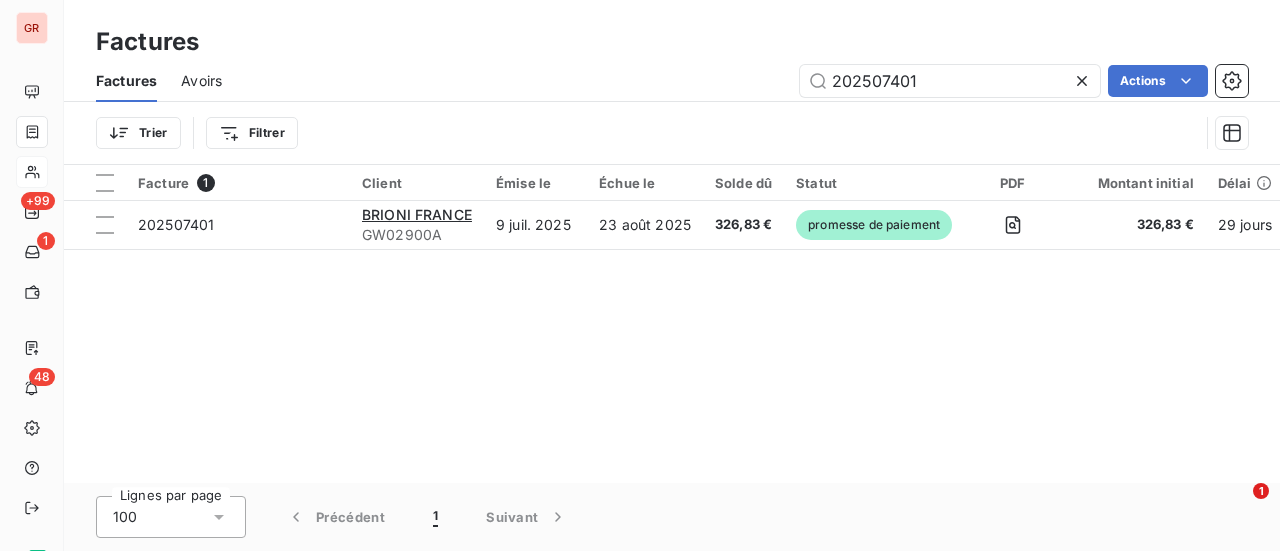 drag, startPoint x: 953, startPoint y: 84, endPoint x: 638, endPoint y: 103, distance: 315.5725 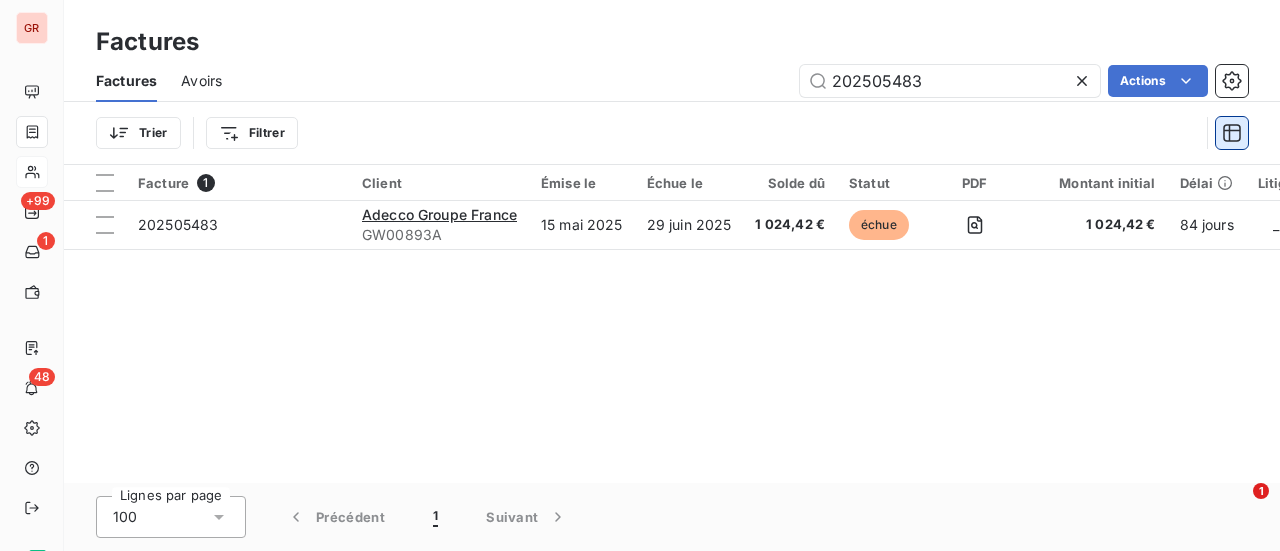 type on "202505483" 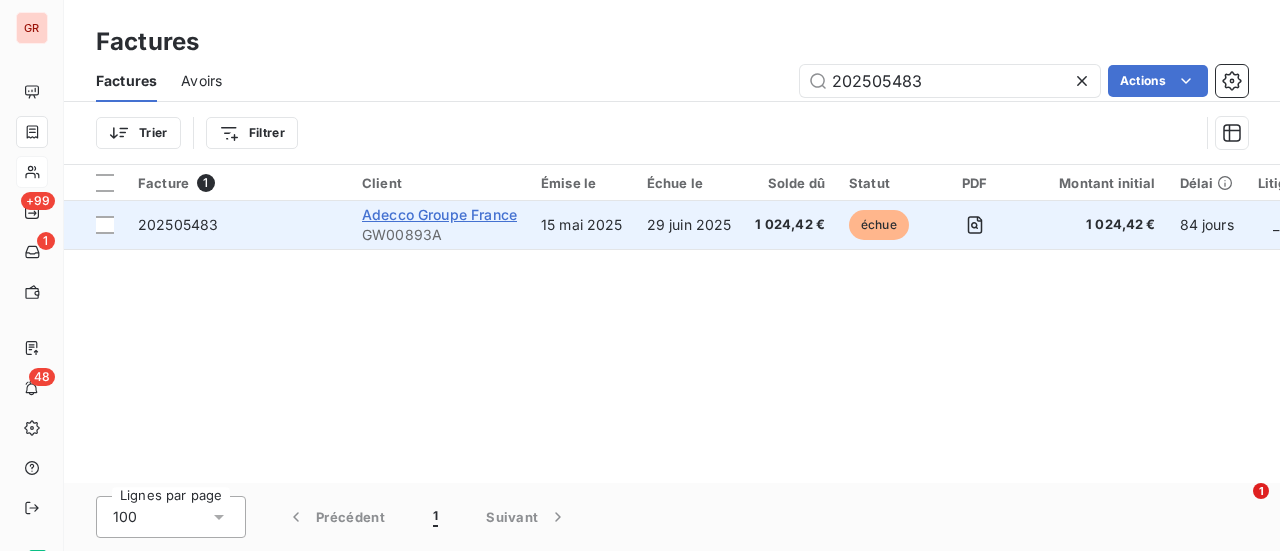 click on "Adecco Groupe France" at bounding box center [439, 214] 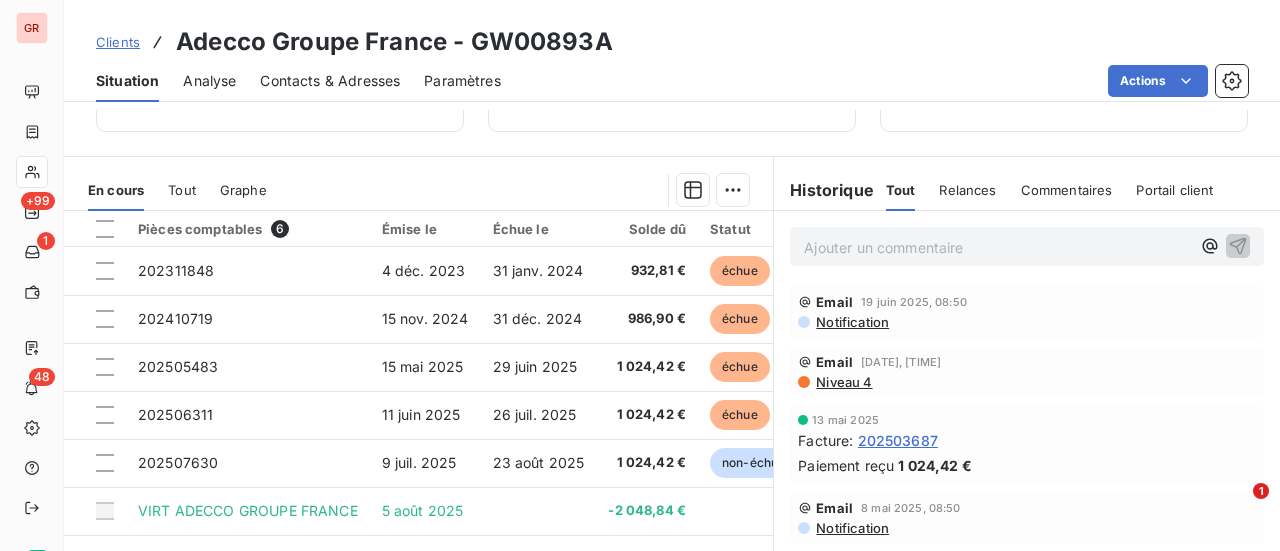 scroll, scrollTop: 500, scrollLeft: 0, axis: vertical 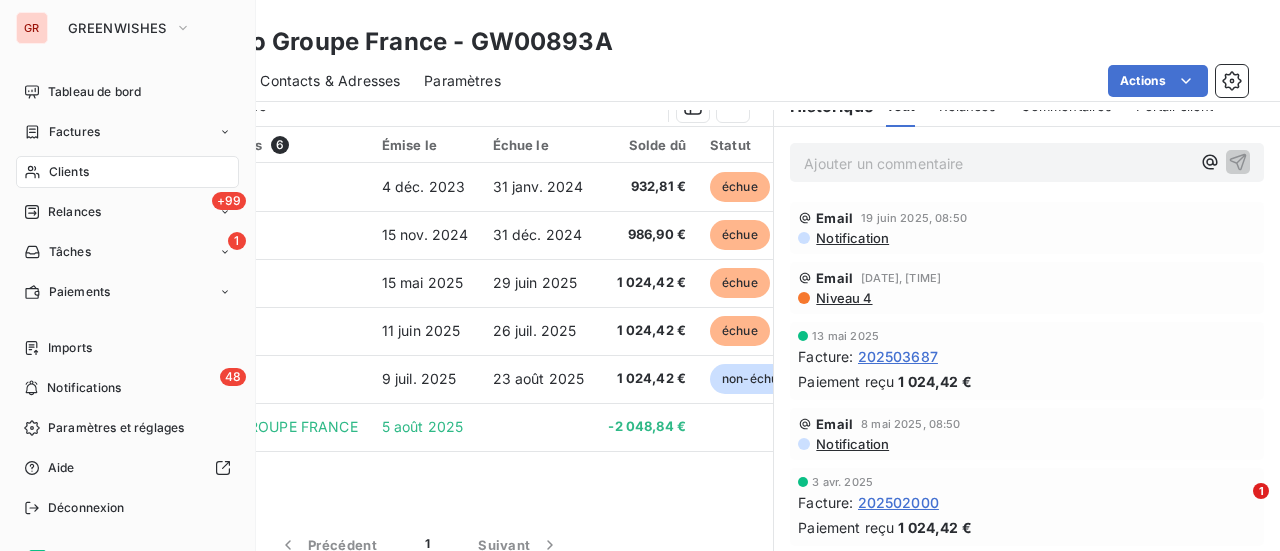 drag, startPoint x: 73, startPoint y: 133, endPoint x: 216, endPoint y: 133, distance: 143 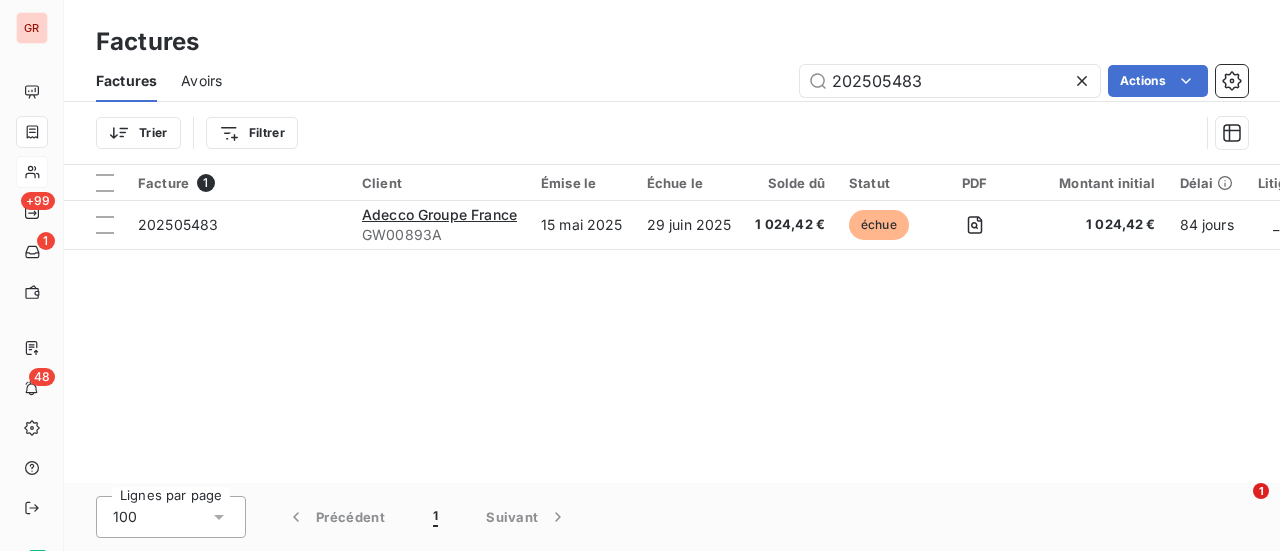 drag, startPoint x: 815, startPoint y: 100, endPoint x: 574, endPoint y: 137, distance: 243.8237 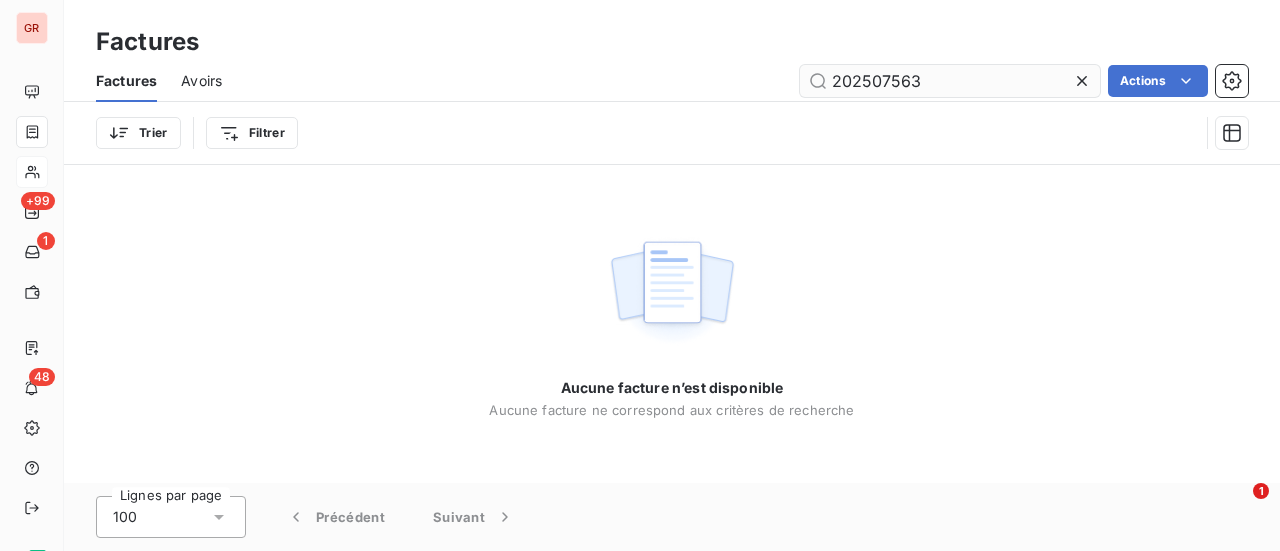 click on "202507563" at bounding box center [950, 81] 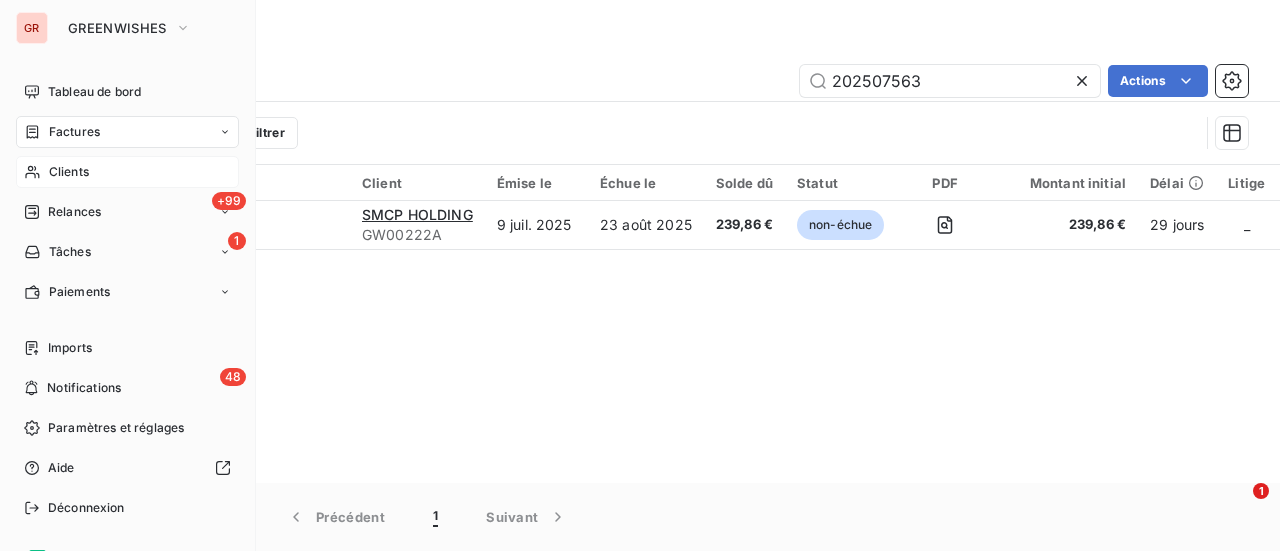 drag, startPoint x: 82, startPoint y: 133, endPoint x: 162, endPoint y: 120, distance: 81.04937 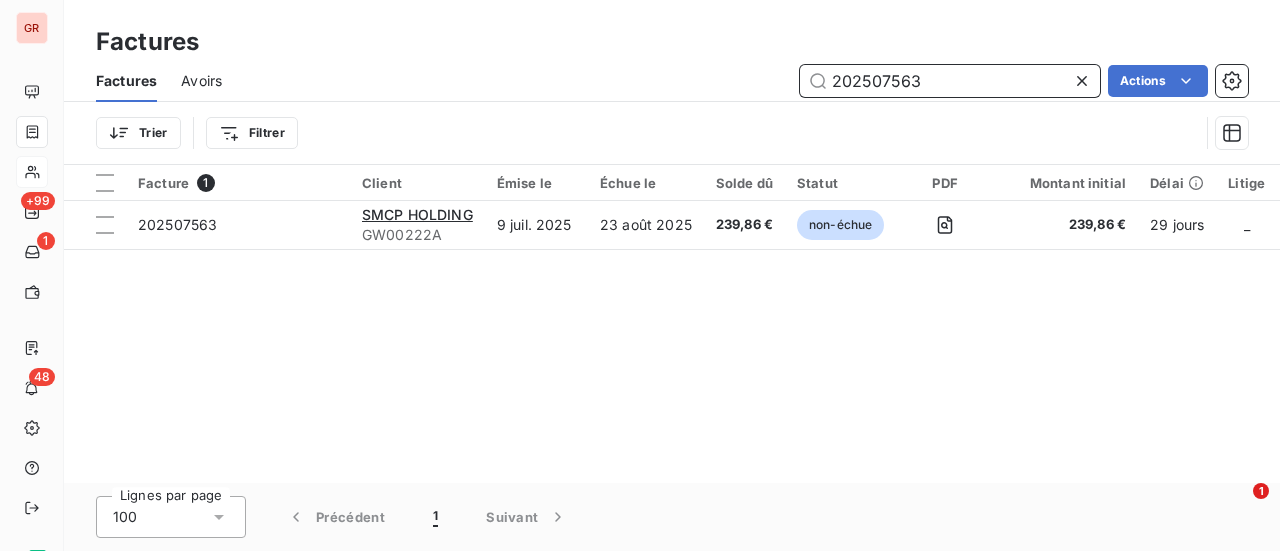 drag, startPoint x: 939, startPoint y: 87, endPoint x: 736, endPoint y: 105, distance: 203.79646 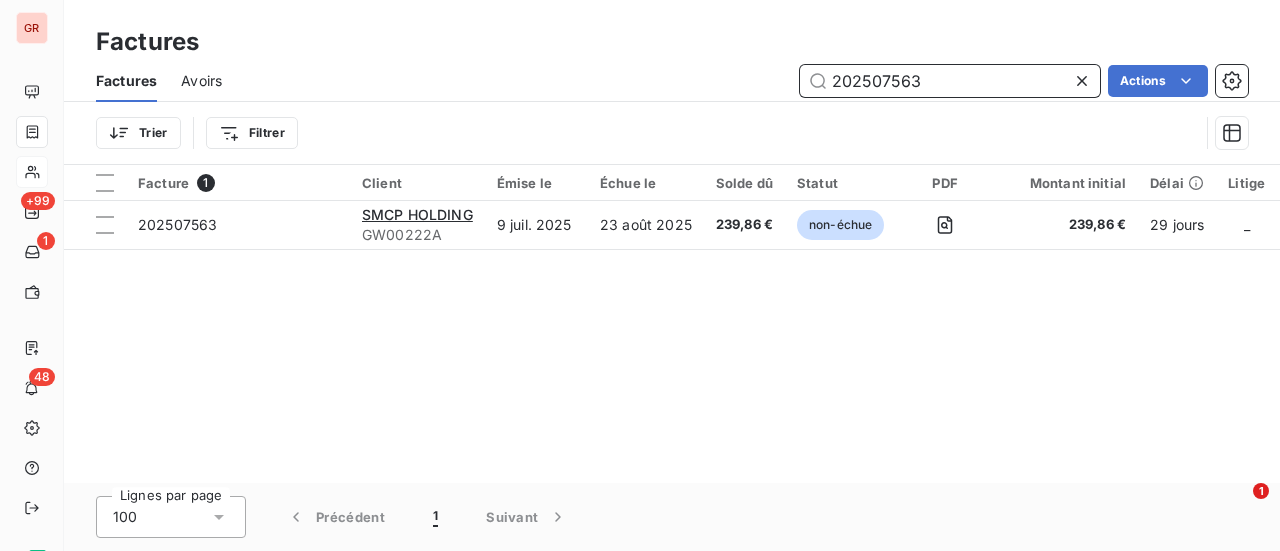 paste on "6720" 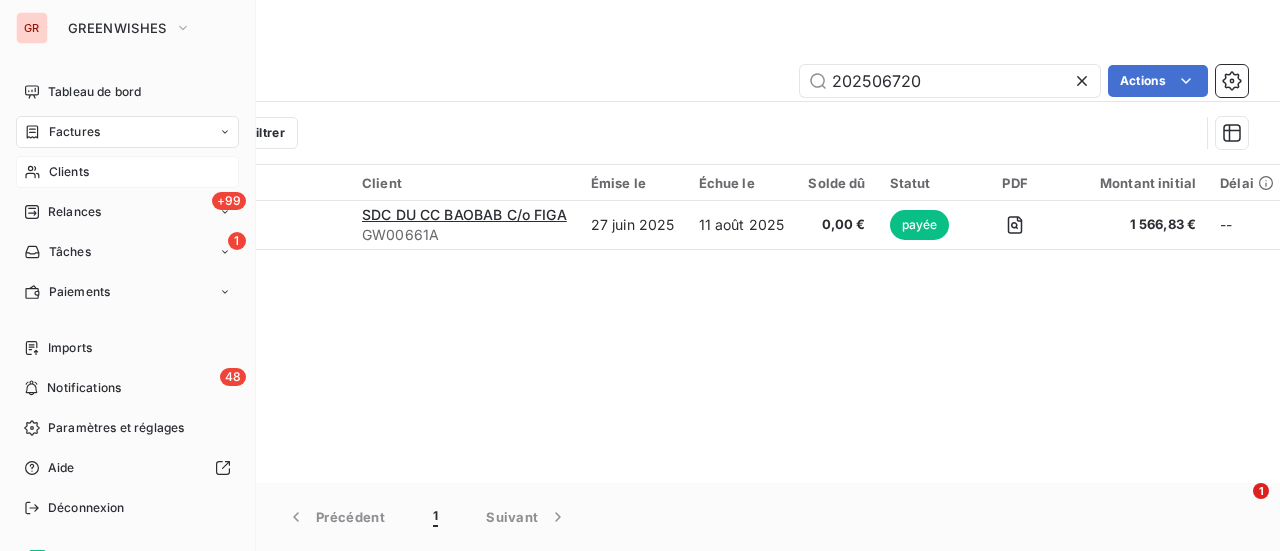 drag, startPoint x: 88, startPoint y: 131, endPoint x: 212, endPoint y: 119, distance: 124.57929 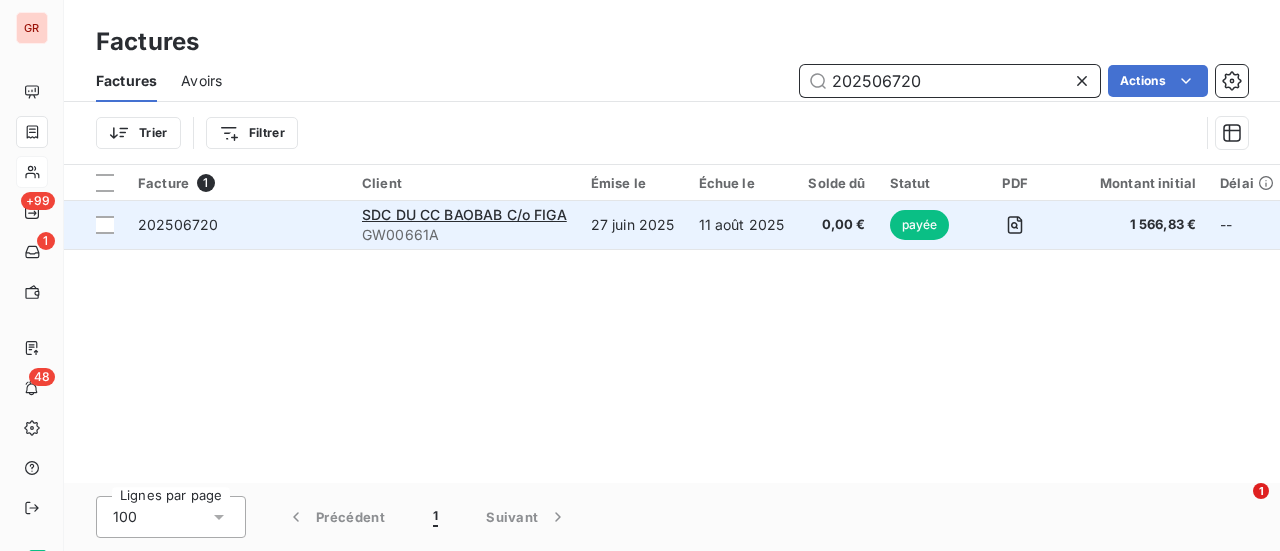 drag, startPoint x: 846, startPoint y: 99, endPoint x: 263, endPoint y: 201, distance: 591.8555 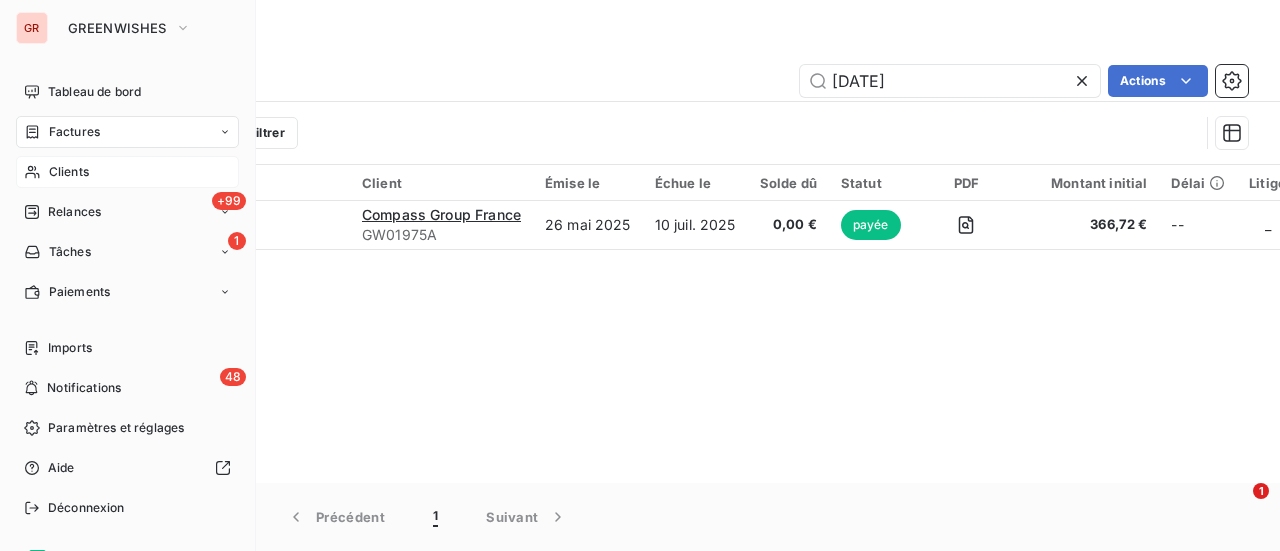 click on "Factures" at bounding box center (74, 132) 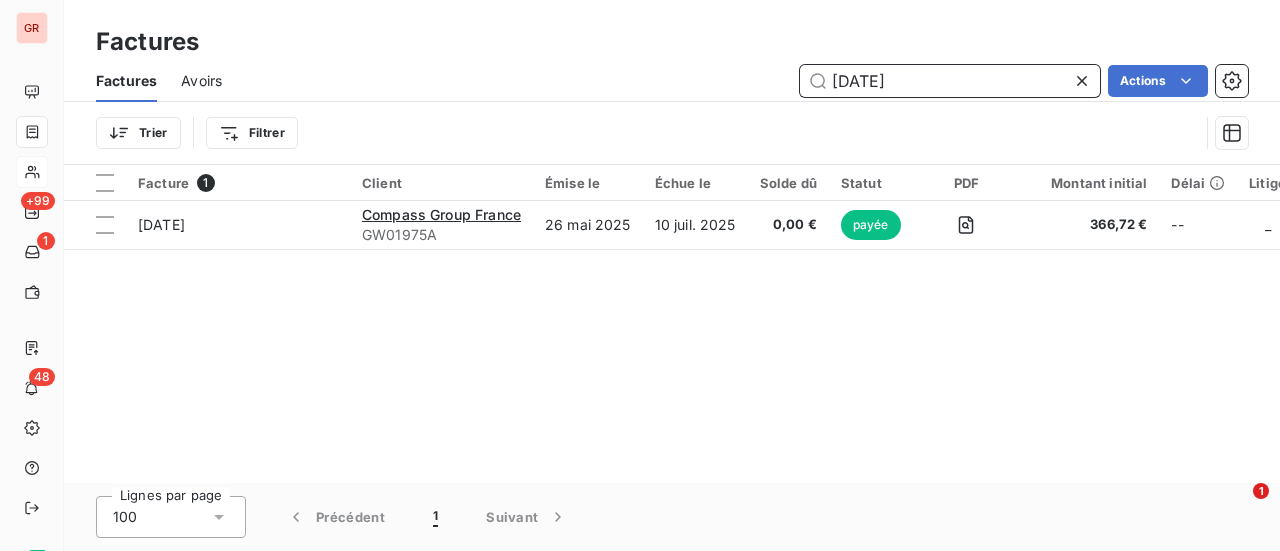 drag, startPoint x: 911, startPoint y: 97, endPoint x: 574, endPoint y: 150, distance: 341.1422 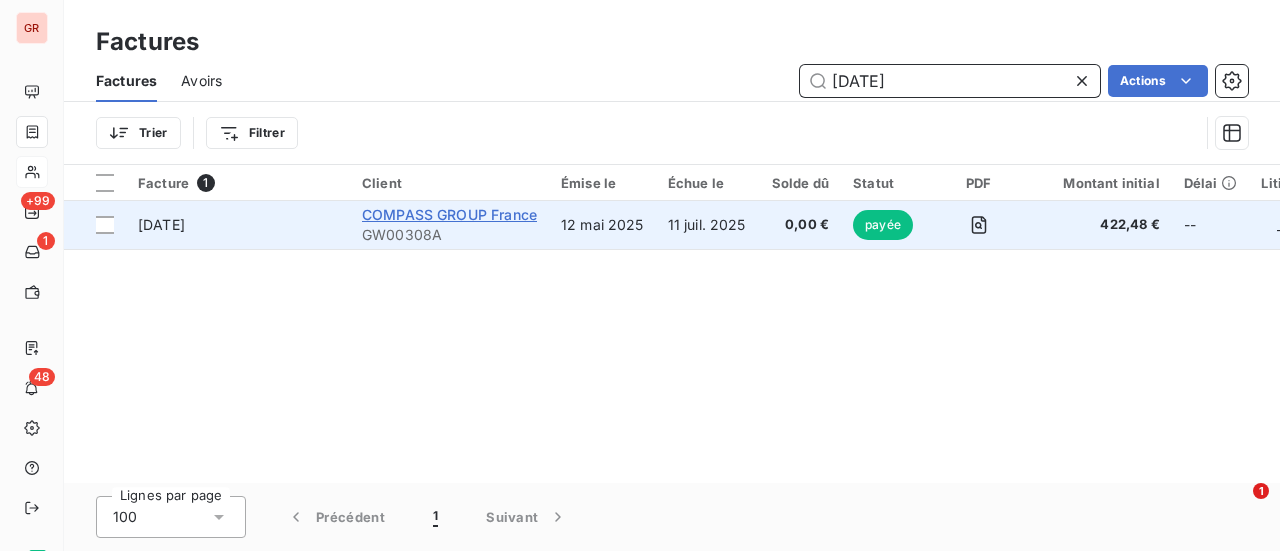 type on "[DATE]" 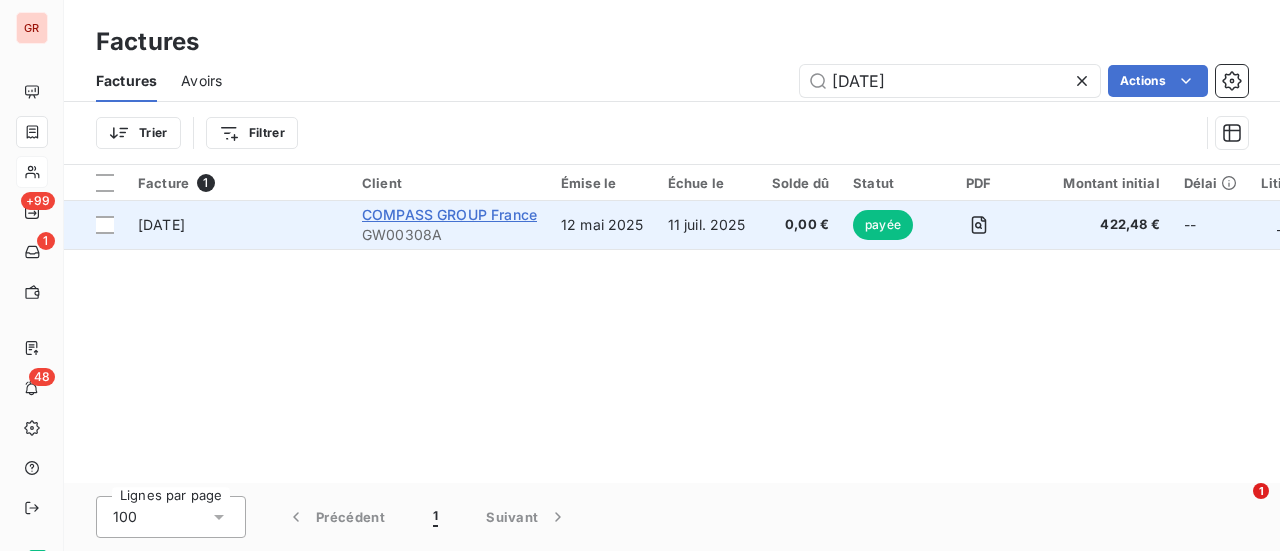 click on "COMPASS GROUP France" at bounding box center (449, 214) 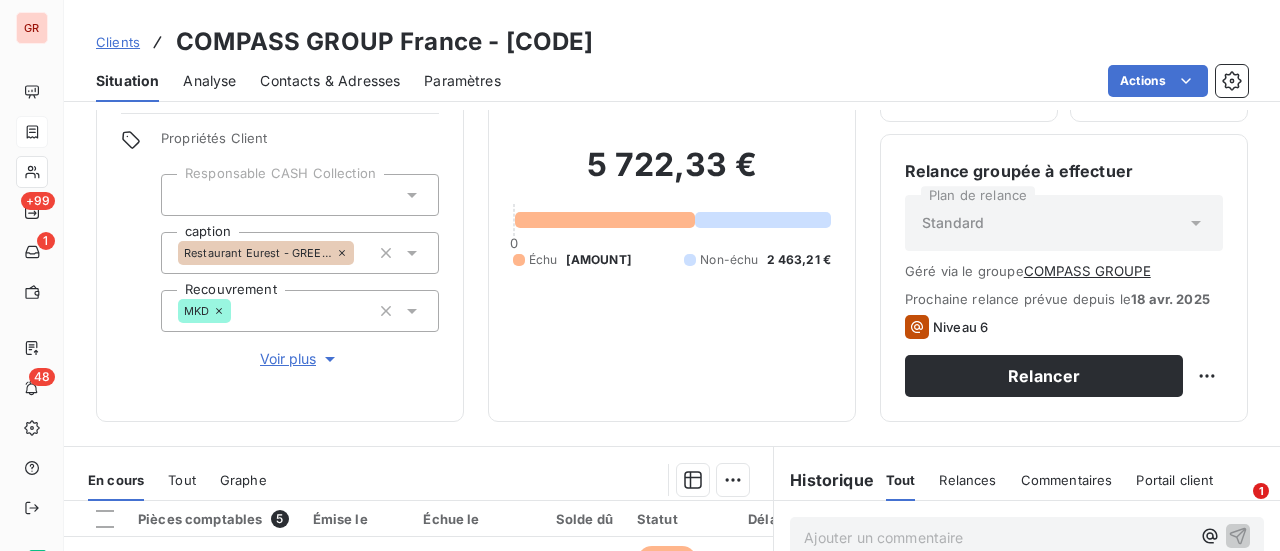 scroll, scrollTop: 0, scrollLeft: 0, axis: both 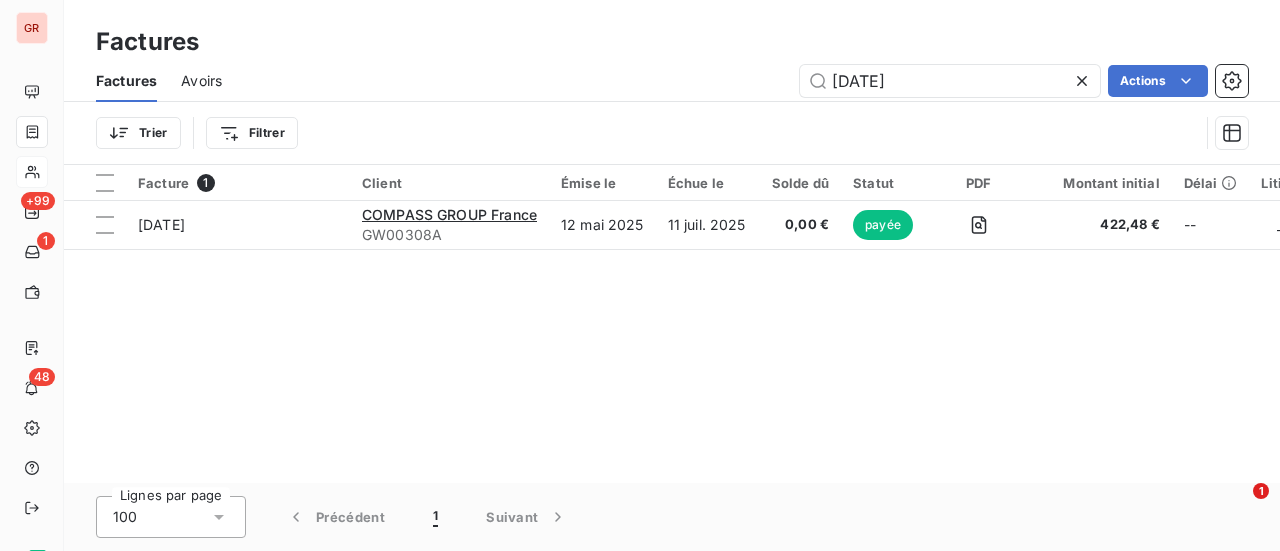drag, startPoint x: 936, startPoint y: 78, endPoint x: 550, endPoint y: 145, distance: 391.7716 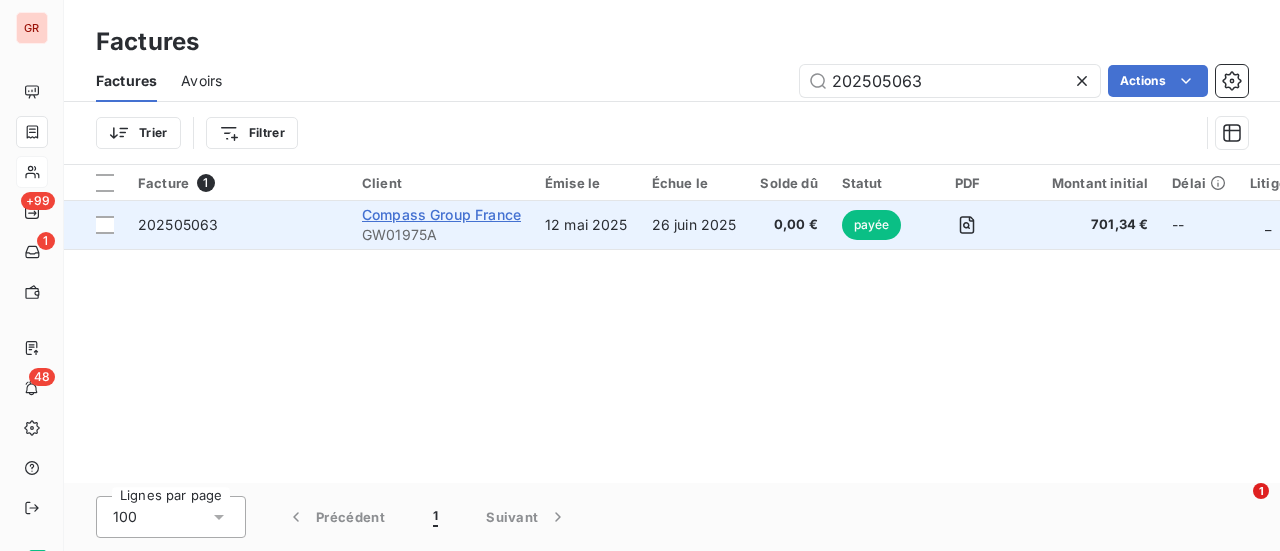 type on "202505063" 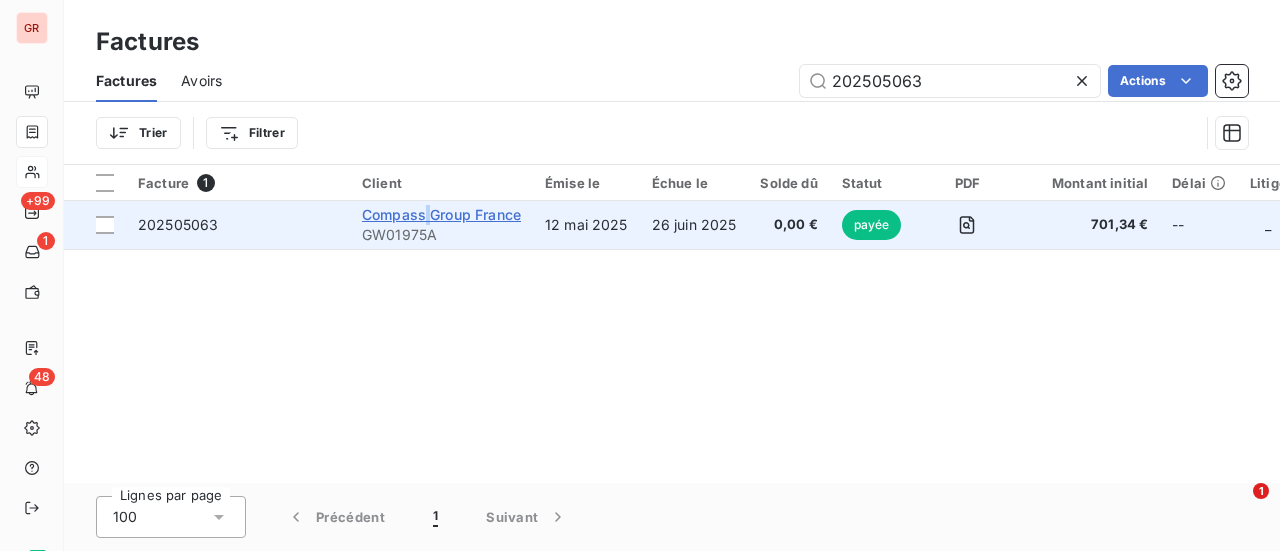 click on "Compass Group France" at bounding box center [441, 214] 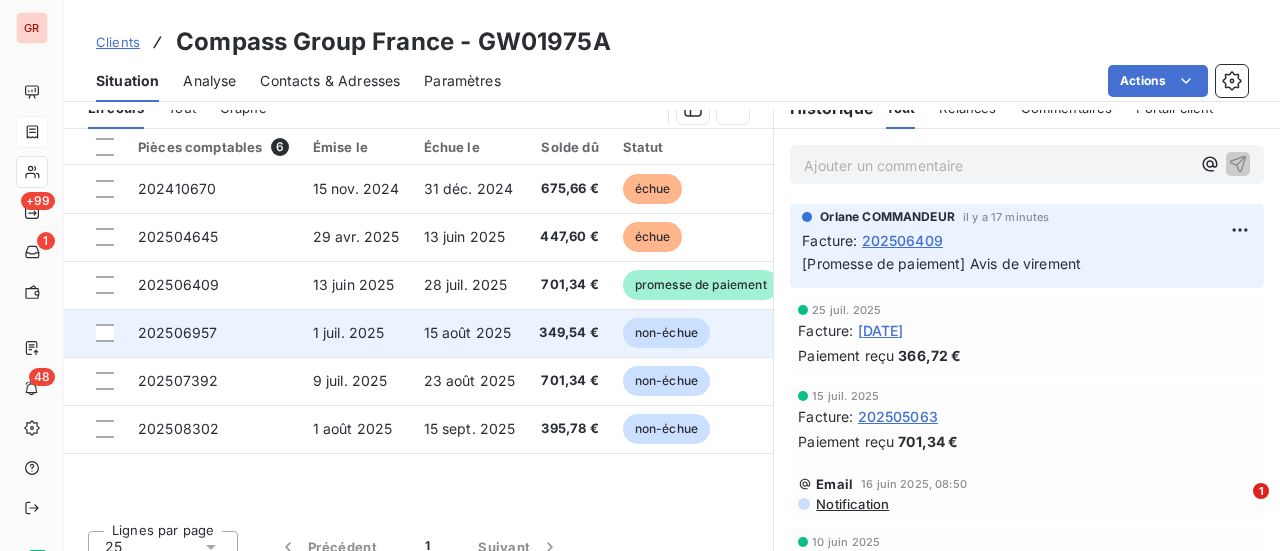 scroll, scrollTop: 547, scrollLeft: 0, axis: vertical 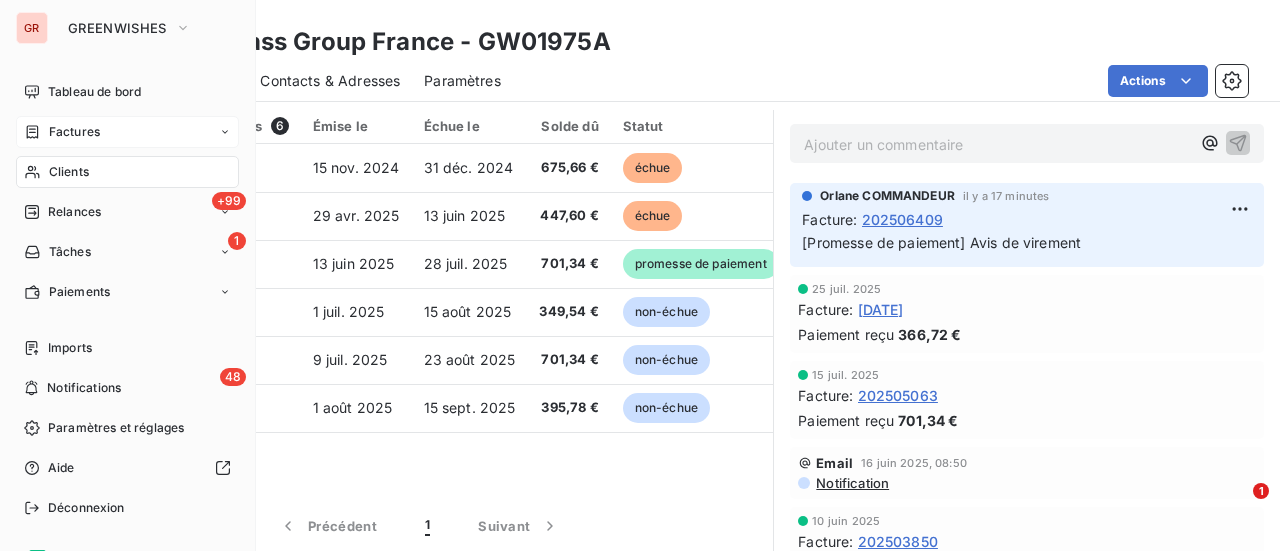 click on "Factures" at bounding box center [74, 132] 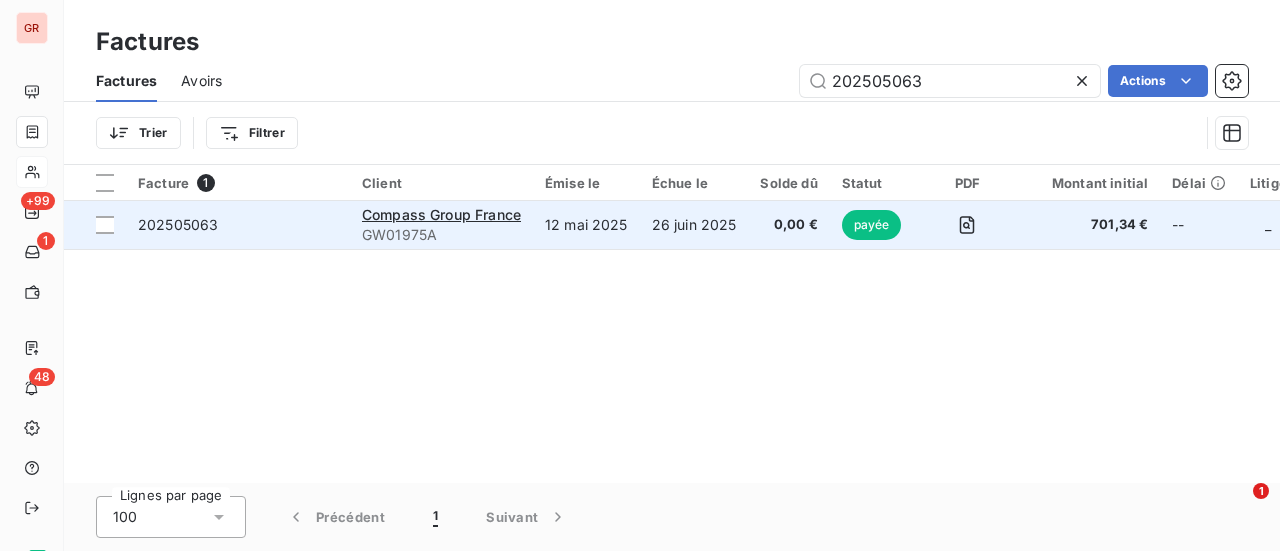 drag, startPoint x: 841, startPoint y: 106, endPoint x: 246, endPoint y: 236, distance: 609.03613 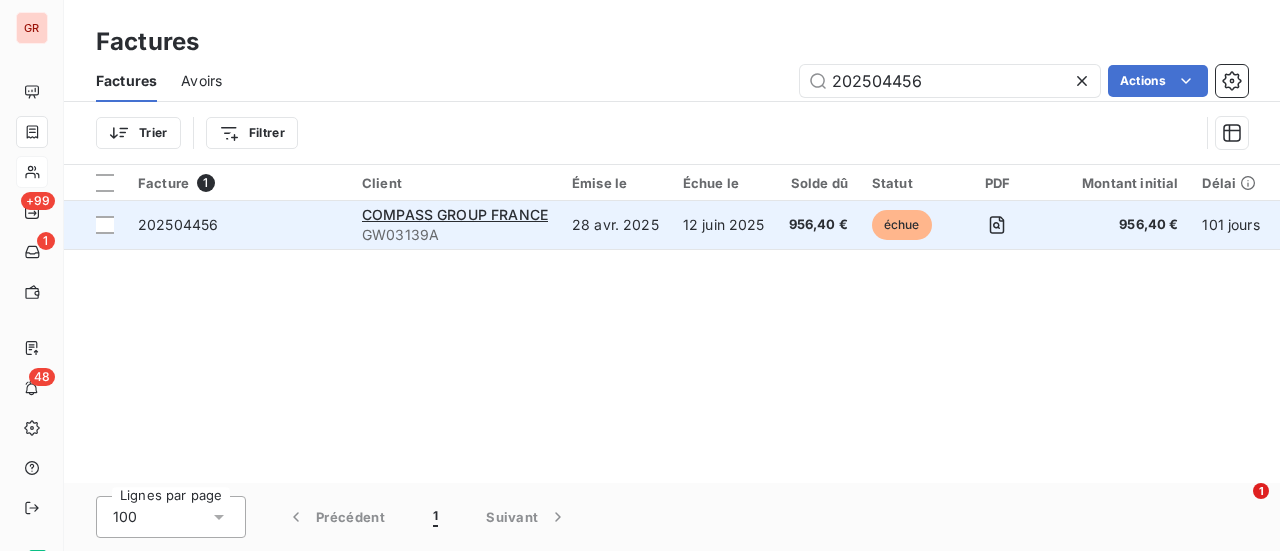 type on "202504456" 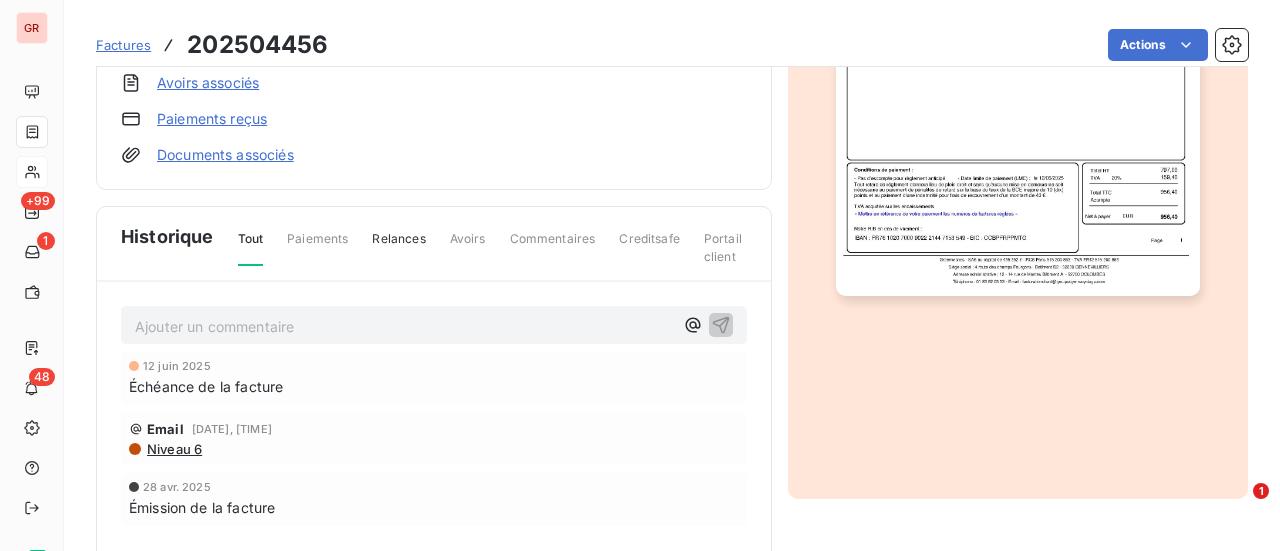scroll, scrollTop: 649, scrollLeft: 0, axis: vertical 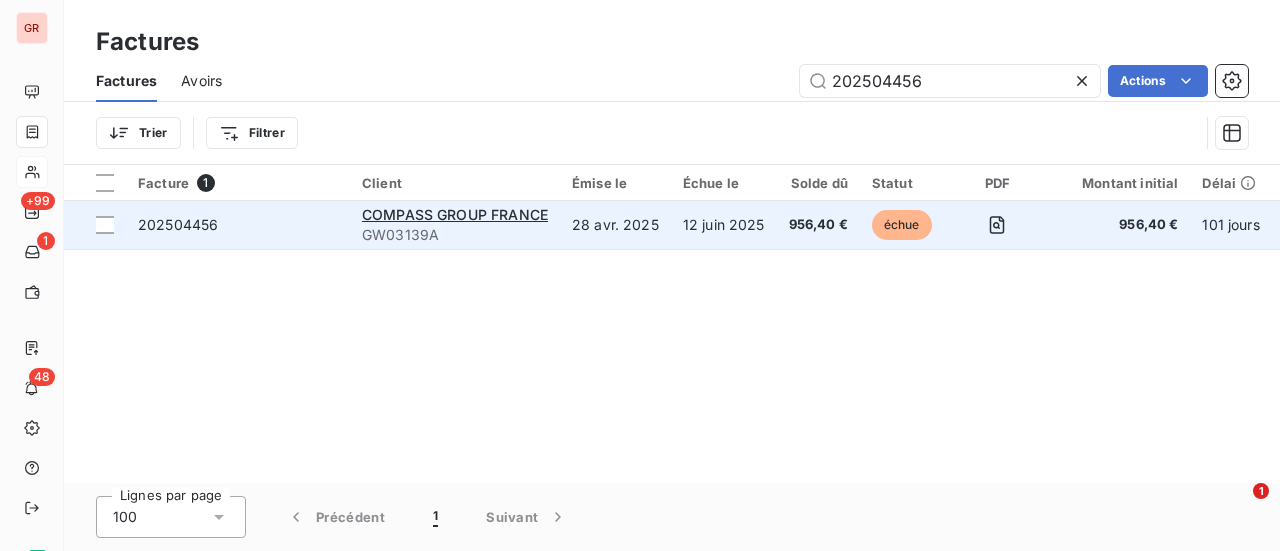 click on "202504456" at bounding box center [178, 224] 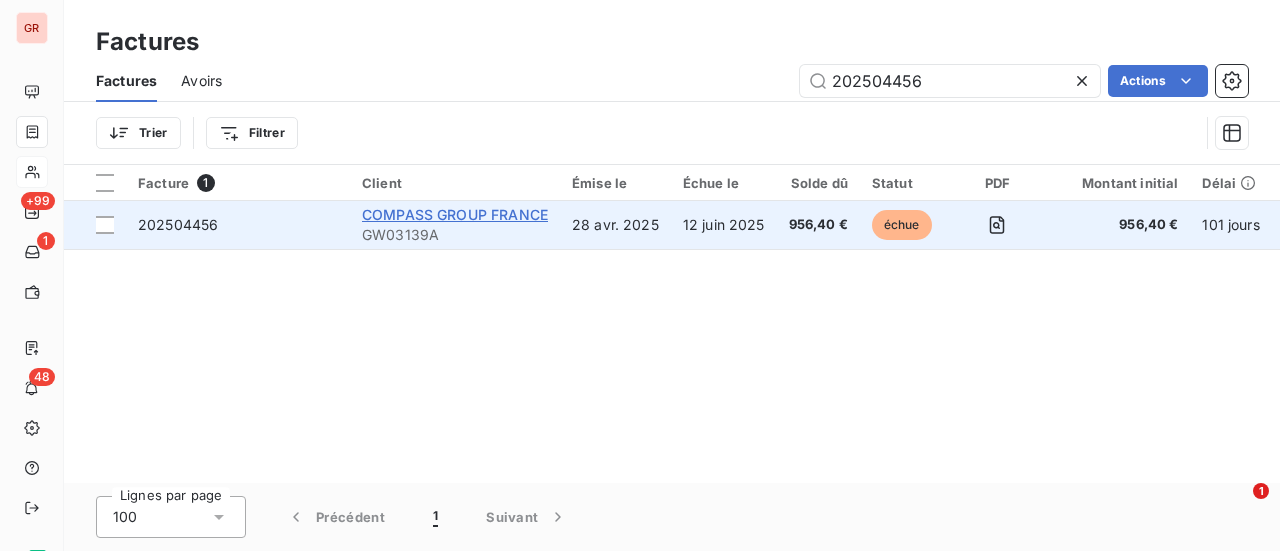 click on "COMPASS GROUP FRANCE" at bounding box center (455, 214) 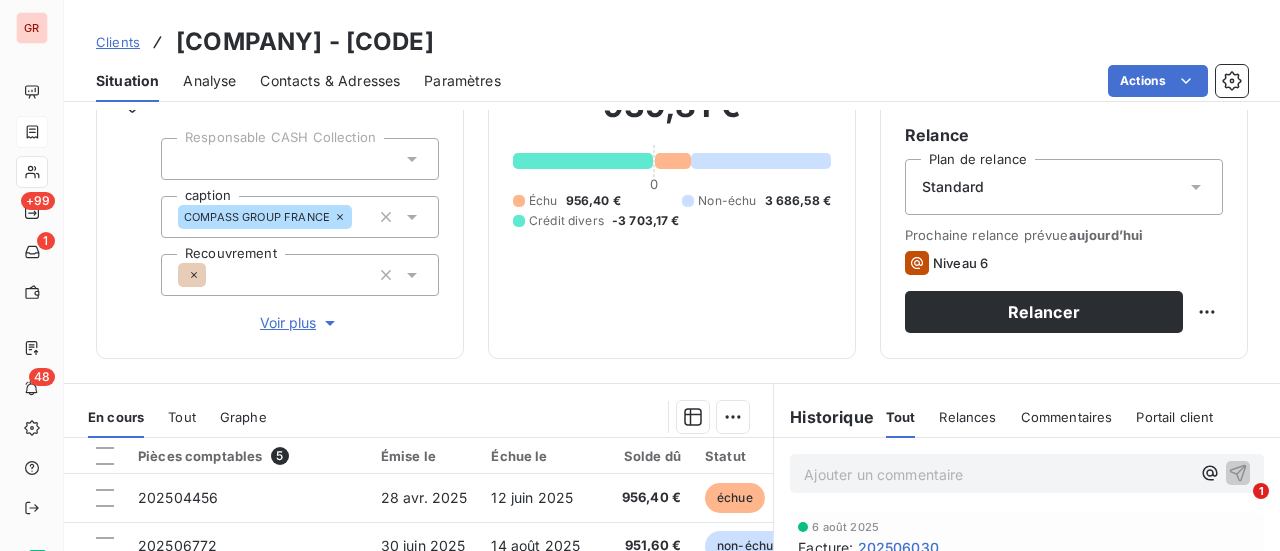 scroll, scrollTop: 500, scrollLeft: 0, axis: vertical 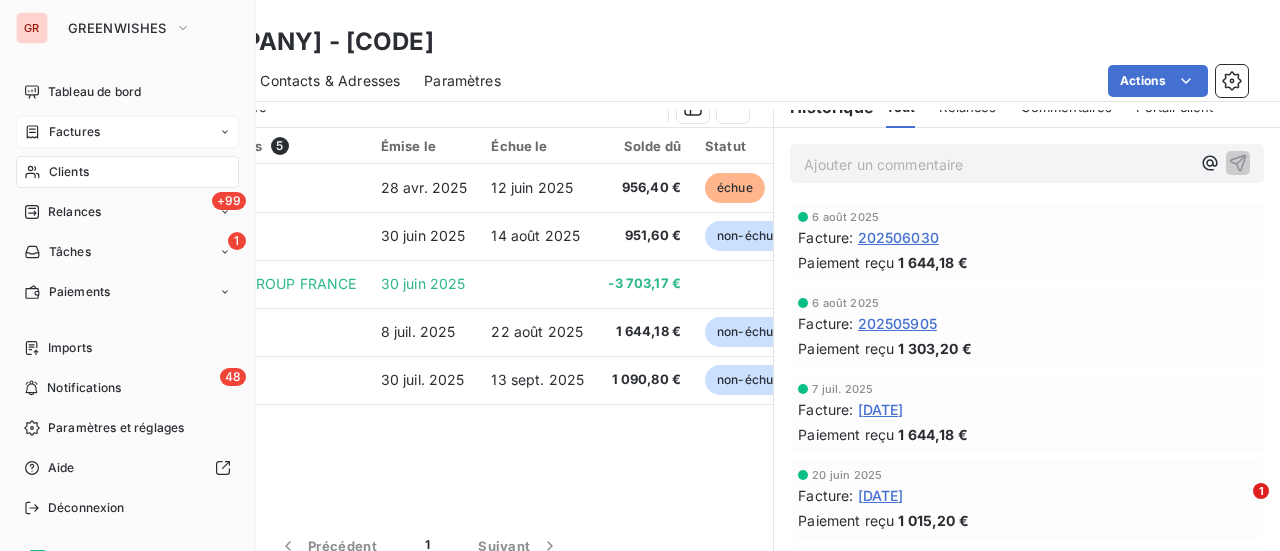 click on "Factures" at bounding box center (74, 132) 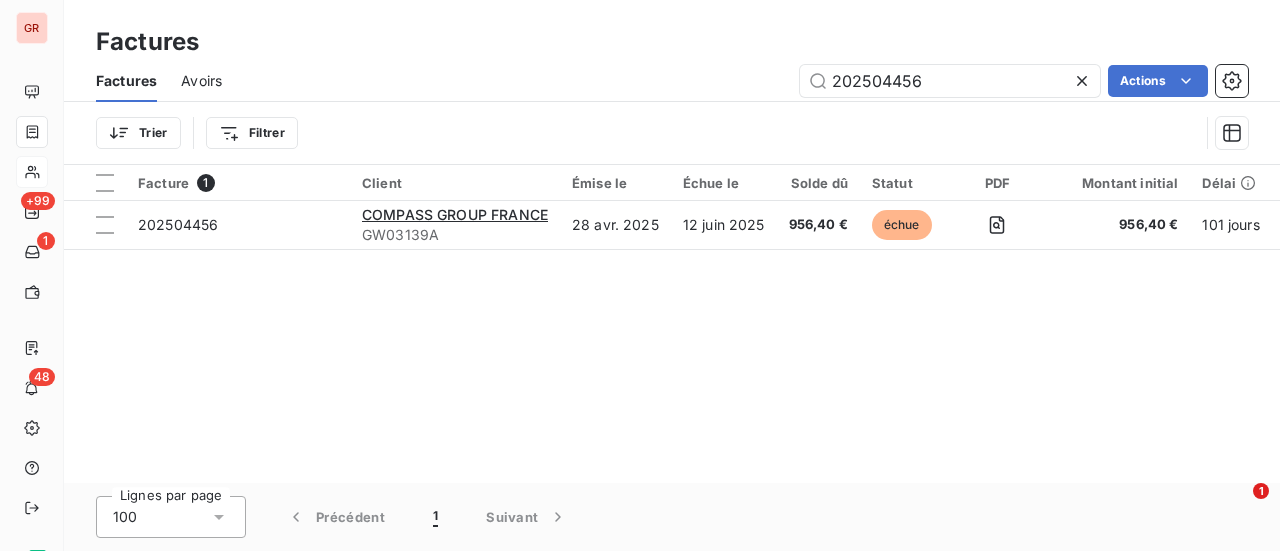 drag, startPoint x: 984, startPoint y: 81, endPoint x: 460, endPoint y: 80, distance: 524.001 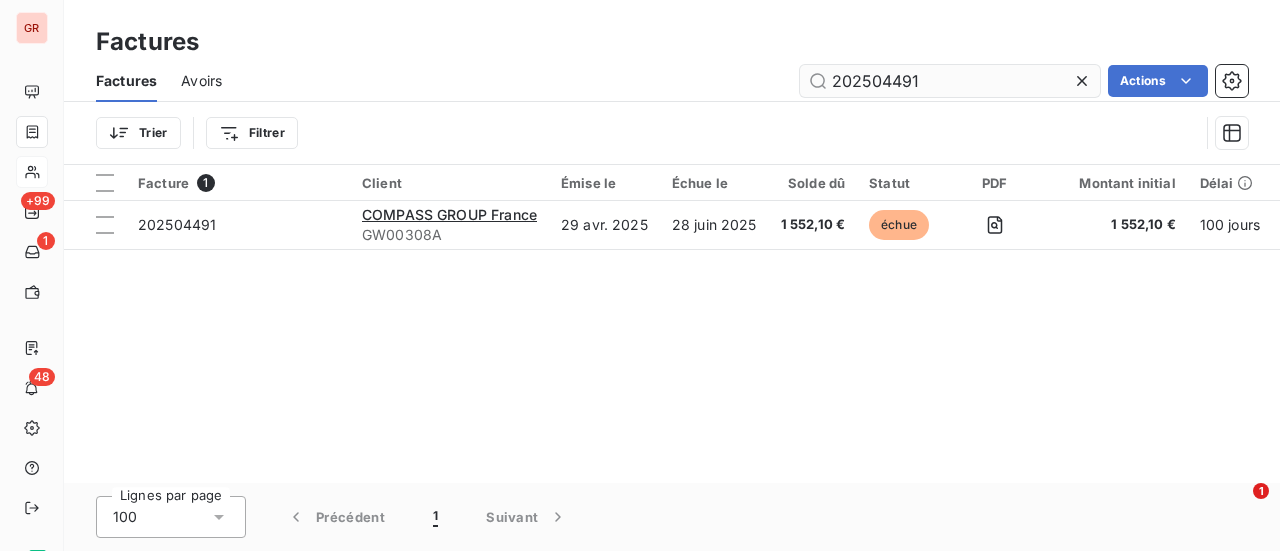 click on "202504491" at bounding box center (950, 81) 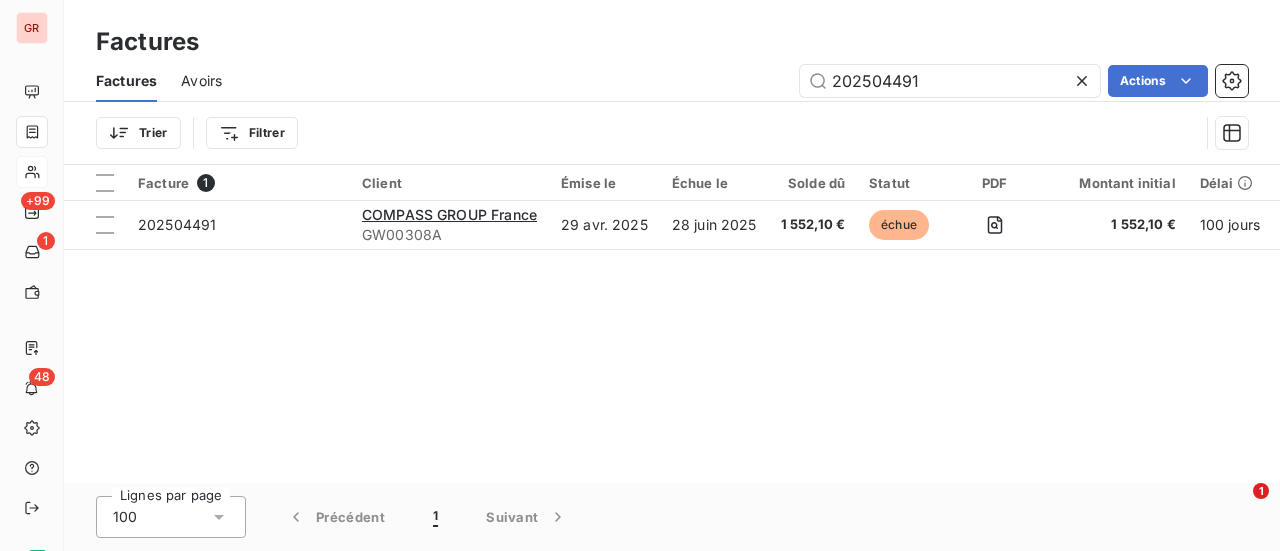 drag, startPoint x: 770, startPoint y: 85, endPoint x: 560, endPoint y: 83, distance: 210.00952 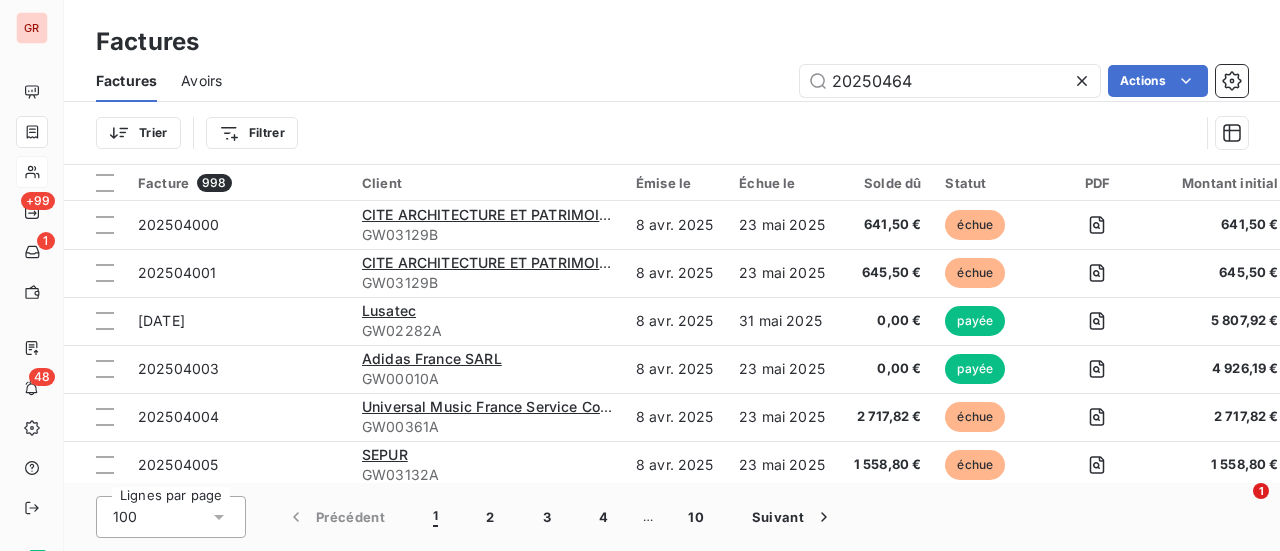 type on "202504645" 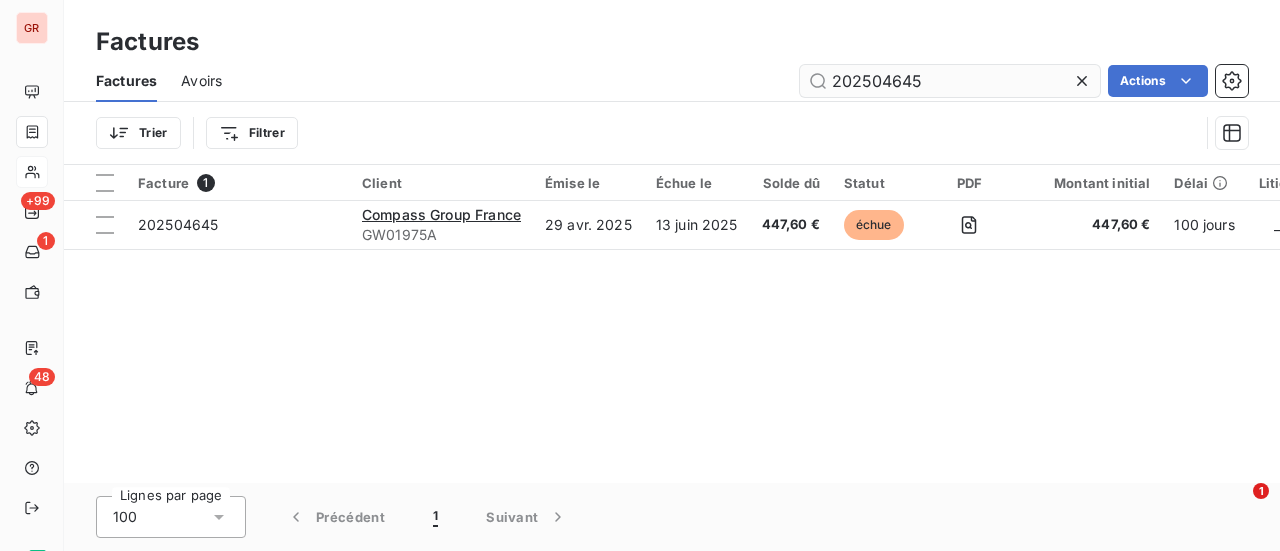 click on "202504645" at bounding box center [950, 81] 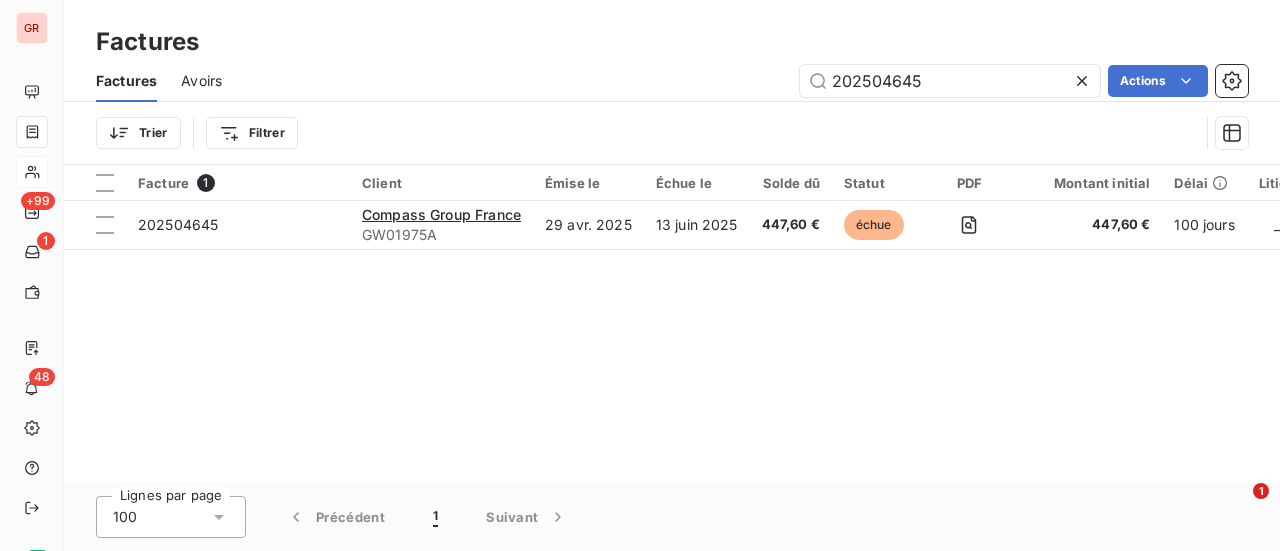 drag, startPoint x: 956, startPoint y: 86, endPoint x: 603, endPoint y: 86, distance: 353 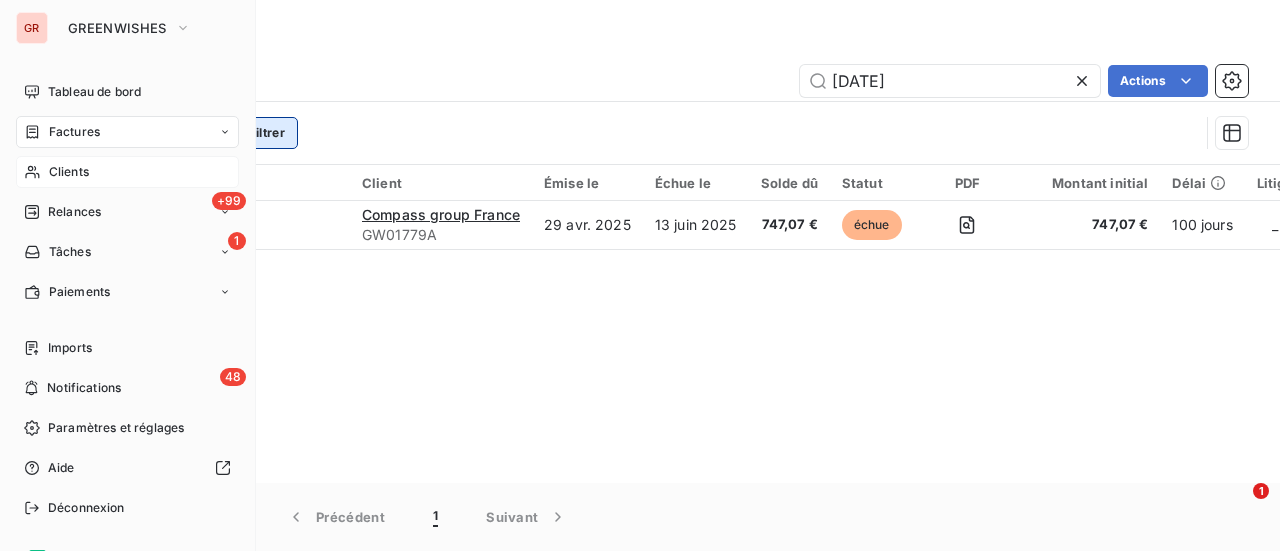 drag, startPoint x: 71, startPoint y: 137, endPoint x: 279, endPoint y: 137, distance: 208 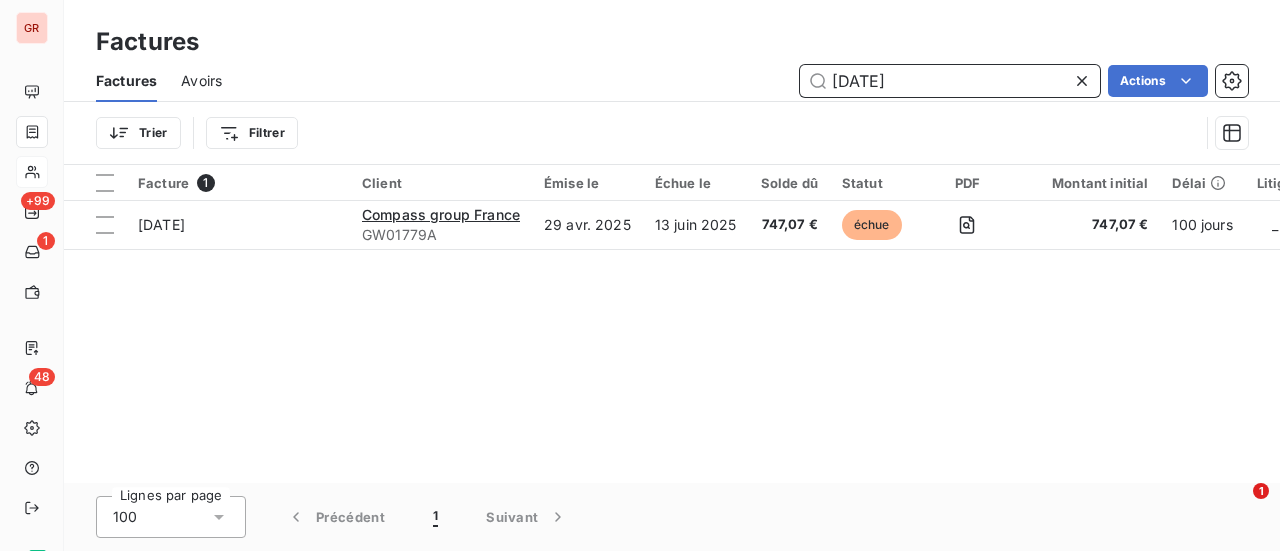 drag, startPoint x: 937, startPoint y: 79, endPoint x: 459, endPoint y: 82, distance: 478.0094 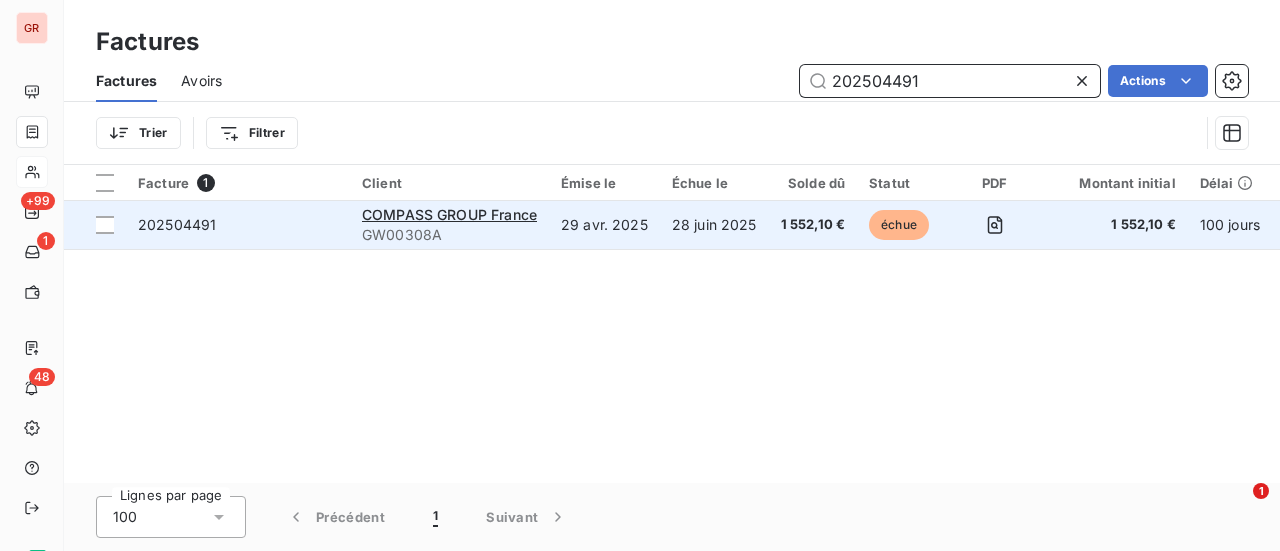 type on "202504491" 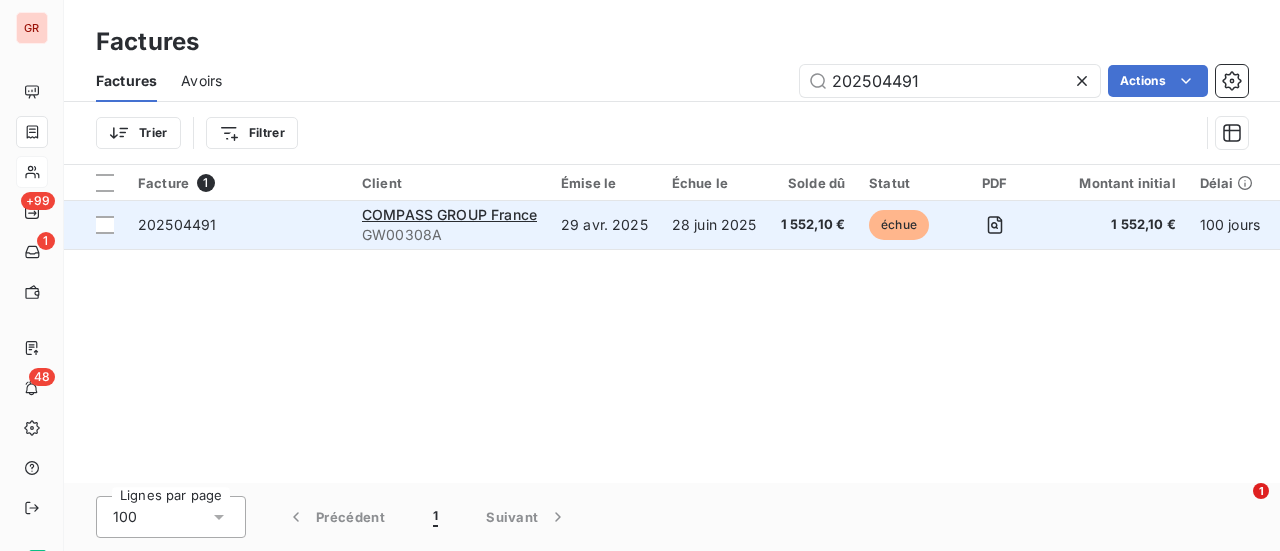 click on "202504491" at bounding box center (177, 224) 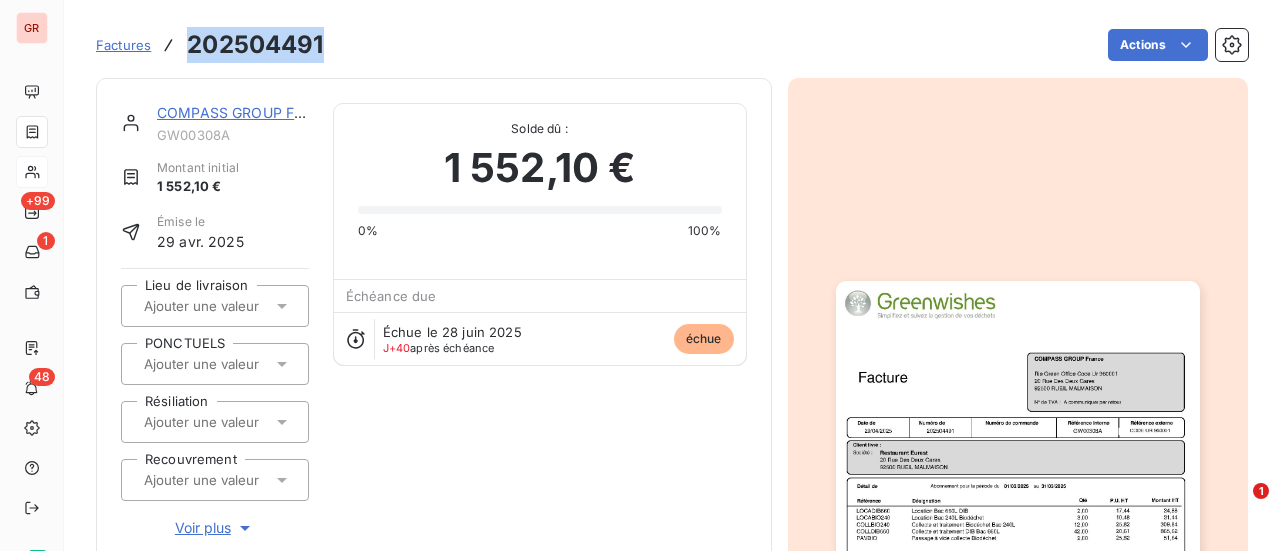drag, startPoint x: 329, startPoint y: 51, endPoint x: 188, endPoint y: 51, distance: 141 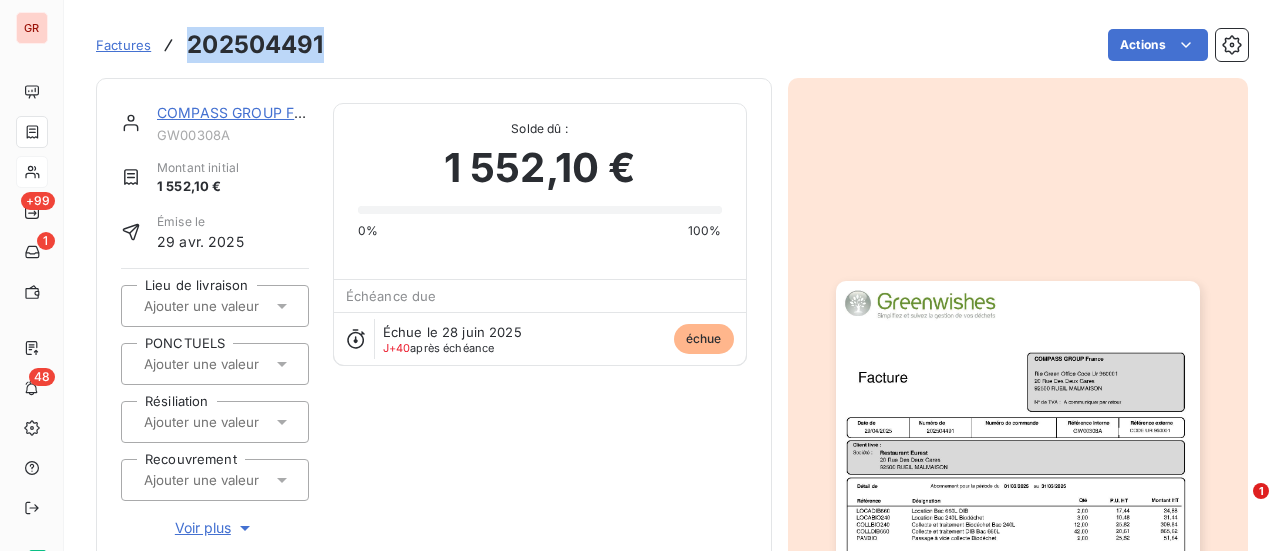 click on "202504491" at bounding box center (255, 45) 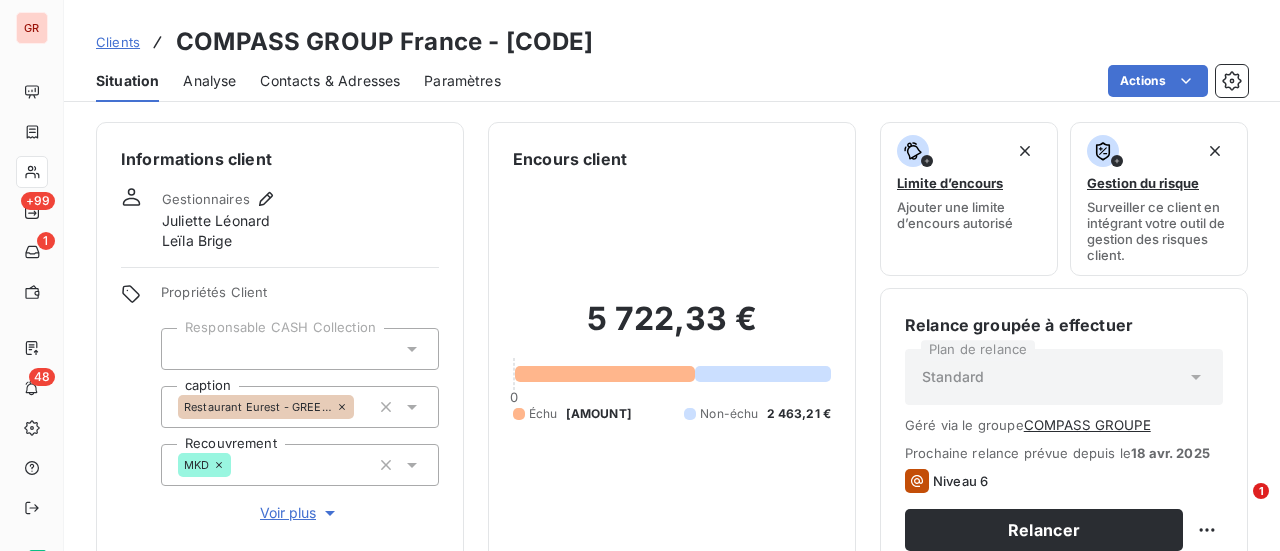 drag, startPoint x: 639, startPoint y: 47, endPoint x: 506, endPoint y: 45, distance: 133.01503 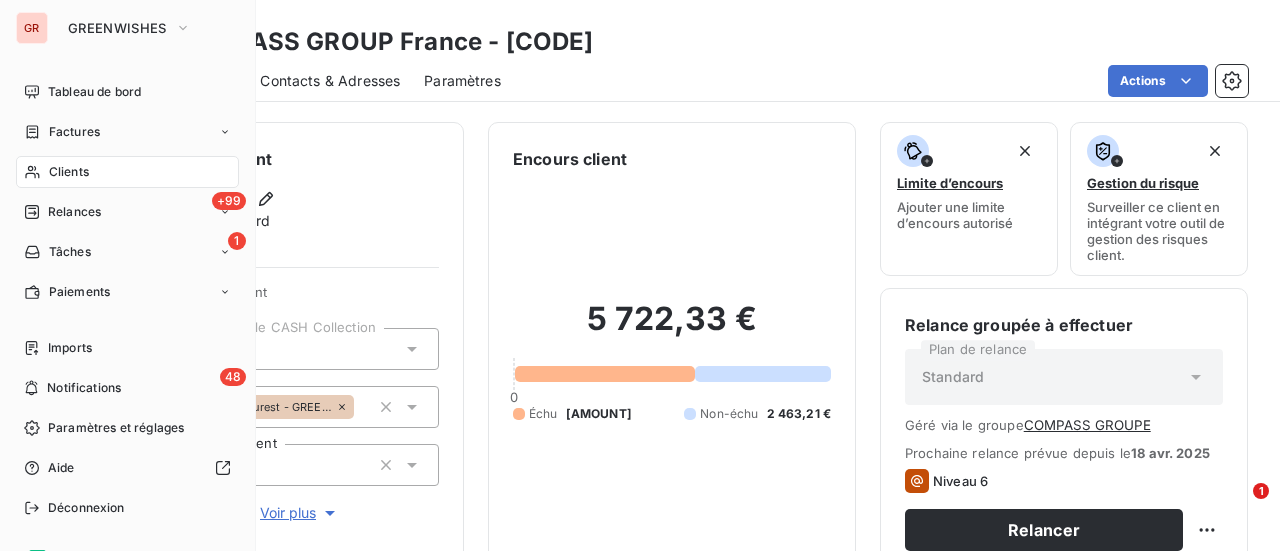 drag, startPoint x: 88, startPoint y: 137, endPoint x: 224, endPoint y: 141, distance: 136.0588 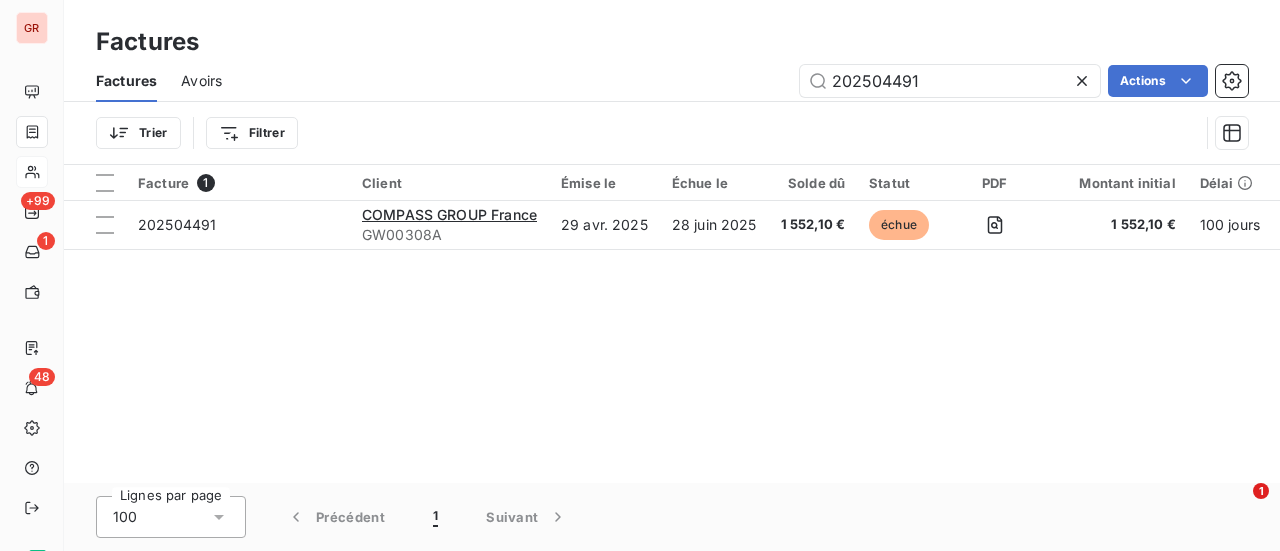 drag, startPoint x: 952, startPoint y: 85, endPoint x: 572, endPoint y: 85, distance: 380 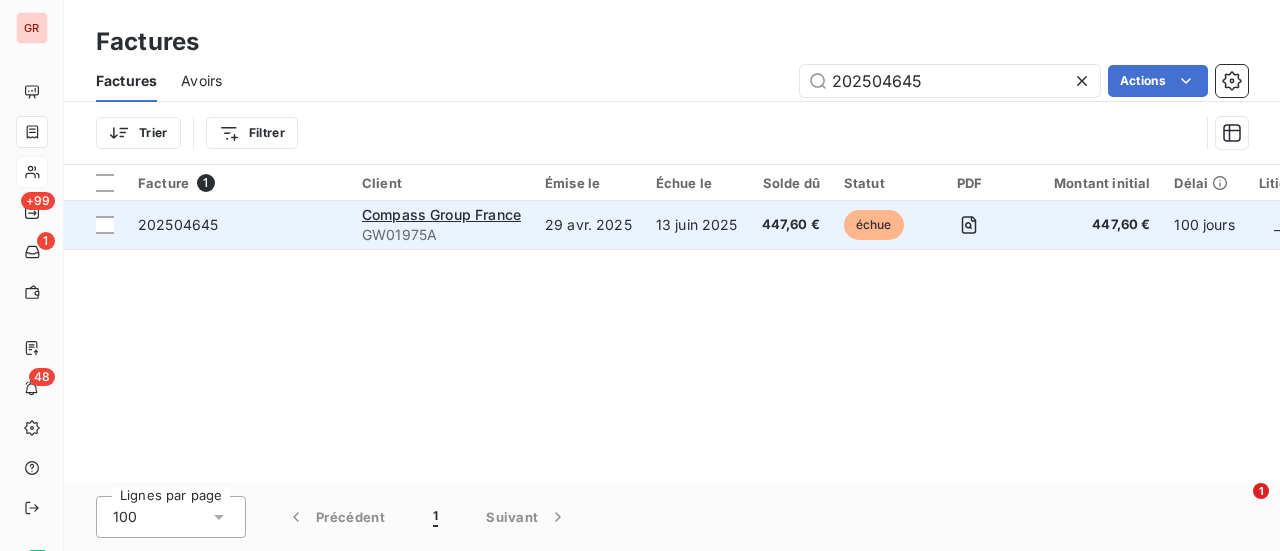 type on "202504645" 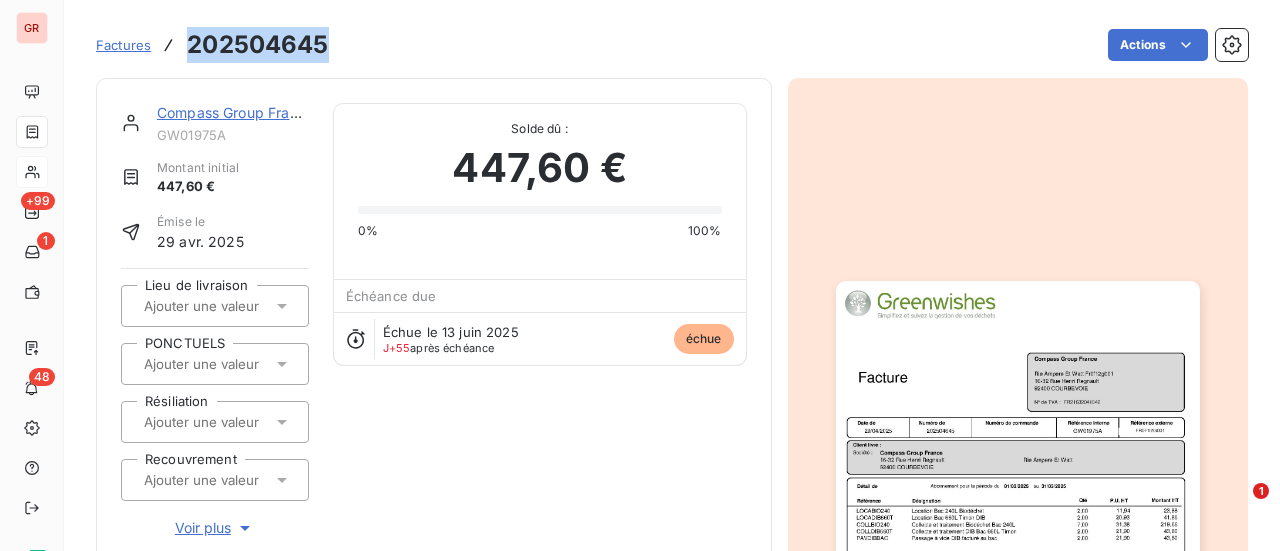 drag, startPoint x: 330, startPoint y: 48, endPoint x: 204, endPoint y: 48, distance: 126 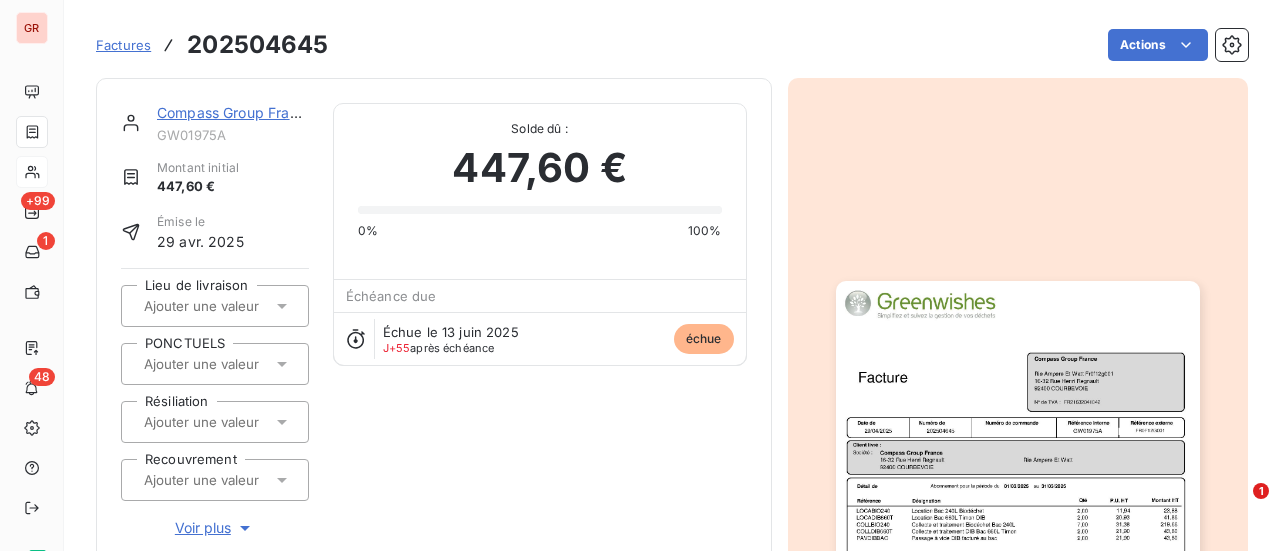 click on "Compass Group France" at bounding box center [235, 112] 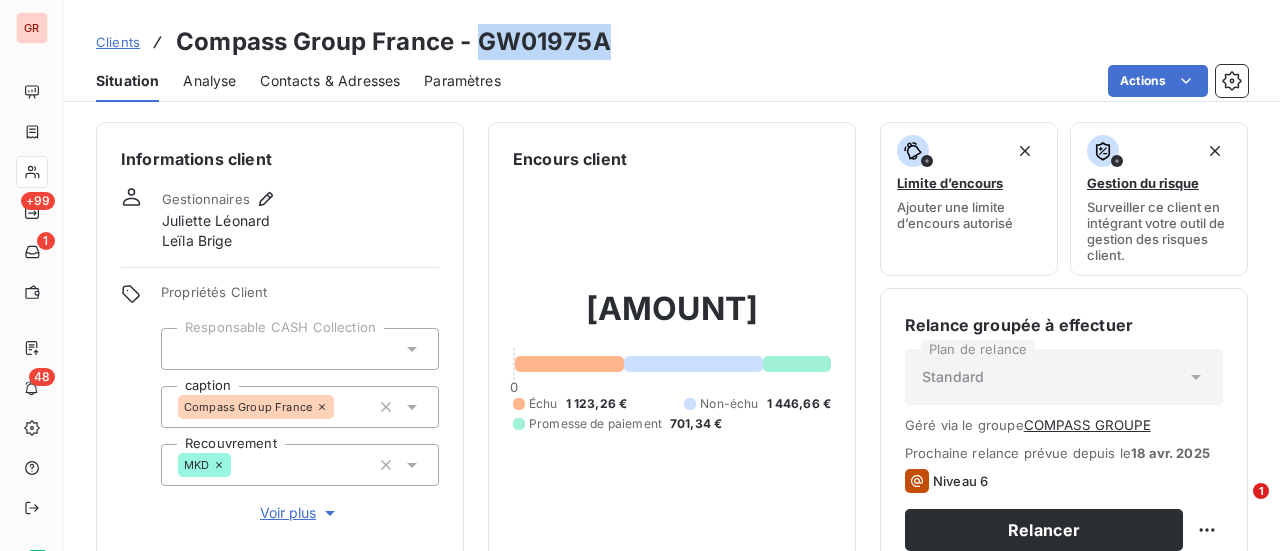 drag, startPoint x: 604, startPoint y: 46, endPoint x: 491, endPoint y: 47, distance: 113.004425 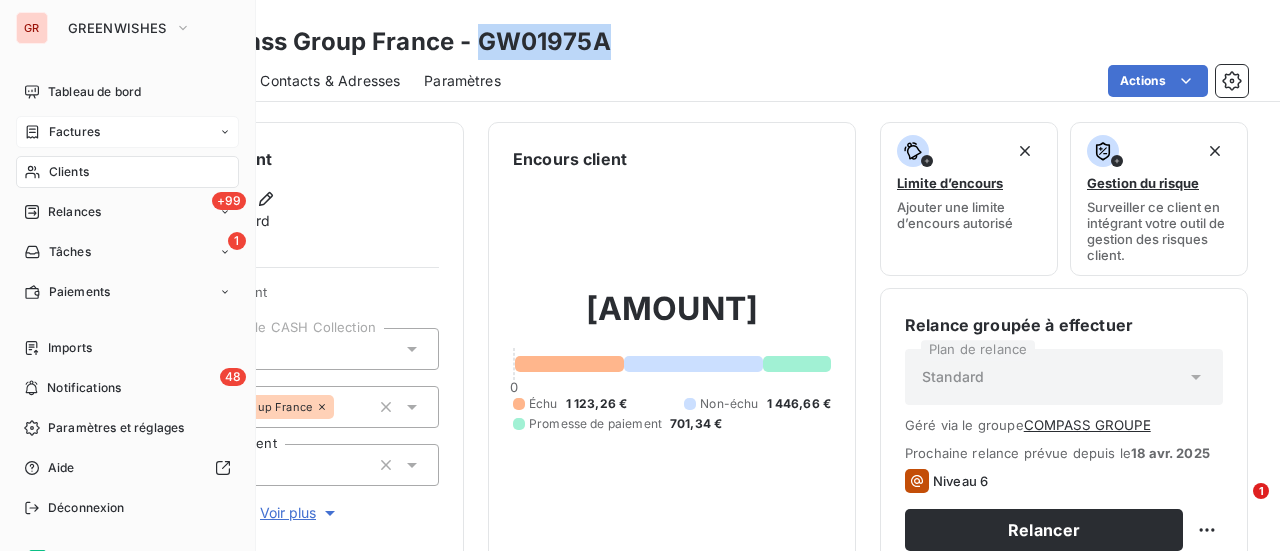 drag, startPoint x: 66, startPoint y: 139, endPoint x: 158, endPoint y: 130, distance: 92.43917 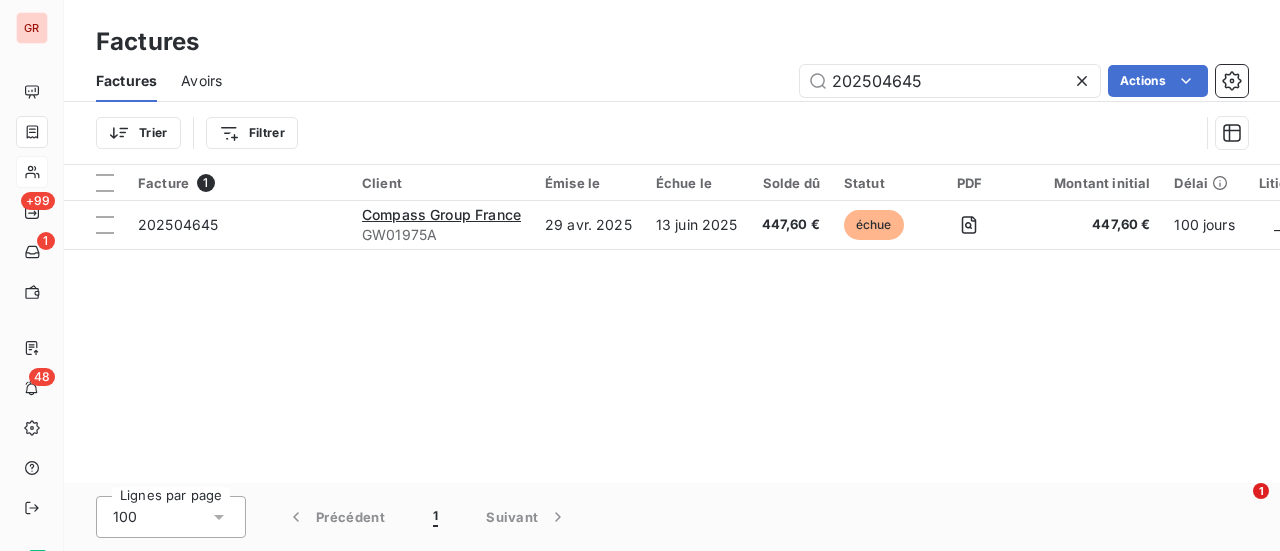 drag, startPoint x: 954, startPoint y: 73, endPoint x: 594, endPoint y: 95, distance: 360.6716 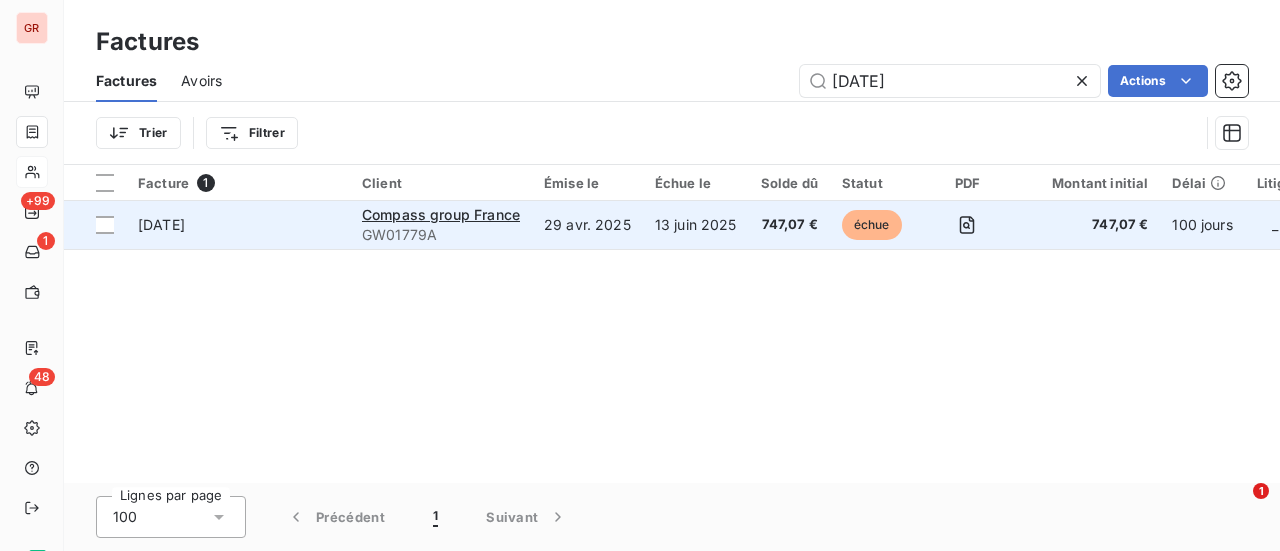 type on "[DATE]" 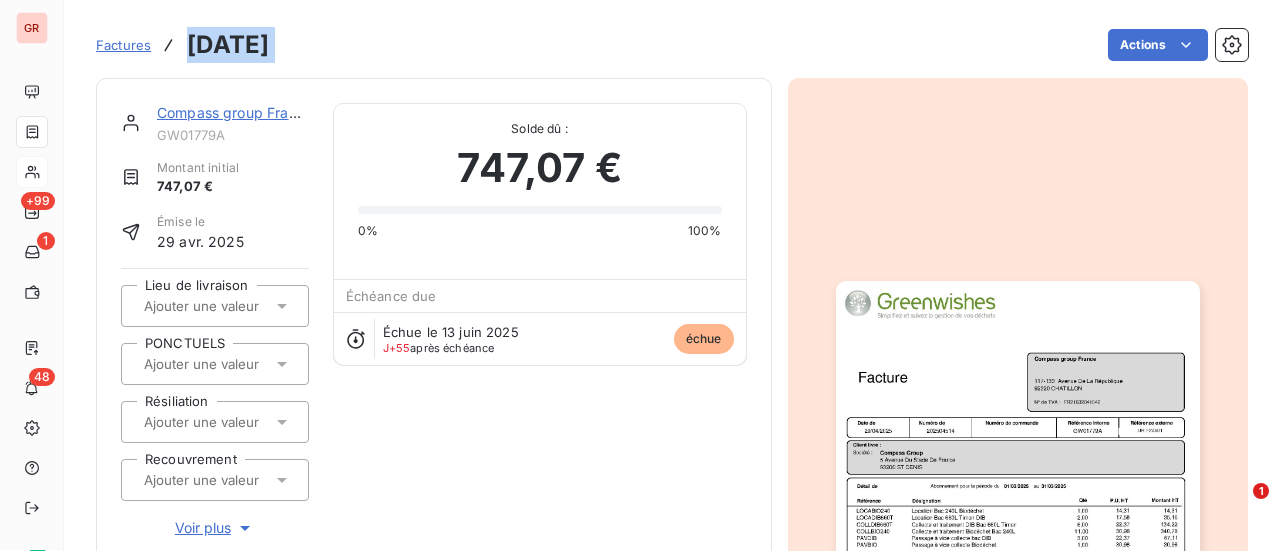 drag, startPoint x: 324, startPoint y: 43, endPoint x: 197, endPoint y: 51, distance: 127.25172 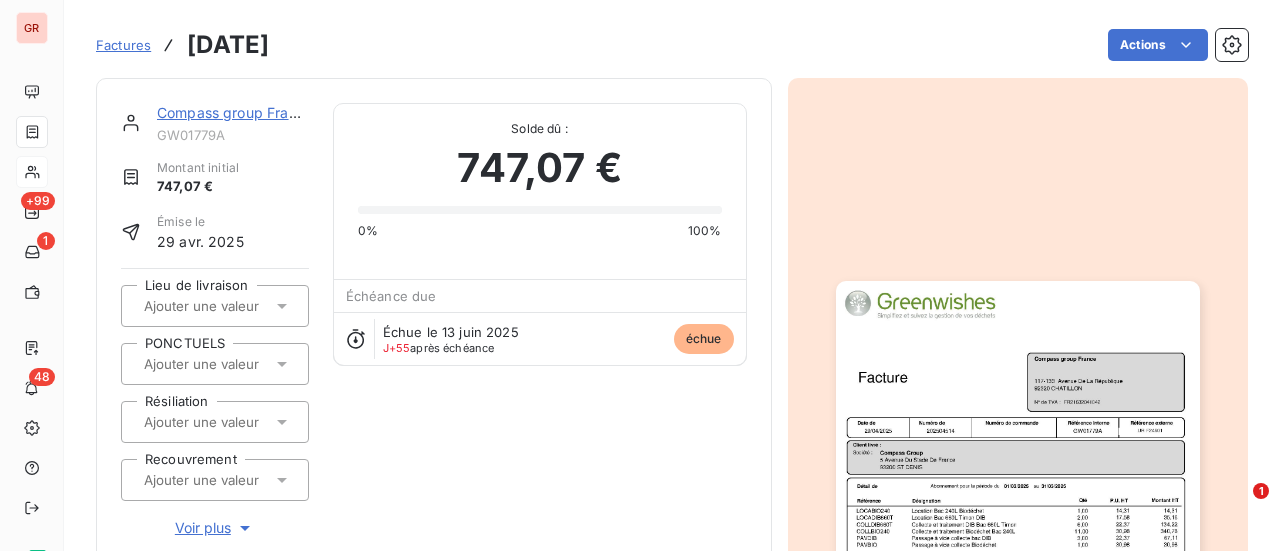 click on "Compass group France" at bounding box center [235, 112] 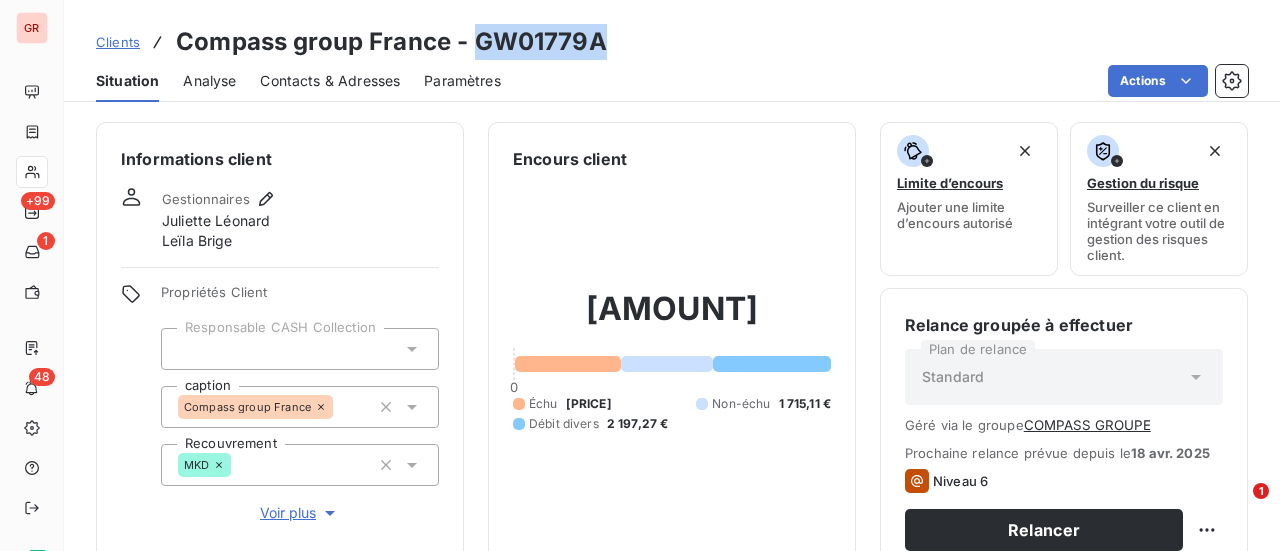 drag, startPoint x: 606, startPoint y: 46, endPoint x: 479, endPoint y: 57, distance: 127.47549 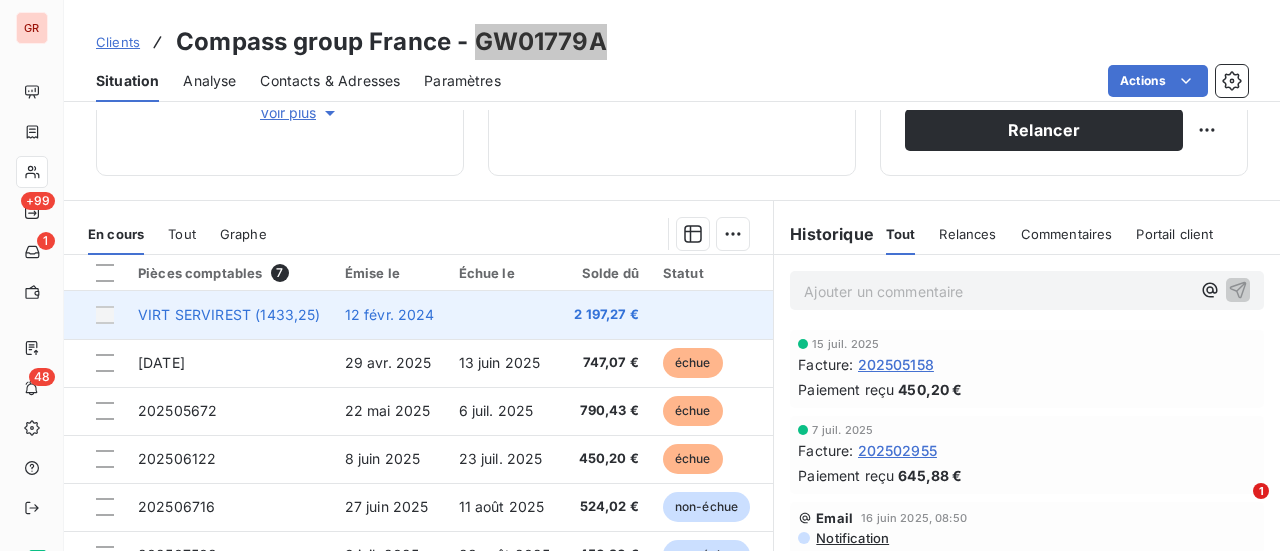 scroll, scrollTop: 547, scrollLeft: 0, axis: vertical 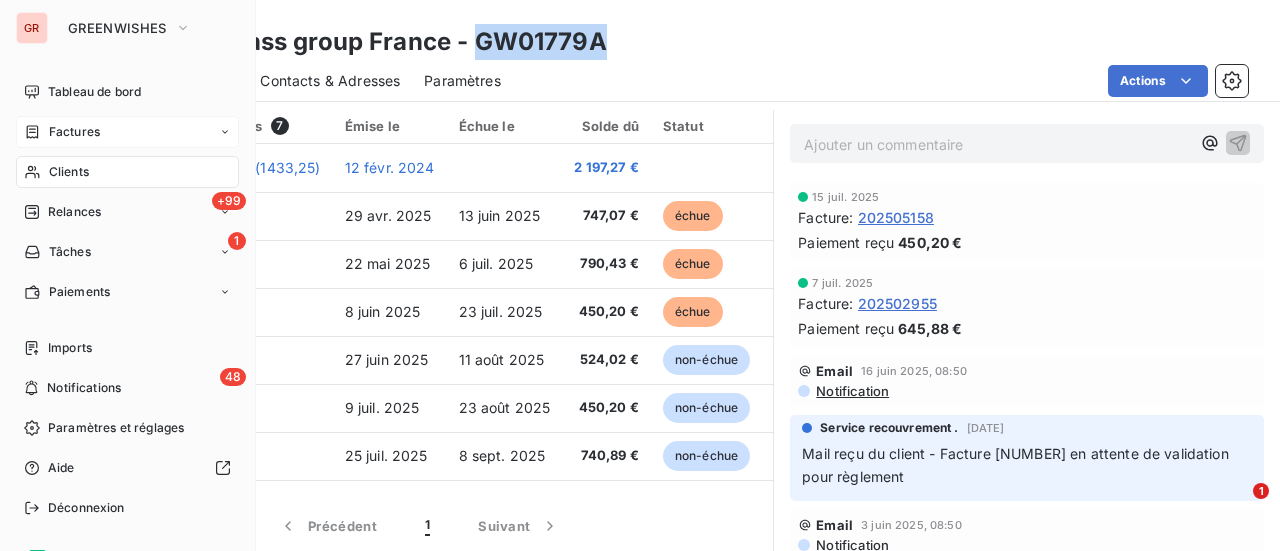 click on "Factures" at bounding box center [74, 132] 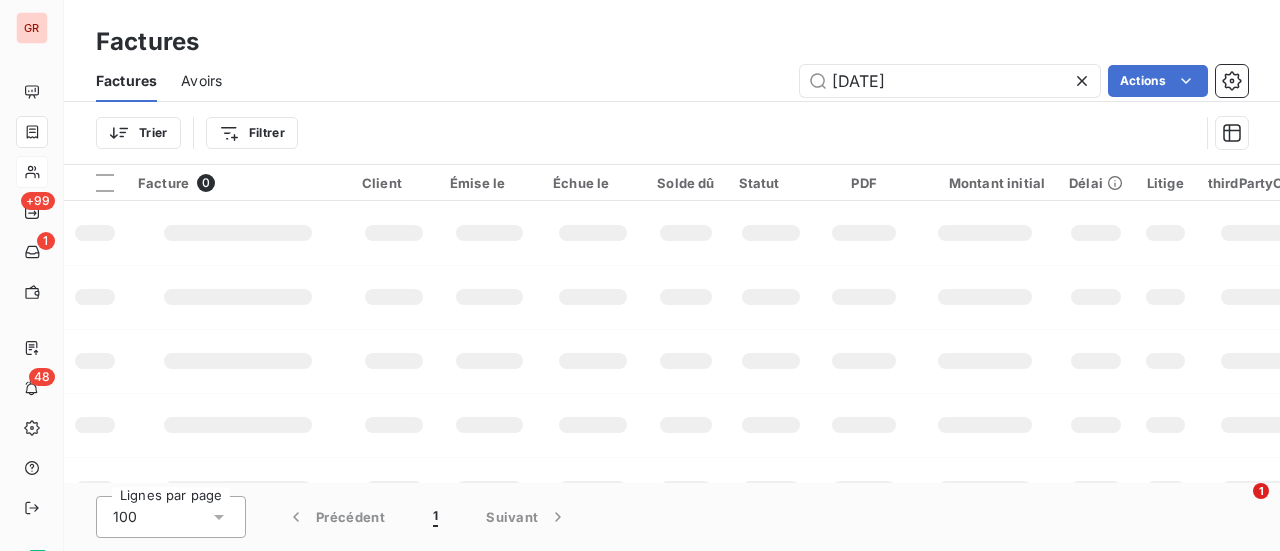 drag, startPoint x: 957, startPoint y: 85, endPoint x: 556, endPoint y: 105, distance: 401.49844 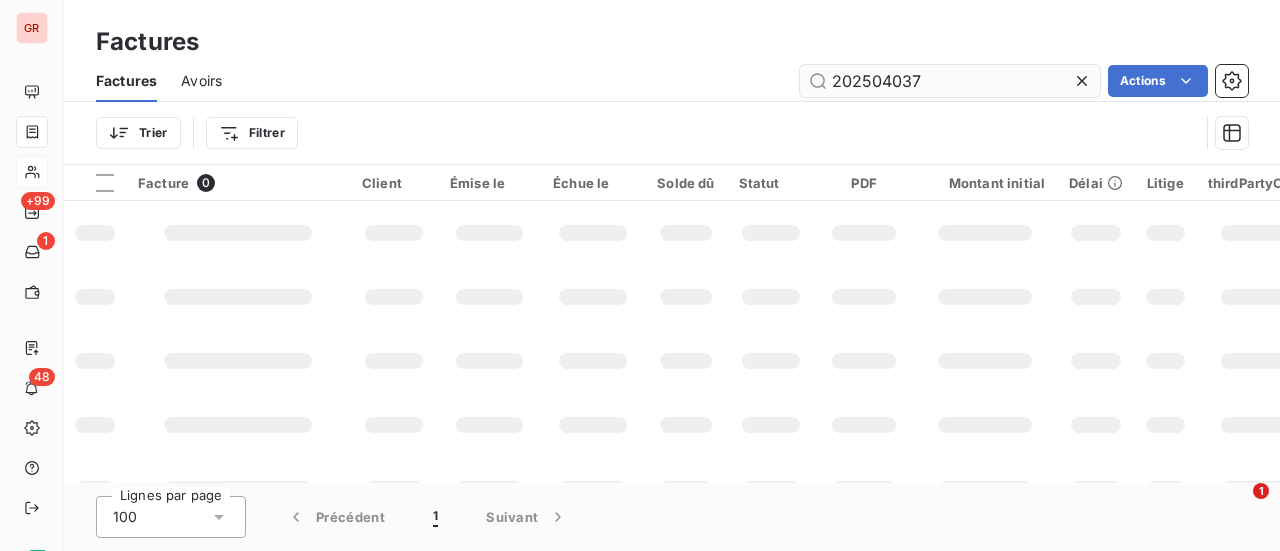 click on "202504037" at bounding box center [950, 81] 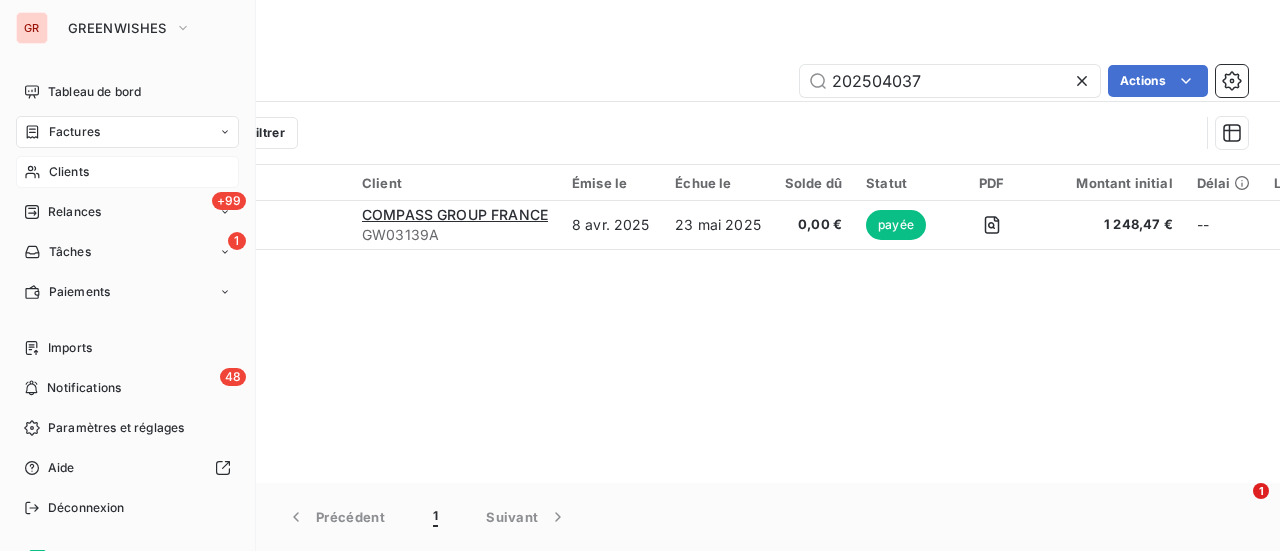 click on "Factures" at bounding box center (74, 132) 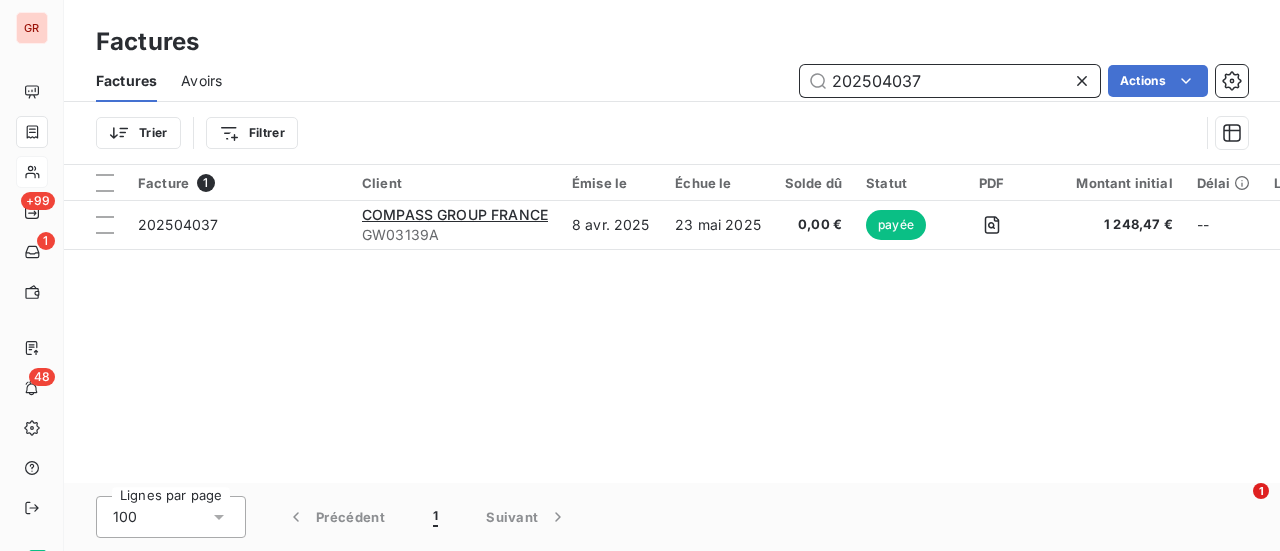 drag, startPoint x: 855, startPoint y: 101, endPoint x: 484, endPoint y: 124, distance: 371.71225 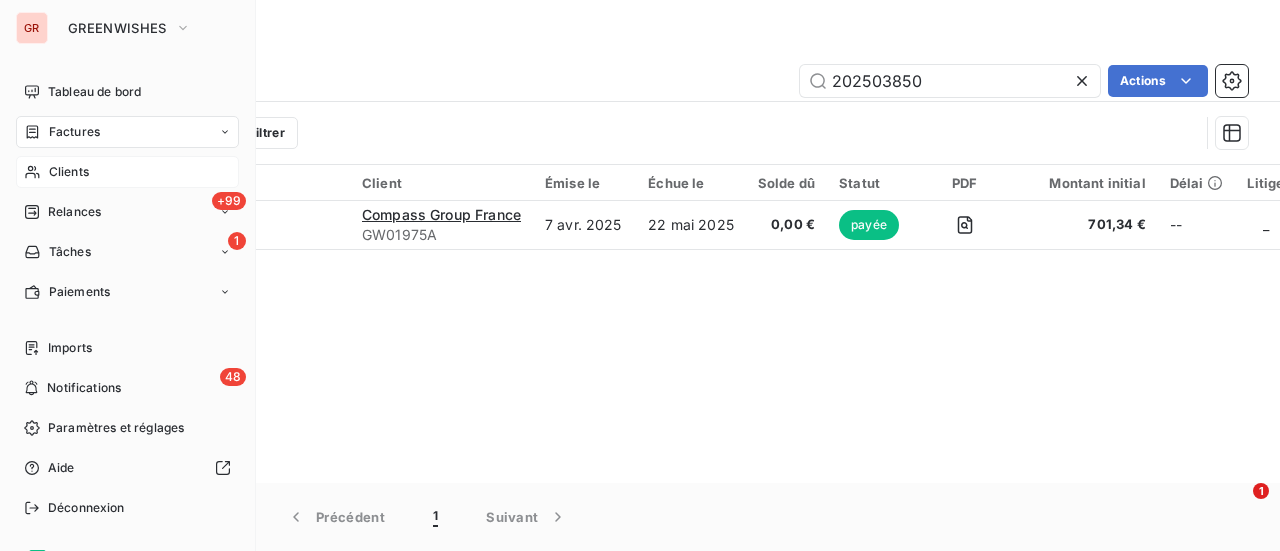 drag, startPoint x: 79, startPoint y: 131, endPoint x: 194, endPoint y: 131, distance: 115 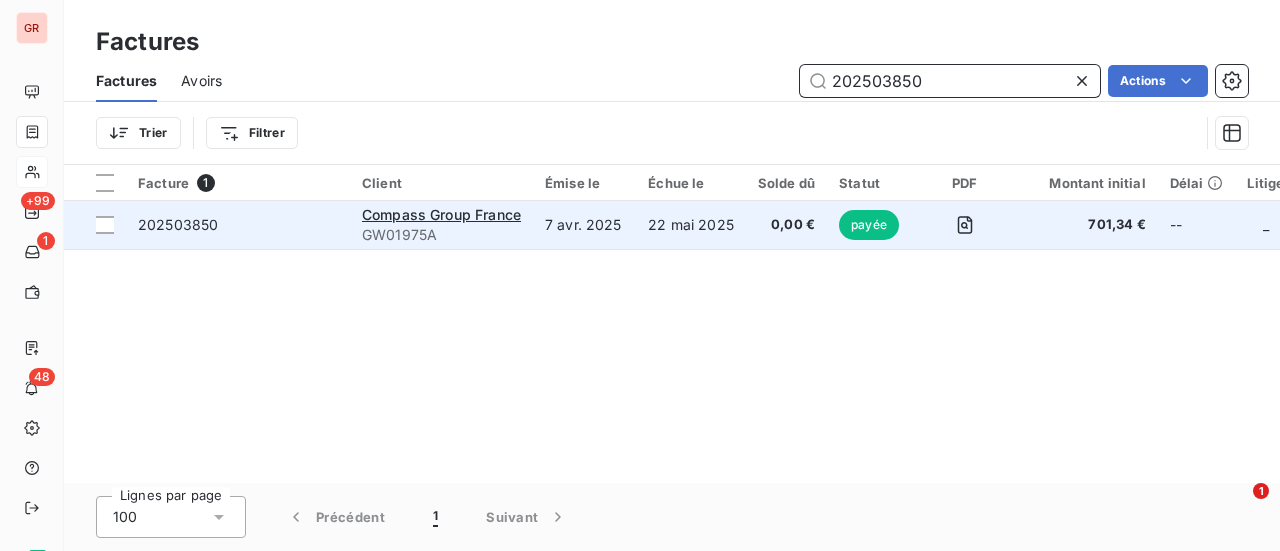 drag, startPoint x: 842, startPoint y: 97, endPoint x: 262, endPoint y: 229, distance: 594.83105 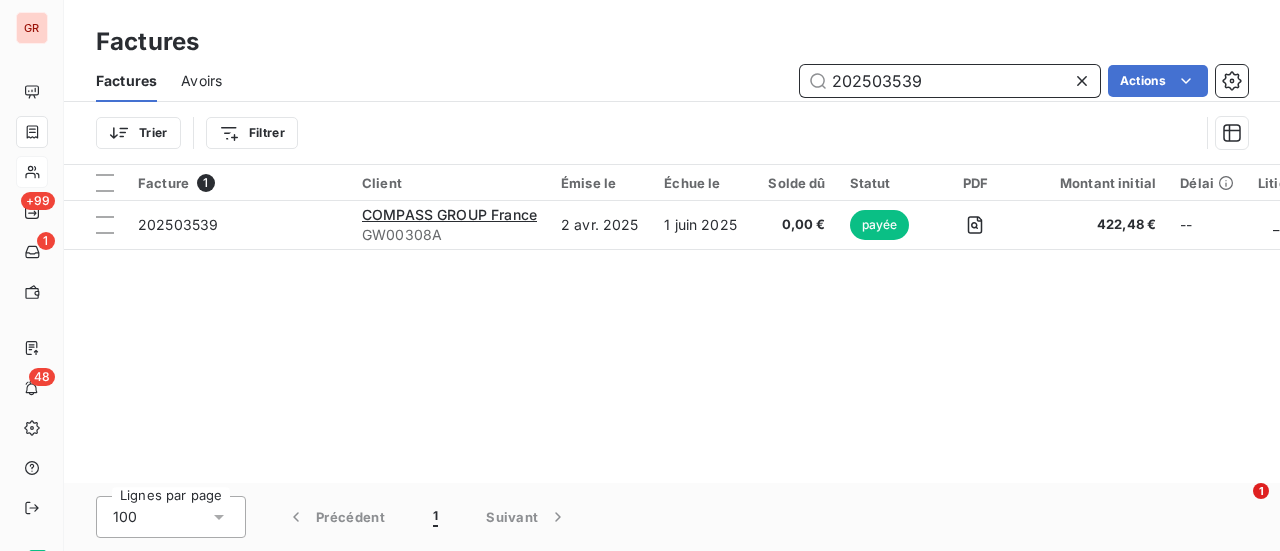 drag, startPoint x: 943, startPoint y: 88, endPoint x: 546, endPoint y: 131, distance: 399.32193 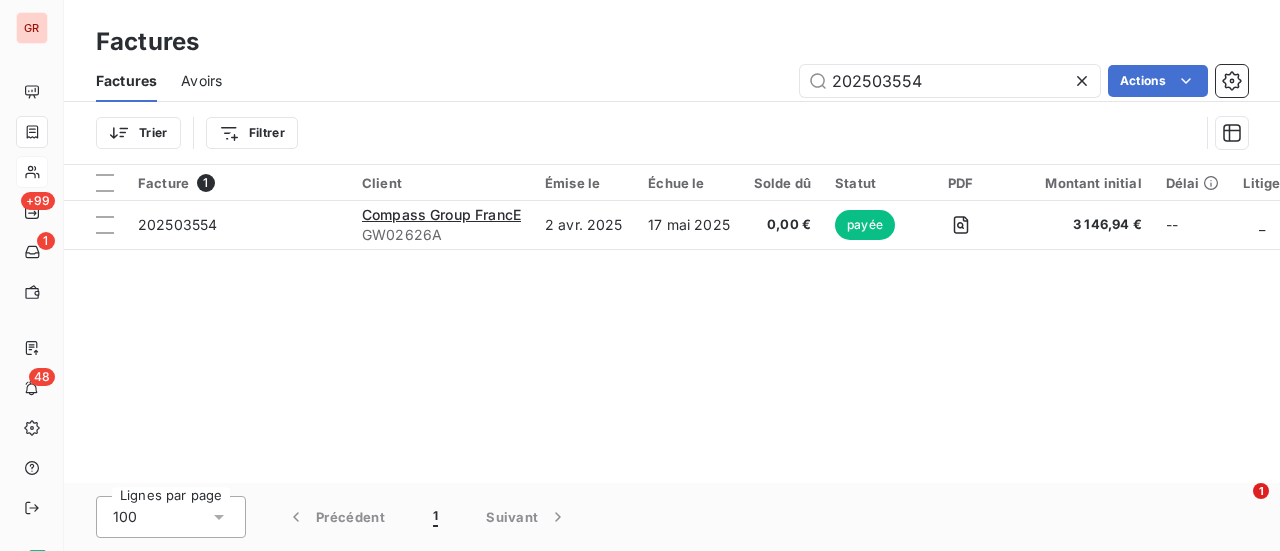 click on "Factures Avoirs [DATE] Actions" at bounding box center [672, 81] 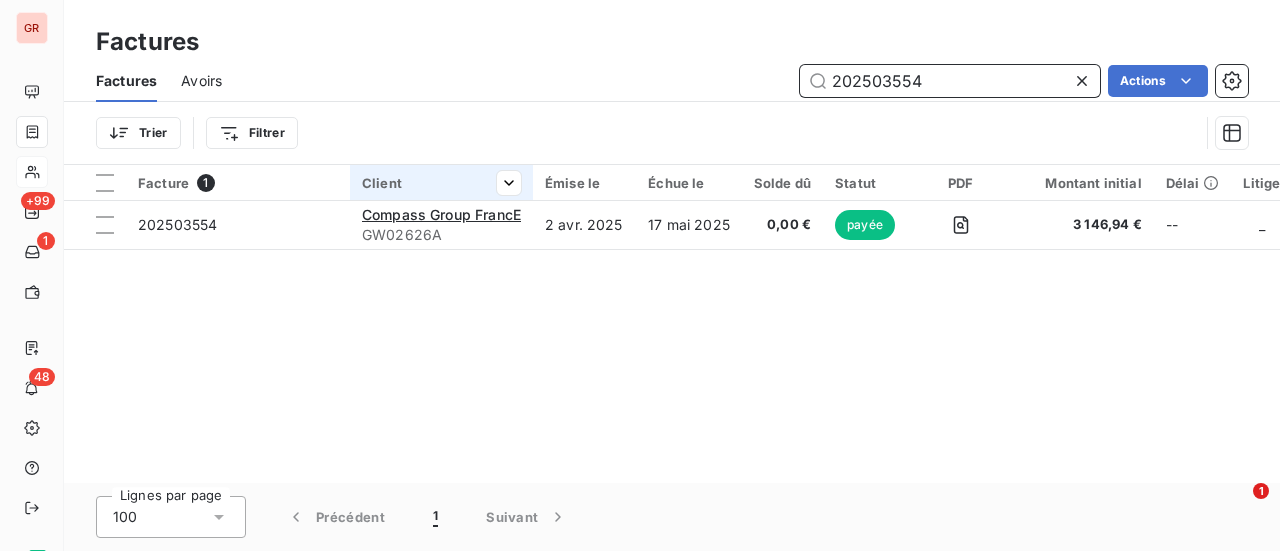 drag, startPoint x: 946, startPoint y: 87, endPoint x: 392, endPoint y: 186, distance: 562.7762 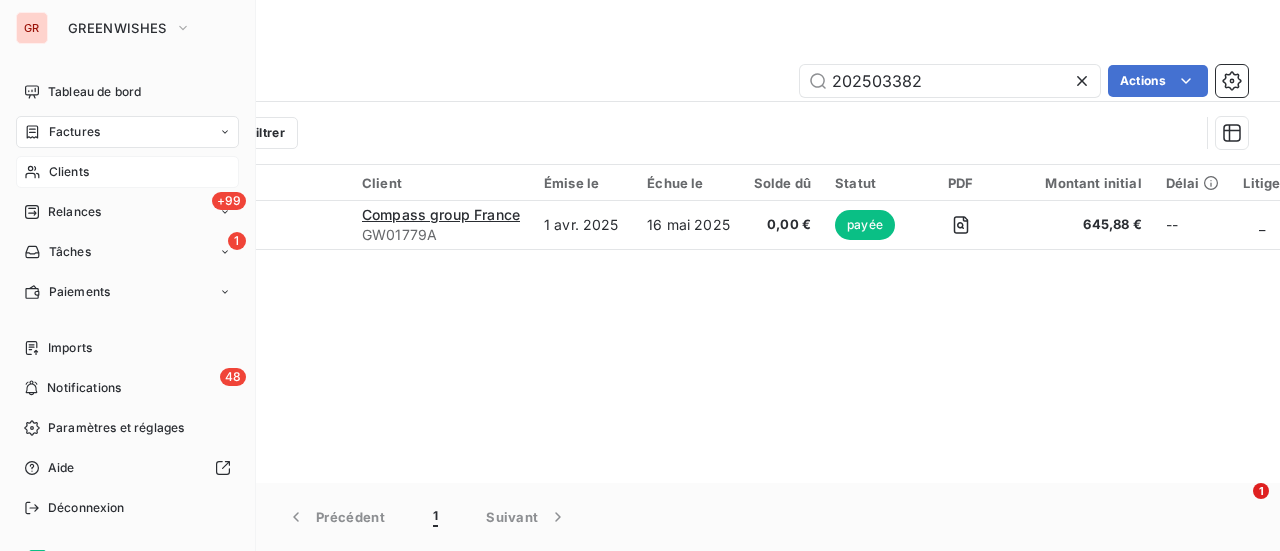drag, startPoint x: 86, startPoint y: 132, endPoint x: 256, endPoint y: 105, distance: 172.13077 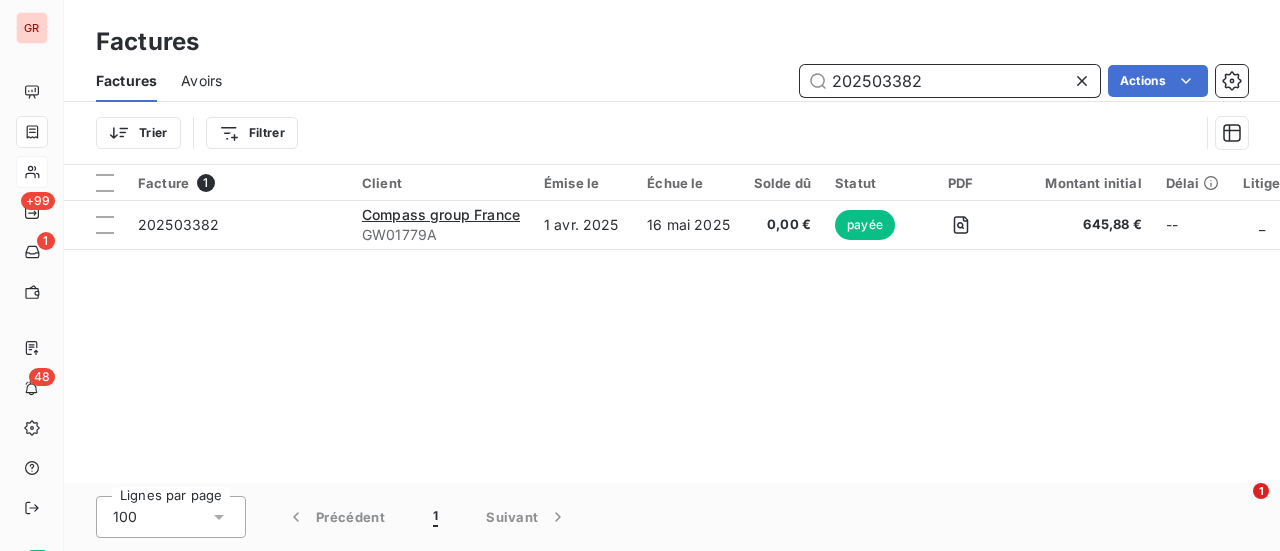 drag, startPoint x: 930, startPoint y: 83, endPoint x: 564, endPoint y: 100, distance: 366.3946 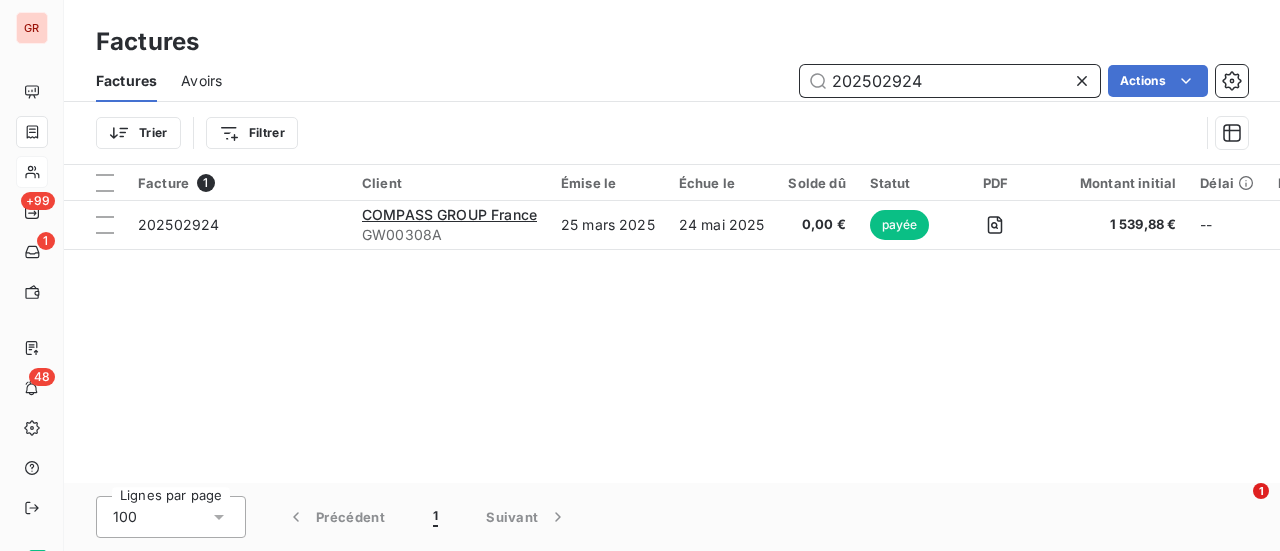 drag, startPoint x: 954, startPoint y: 82, endPoint x: 408, endPoint y: 107, distance: 546.572 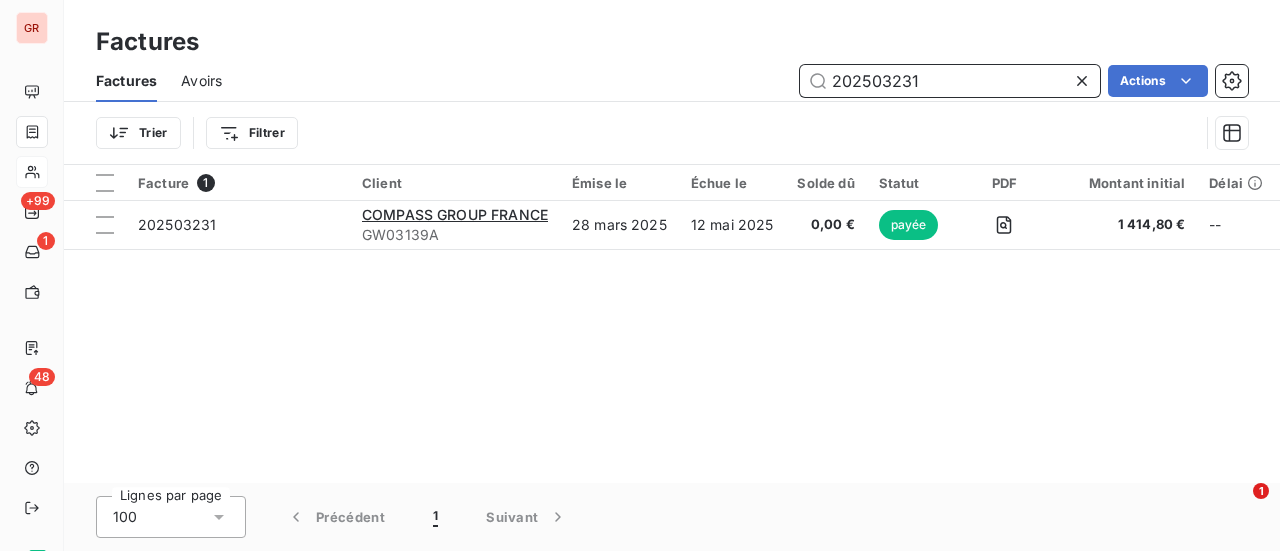 drag, startPoint x: 943, startPoint y: 80, endPoint x: 574, endPoint y: 143, distance: 374.33942 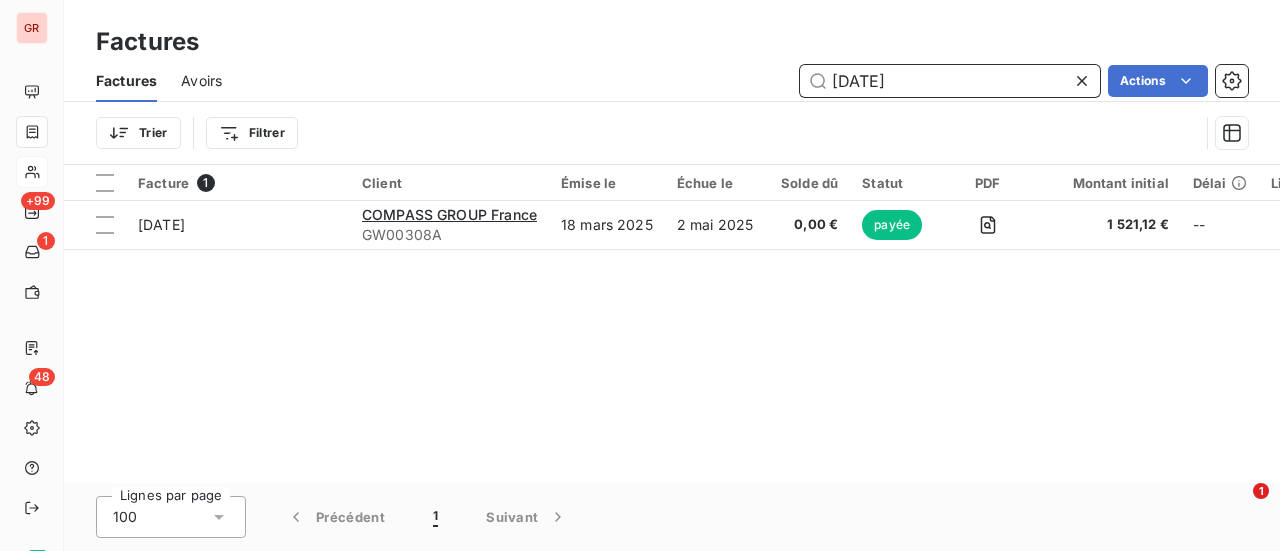 click on "[DATE]" at bounding box center [950, 81] 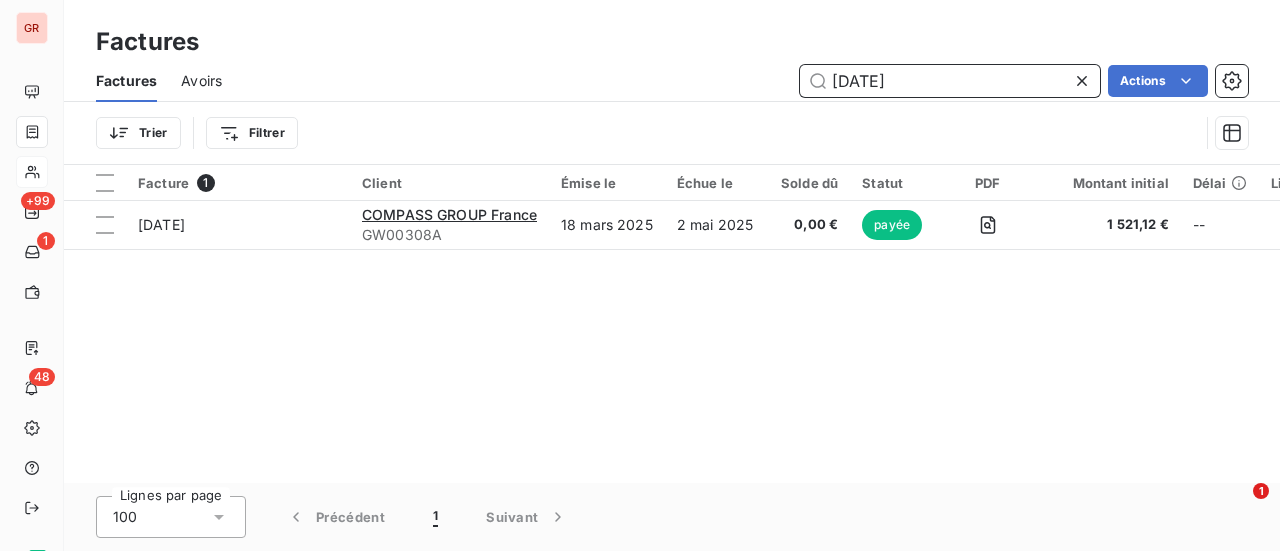 drag, startPoint x: 918, startPoint y: 85, endPoint x: 725, endPoint y: 103, distance: 193.83755 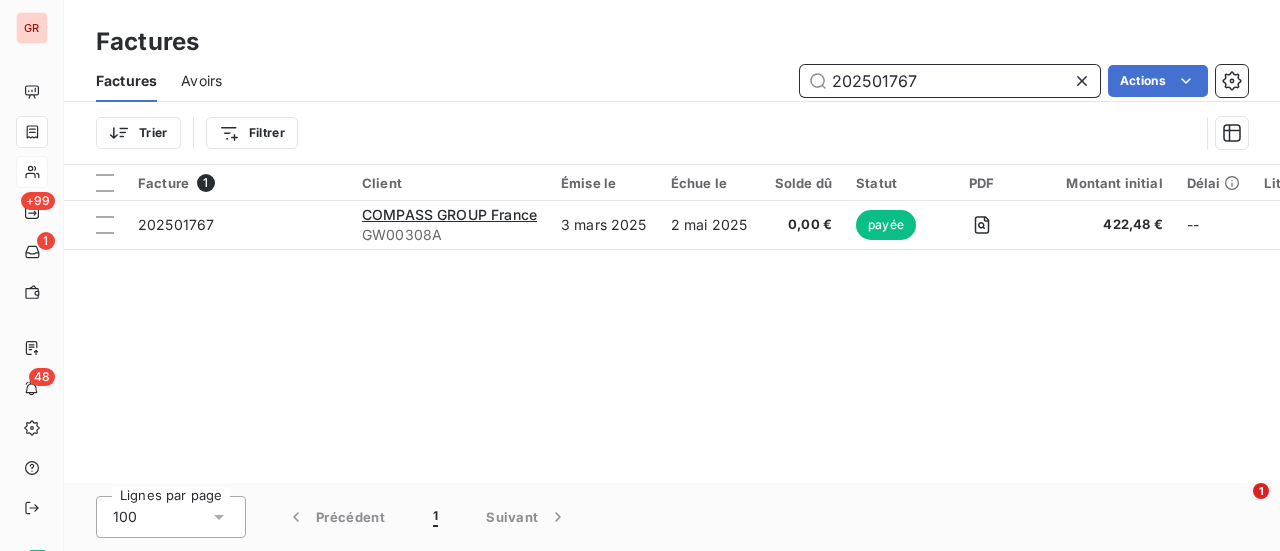 type on "202501767" 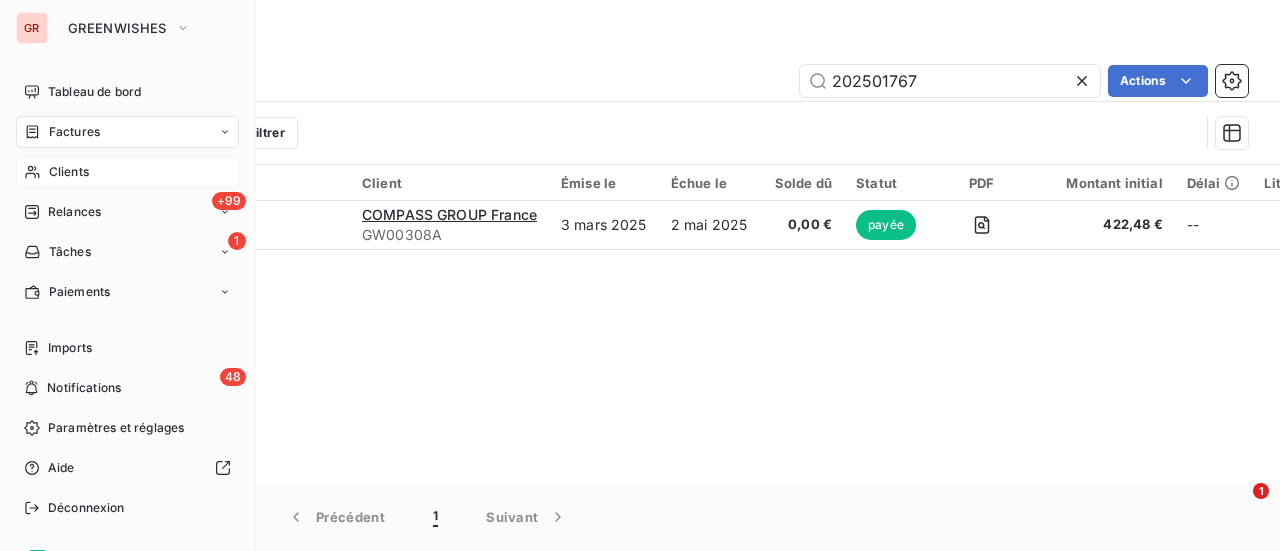 click on "Clients" at bounding box center (69, 172) 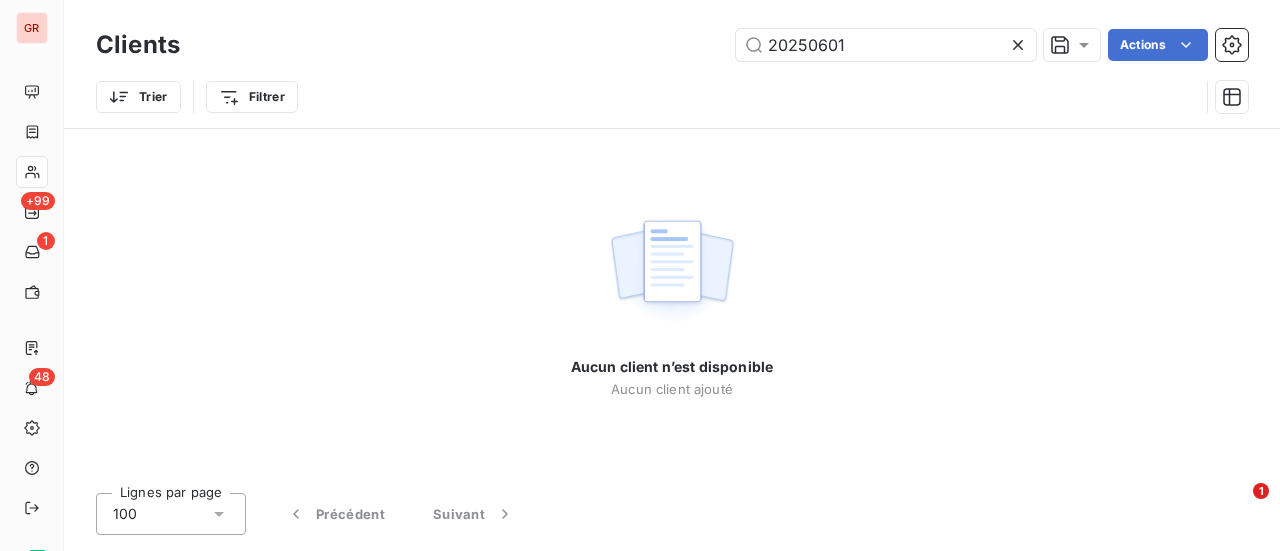 drag, startPoint x: 756, startPoint y: 57, endPoint x: 582, endPoint y: 85, distance: 176.23848 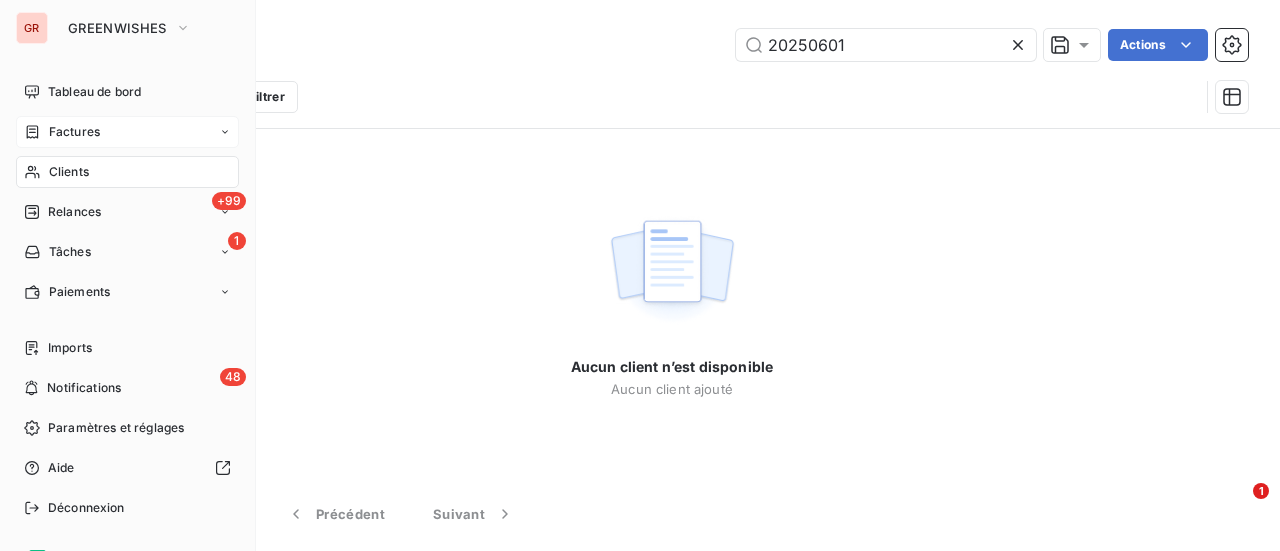 click on "Factures" at bounding box center (74, 132) 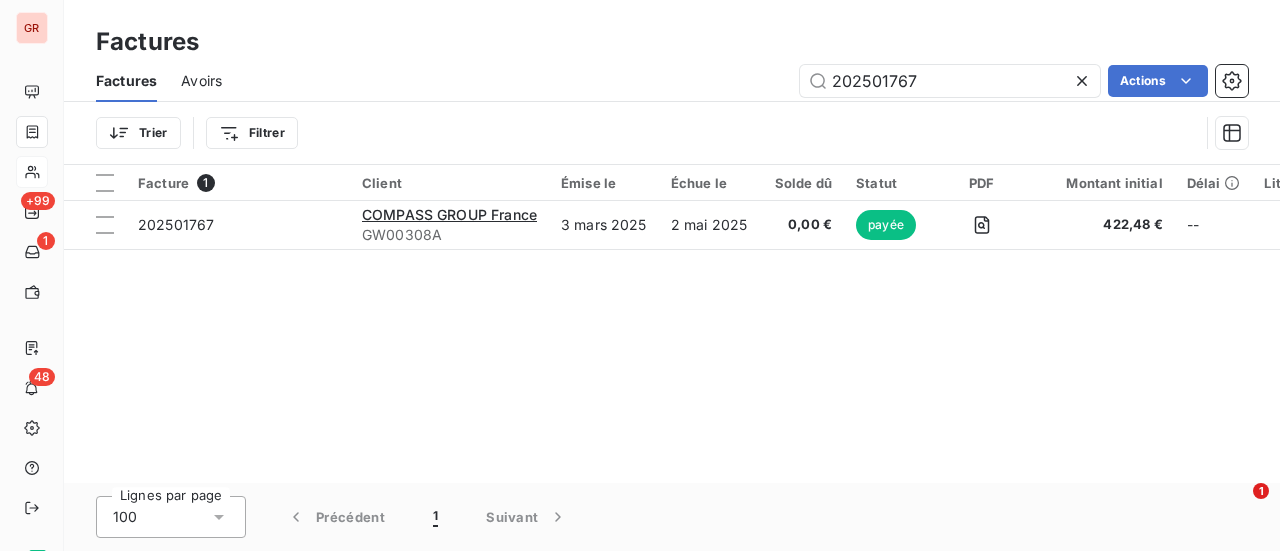 drag, startPoint x: 692, startPoint y: 111, endPoint x: 514, endPoint y: 146, distance: 181.40839 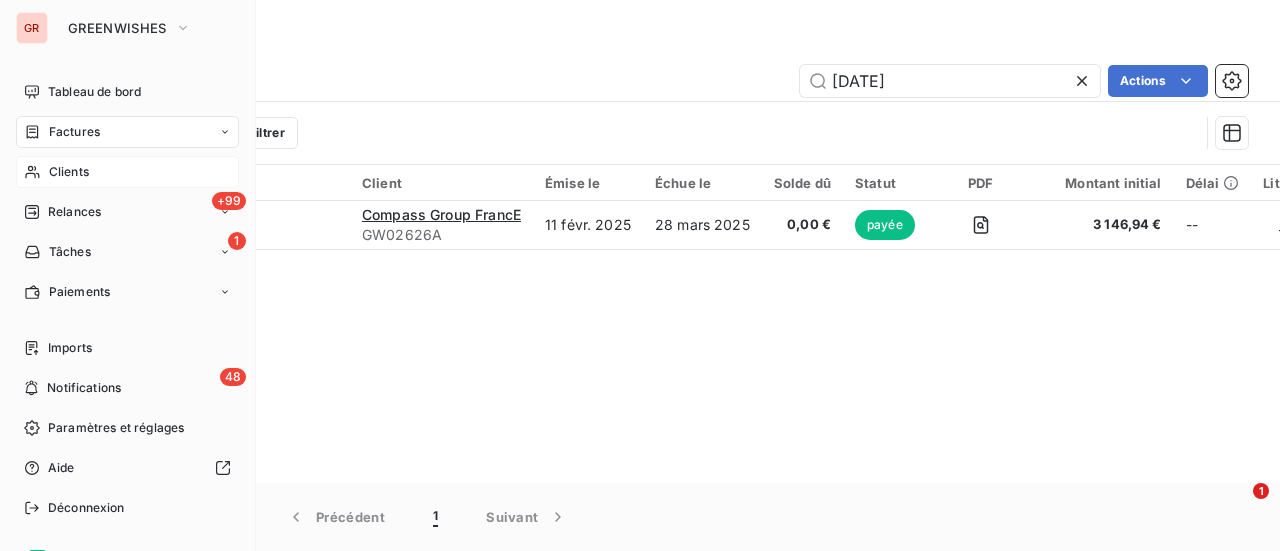 drag, startPoint x: 91, startPoint y: 140, endPoint x: 115, endPoint y: 140, distance: 24 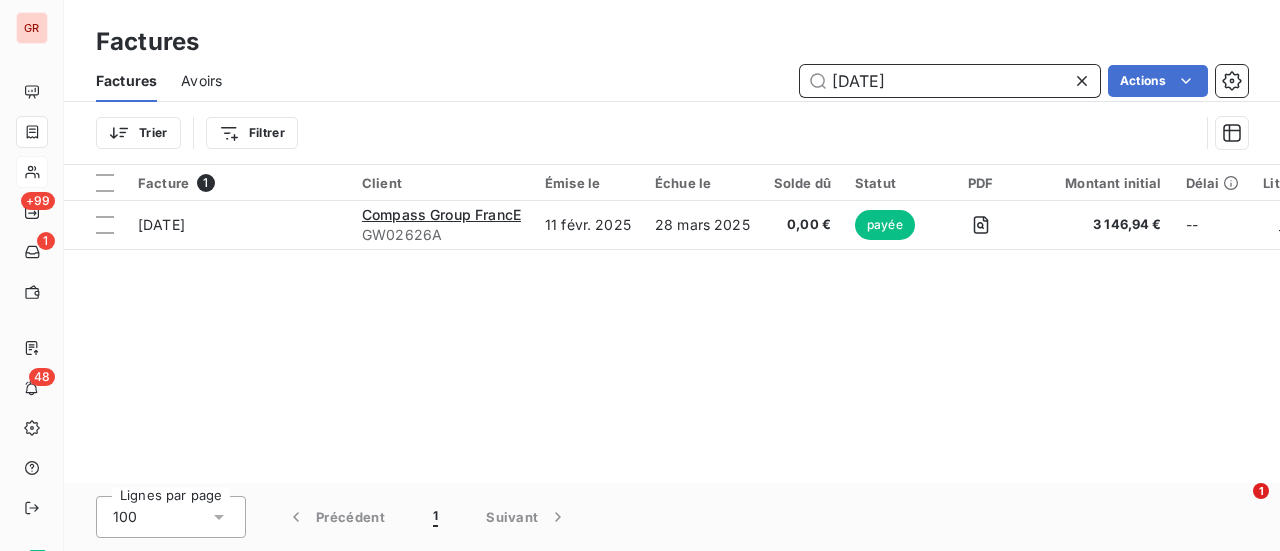 drag, startPoint x: 862, startPoint y: 95, endPoint x: 468, endPoint y: 122, distance: 394.92404 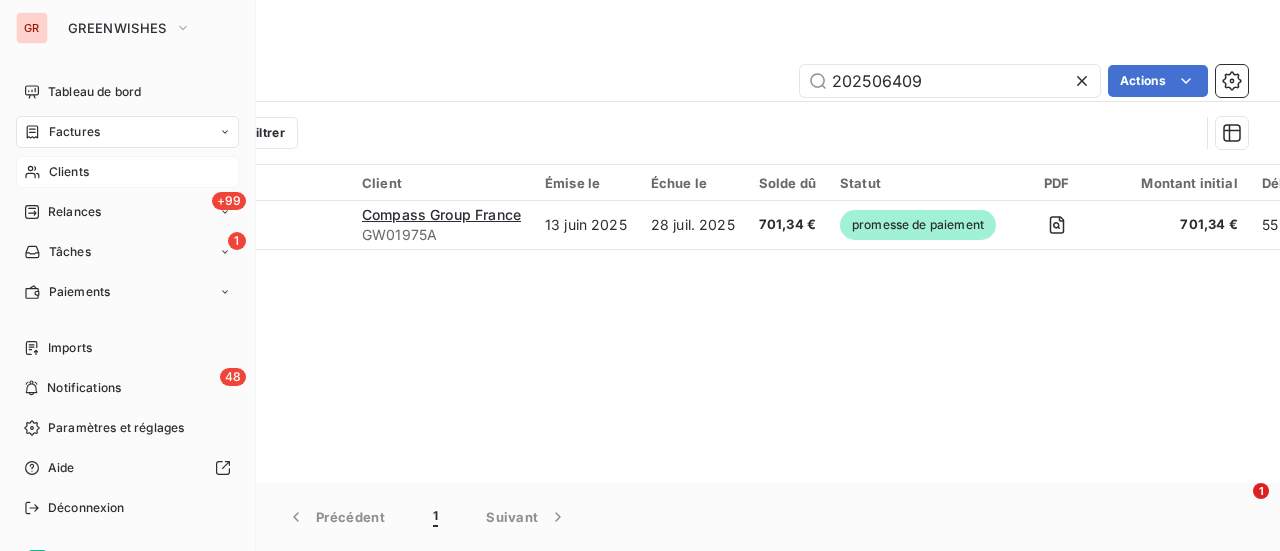 click on "Factures" at bounding box center (74, 132) 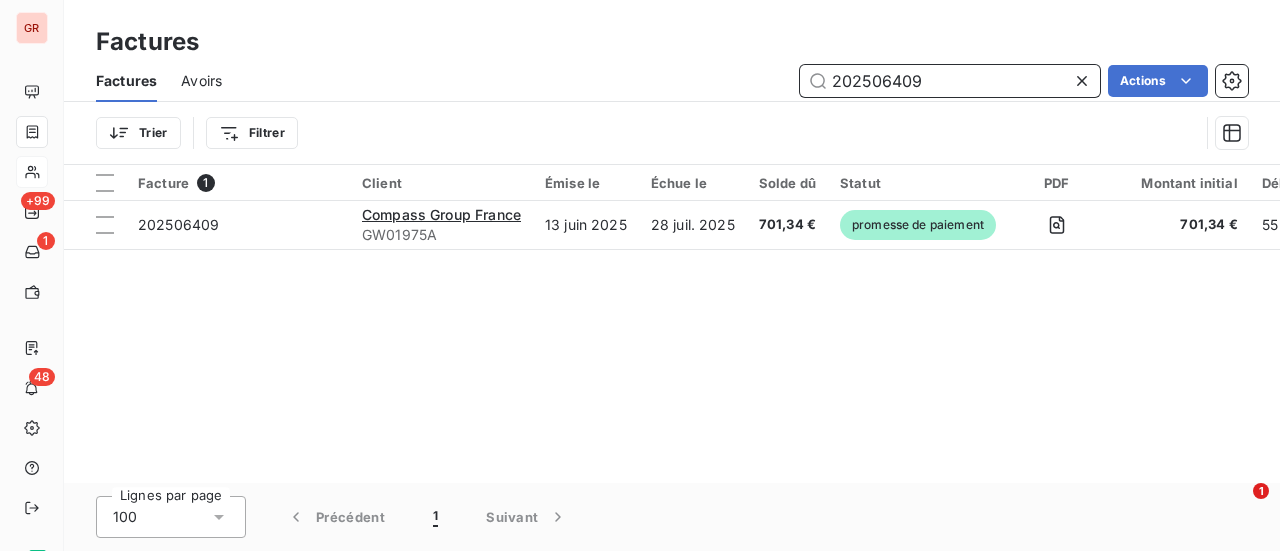 drag, startPoint x: 717, startPoint y: 99, endPoint x: 308, endPoint y: 159, distance: 413.37756 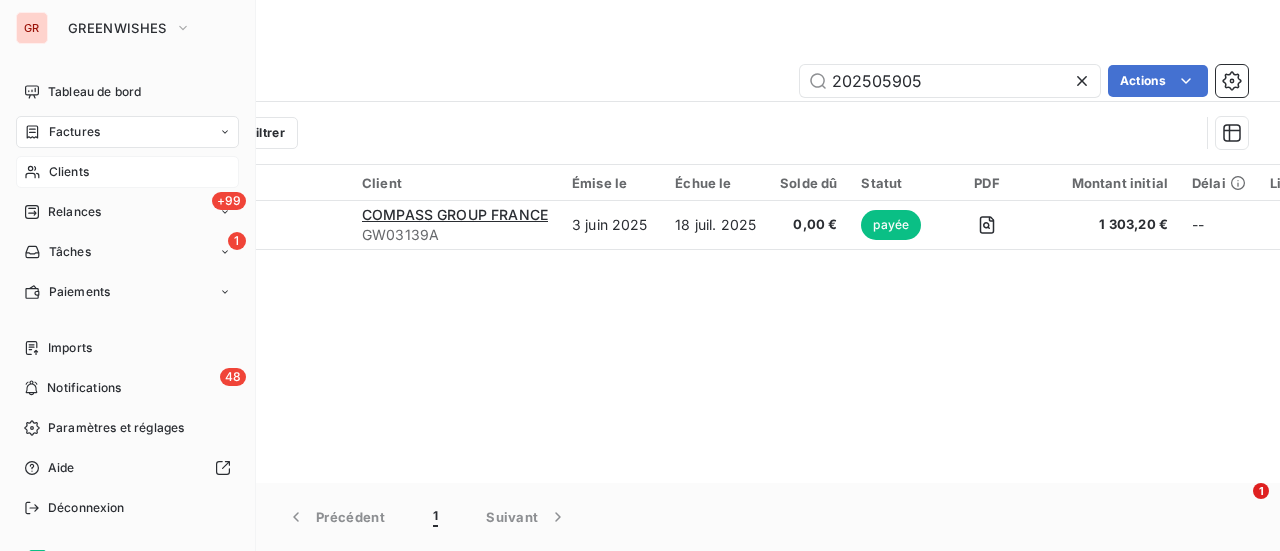 click on "Factures" at bounding box center [74, 132] 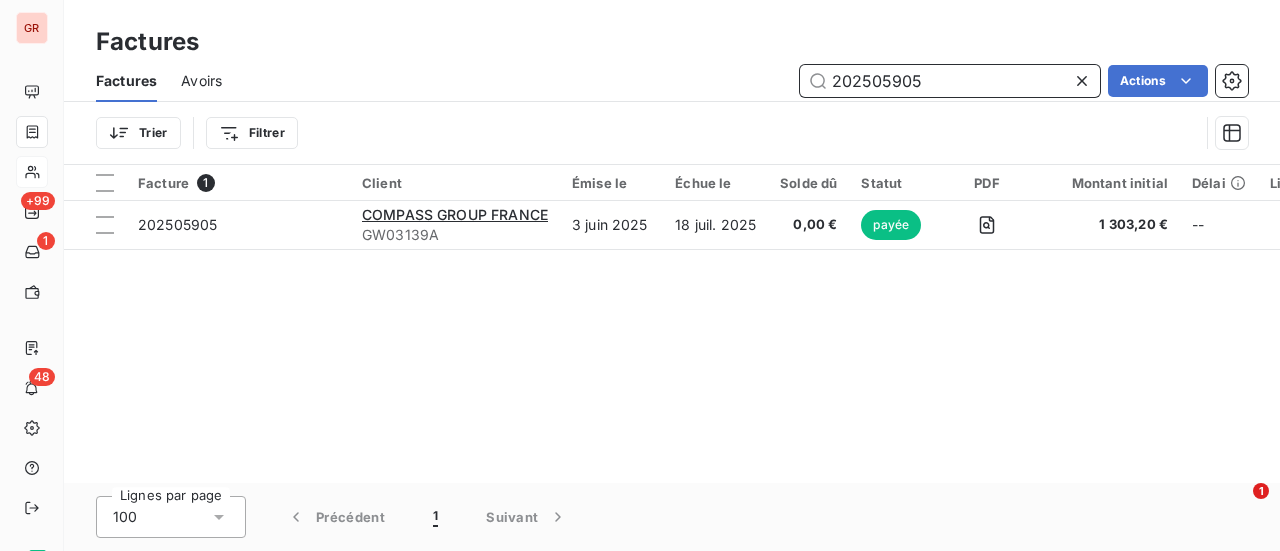 drag, startPoint x: 944, startPoint y: 87, endPoint x: 297, endPoint y: 156, distance: 650.6689 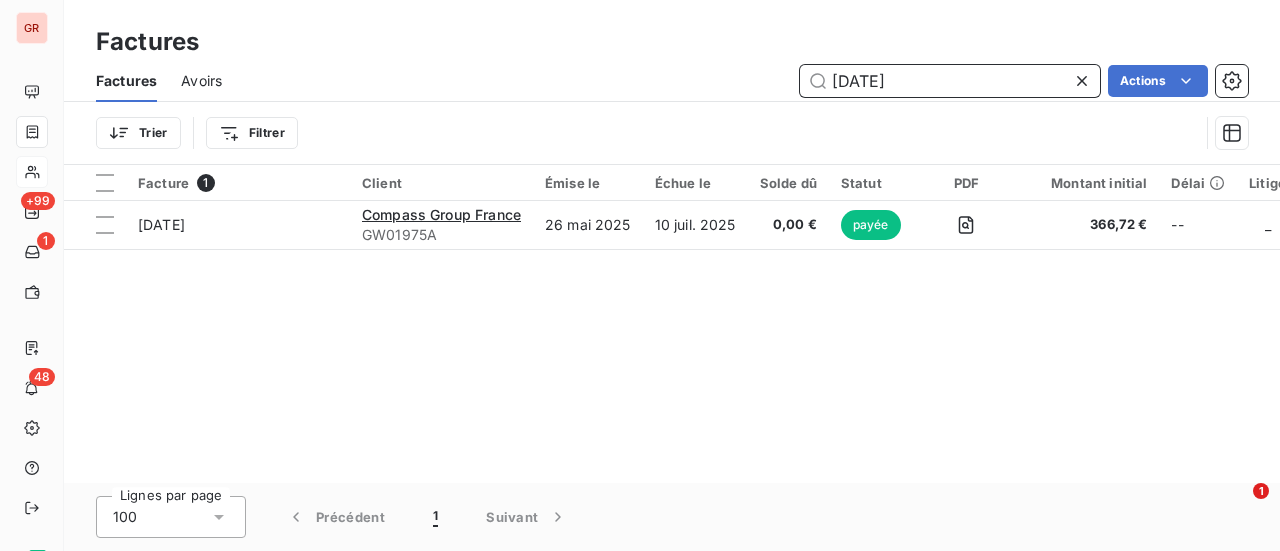 type on "[DATE]" 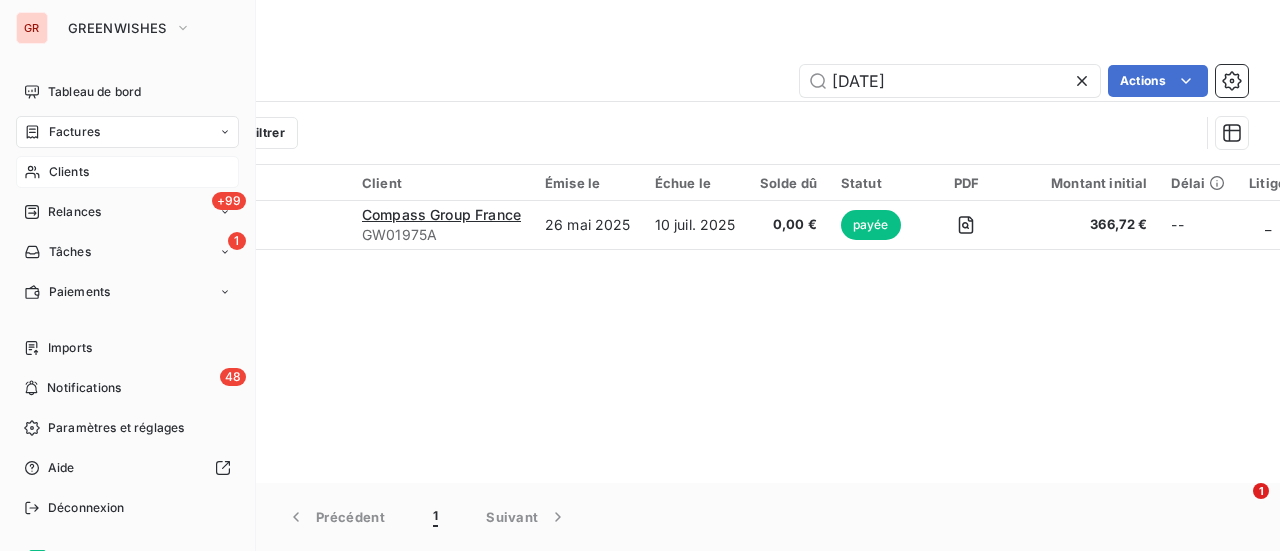 click on "Clients" at bounding box center (69, 172) 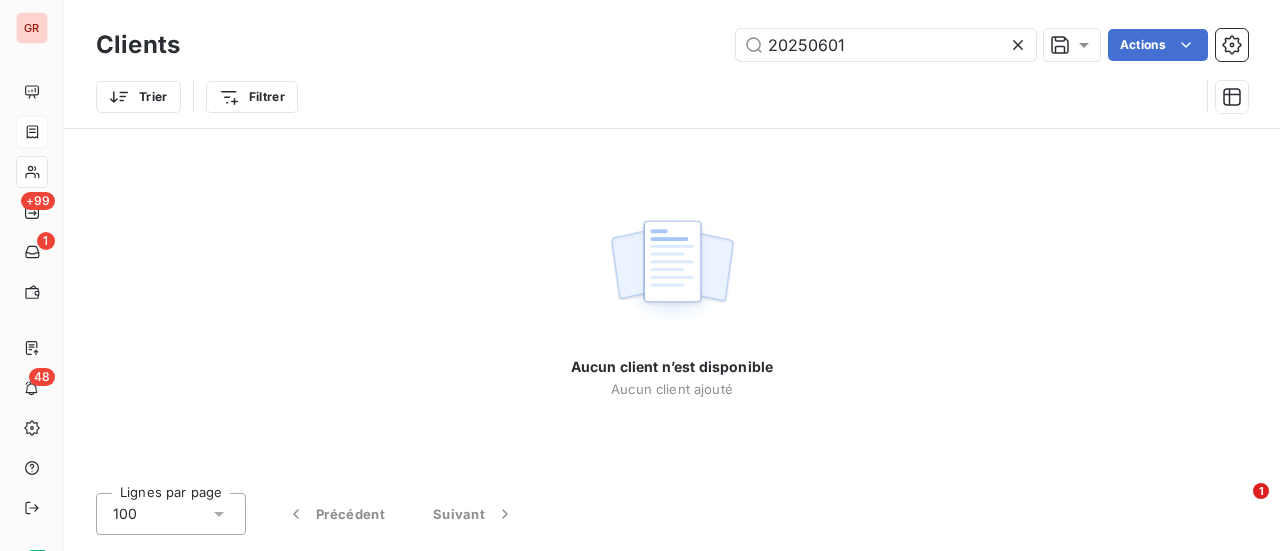 drag, startPoint x: 818, startPoint y: 47, endPoint x: 473, endPoint y: 71, distance: 345.83377 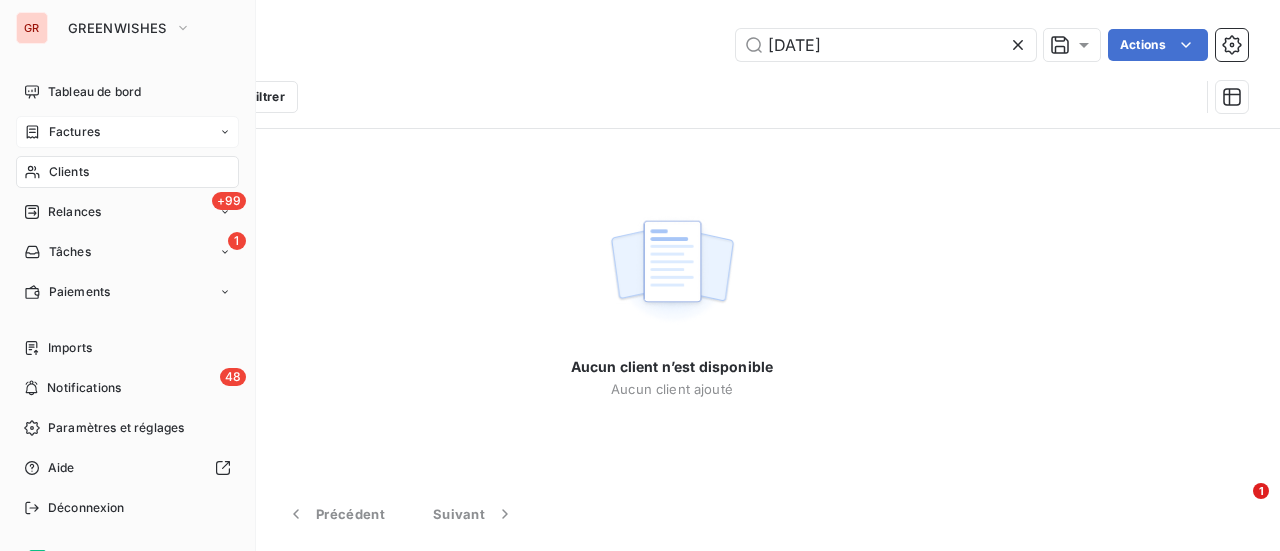 type on "[DATE]" 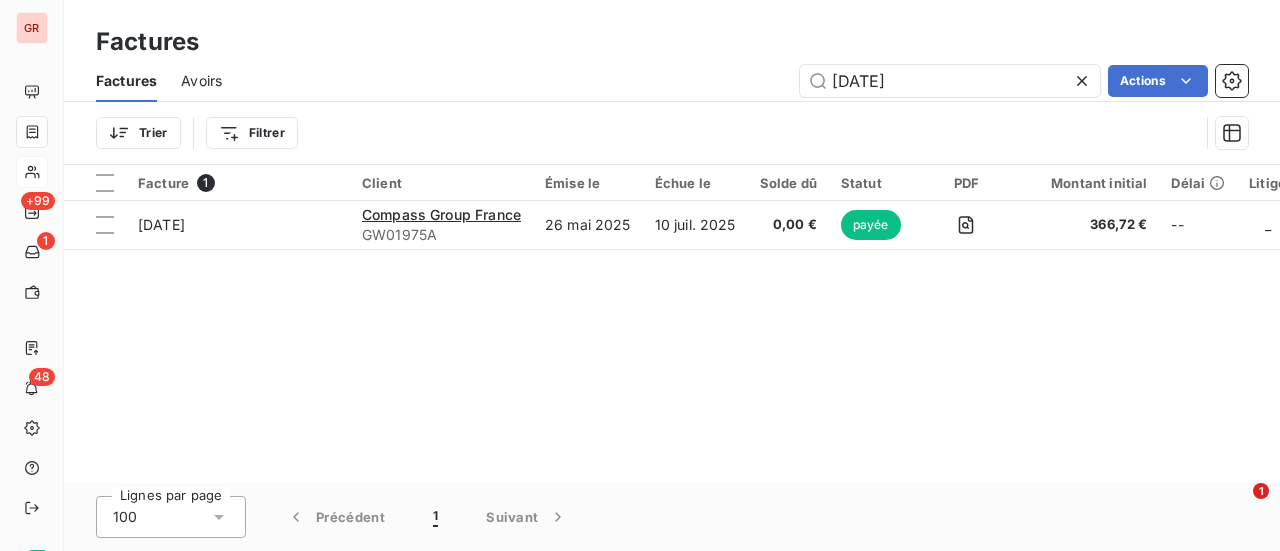 drag, startPoint x: 956, startPoint y: 83, endPoint x: 267, endPoint y: 89, distance: 689.0261 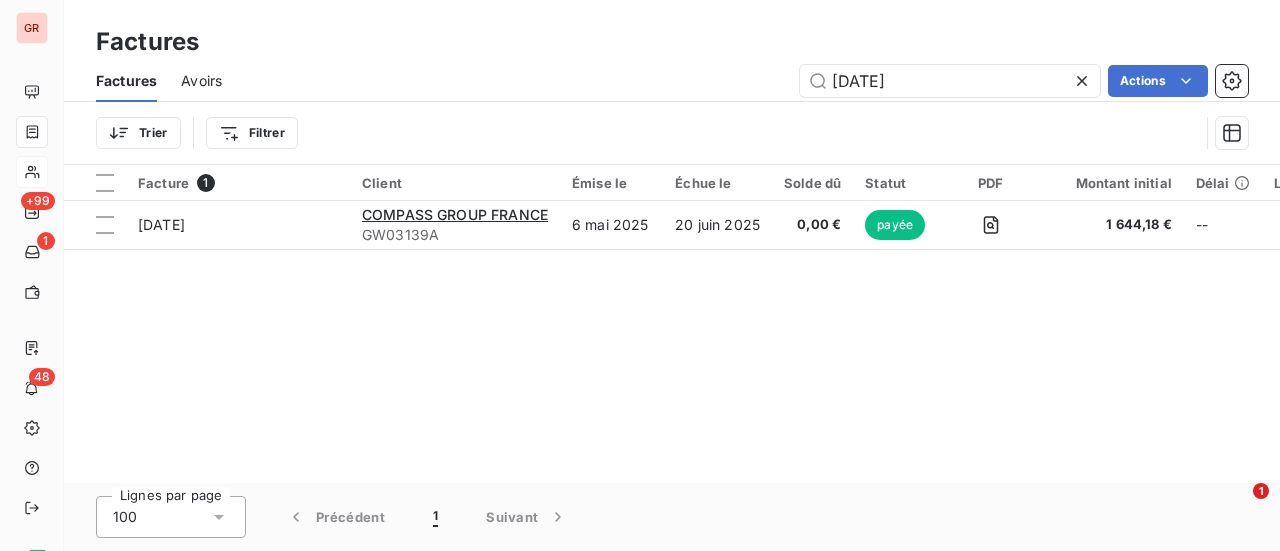 type on "[DATE]" 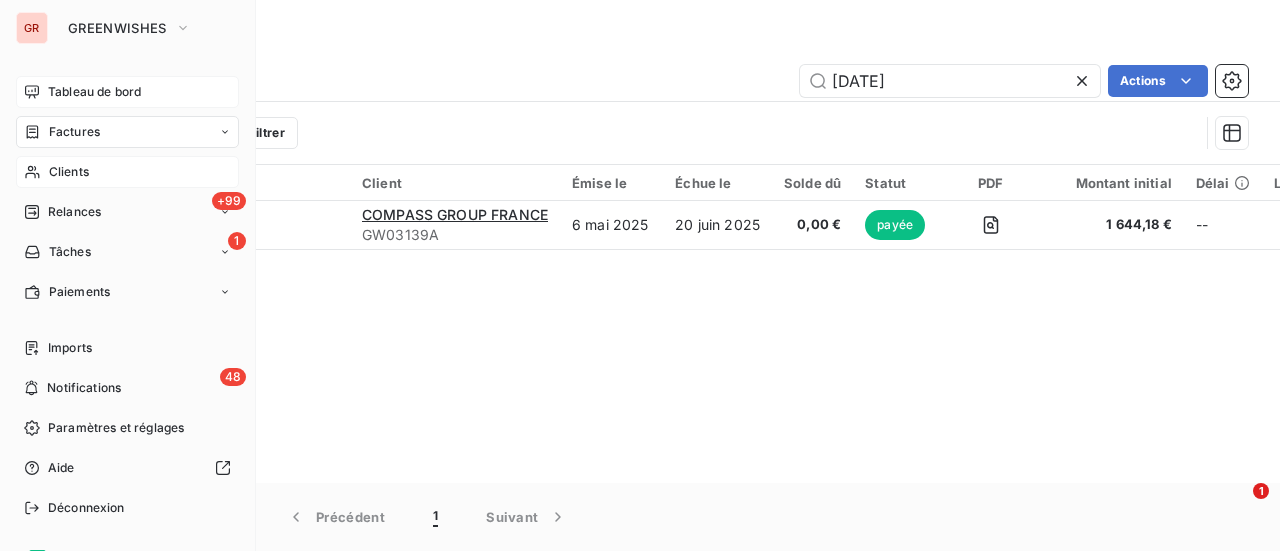 click on "Tableau de bord" at bounding box center (94, 92) 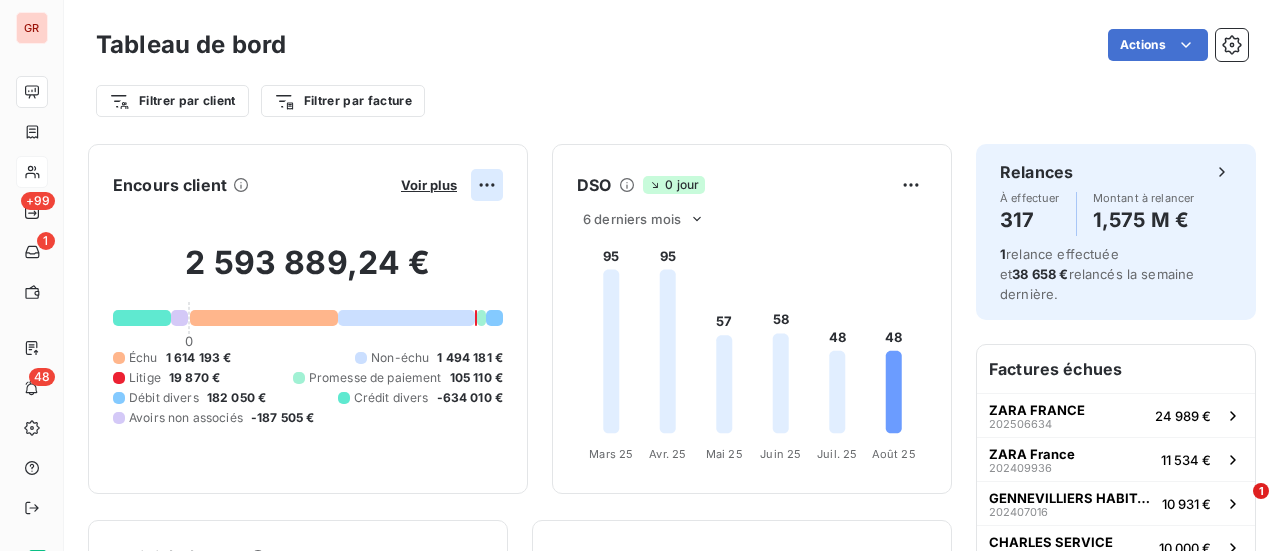 click on "GR +99 1 48 Tableau de bord Actions Filtrer par client Filtrer par facture Encours client   Voir plus [PRICE] 0 Échu [PRICE] Non-échu [PRICE]   Litige [PRICE] Promesse de paiement [PRICE] Débit divers [PRICE] Crédit divers [PRICE] Avoirs non associés [PRICE] DSO 0 jour 6 derniers mois 95 95 57 58 48 48 Mars 25 Mars 25 Avr. 25 Avr. 25 Mai 25 Mai 25 Juin 25 Juin 25 Juil. 25 Juil. 25 Août 25 Août 25 Activité récente Chiffre d'affaires mensuel Voir plus Balance âgée Voir plus Relances par montant Encaissements Prévisionnel basé sur le délai moyen de paiement des 3 derniers mois Relances À effectuer 317 Montant à relancer [PRICE] 1  relance effectuée et  [PRICE]  relancés la semaine dernière. Factures échues ZARA FRANCE [DATE] [PRICE] ZARA France  [DATE] [PRICE] GENNEVILLIERS HABITAT [DATE] [PRICE] CHARLES SERVICE [DATE] [PRICE] Derichebourg Proprete et services associes" at bounding box center (640, 275) 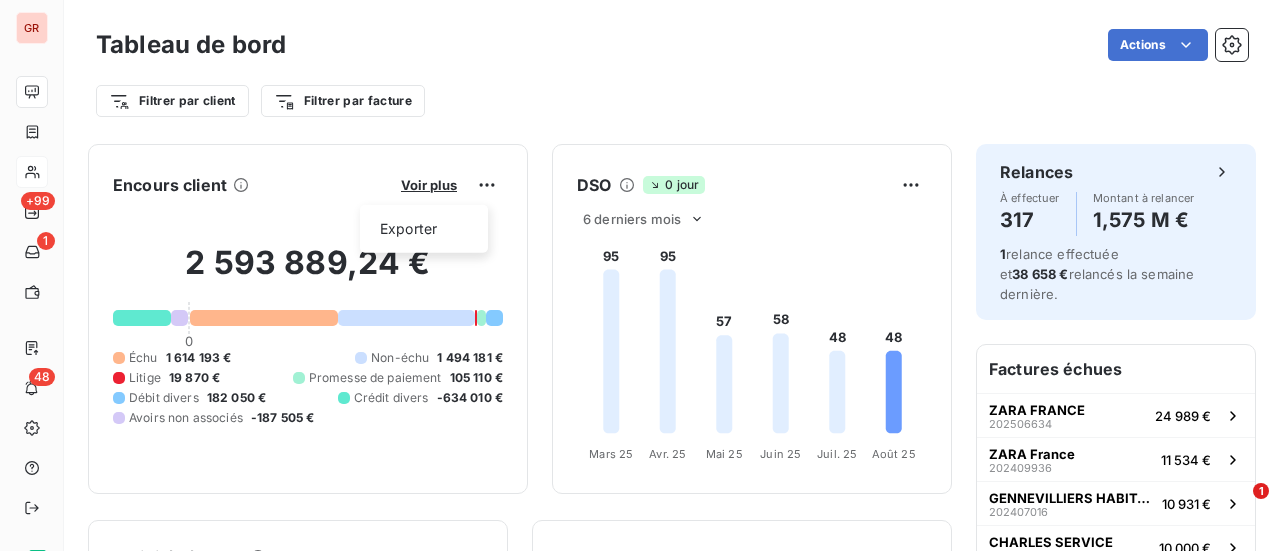 click on "GR +99 1 48 Tableau de bord Actions Filtrer par client Filtrer par facture Encours client   Voir plus Exporter [AMOUNT] 0 Échu [AMOUNT] Non-échu [AMOUNT]   Litige [AMOUNT] Promesse de paiement [AMOUNT] Débit divers [AMOUNT] Crédit divers [AMOUNT] Avoirs non associés [AMOUNT] DSO 0 jour 6 derniers mois 95 95 57 58 48 48 Mars 25 Mars 25 Avr. 25 Avr. 25 Mai 25 Mai 25 Juin 25 Juin 25 Juil. 25 Juil. 25 Août 25 Août 25 Activité récente Chiffre d'affaires mensuel Voir plus Balance âgée Voir plus Relances par montant Encaissements Prévisionnel basé sur le délai moyen de paiement des 3 derniers mois Relances À effectuer 317 Montant à relancer [AMOUNT] 1  relance effectuée et  [AMOUNT]  relancés la semaine dernière. Factures échues ZARA FRANCE [NUMBER] [AMOUNT] ZARA France  [NUMBER] [AMOUNT] GENNEVILLIERS HABITAT [NUMBER] [AMOUNT] CHARLES SERVICE [NUMBER] [AMOUNT] [NUMBER] [AMOUNT] [NUMBER] GROOM" at bounding box center [640, 275] 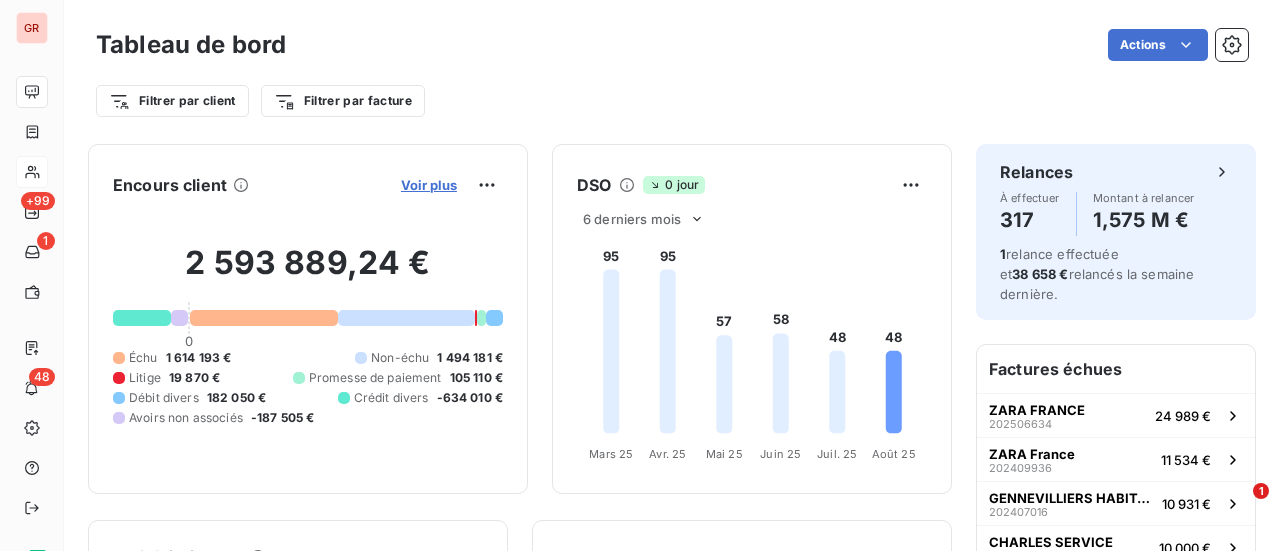 click on "Voir plus" at bounding box center (429, 185) 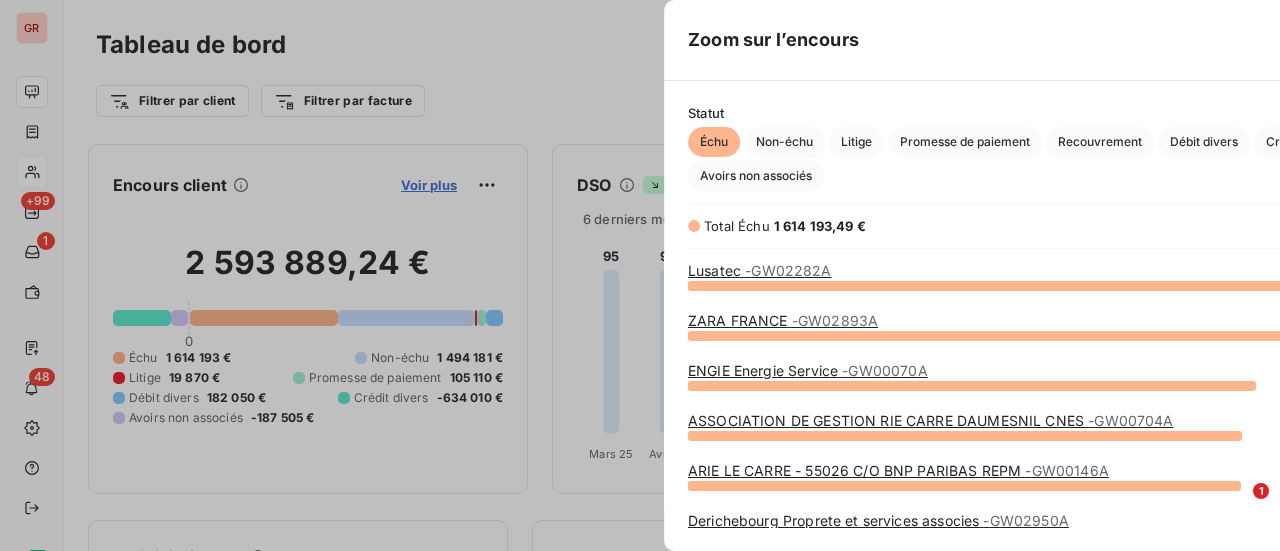 scroll, scrollTop: 16, scrollLeft: 16, axis: both 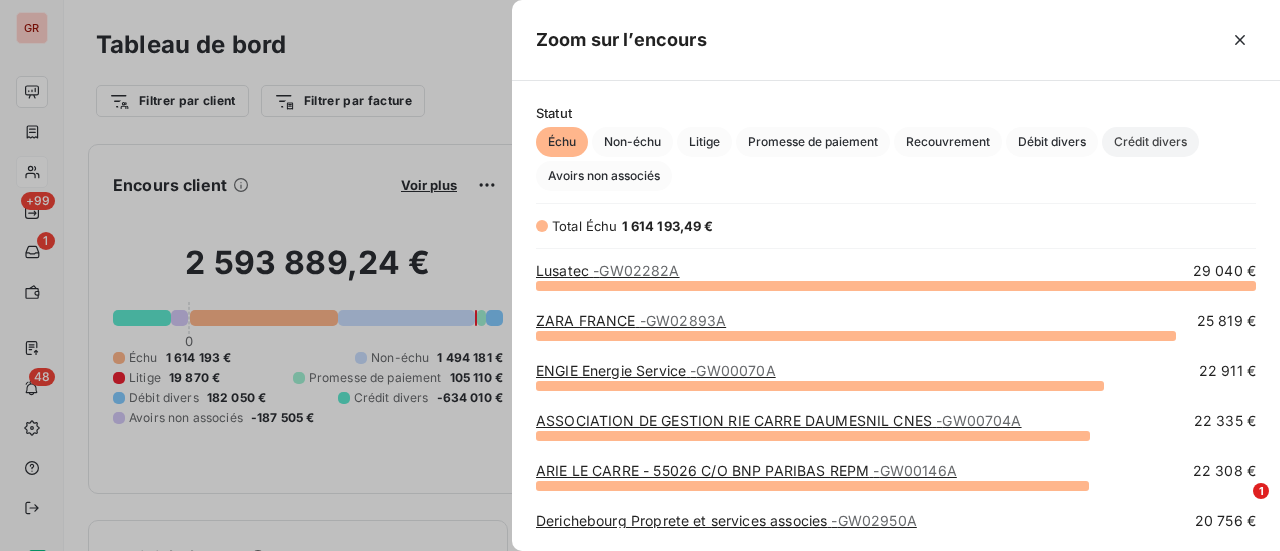 click on "Crédit divers" at bounding box center [1150, 142] 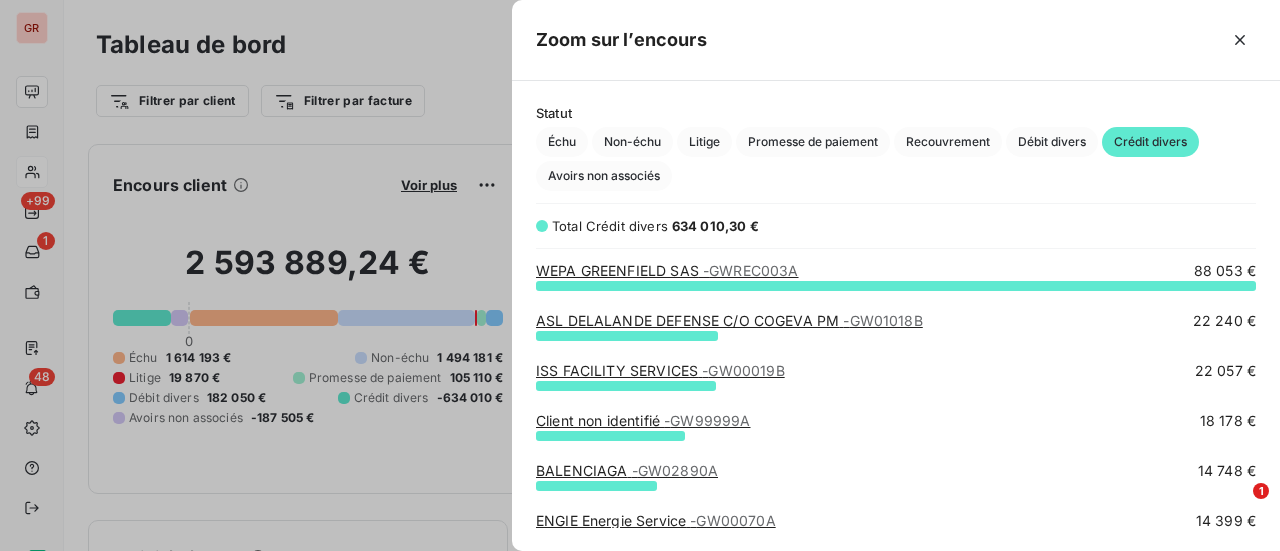 scroll, scrollTop: 16, scrollLeft: 16, axis: both 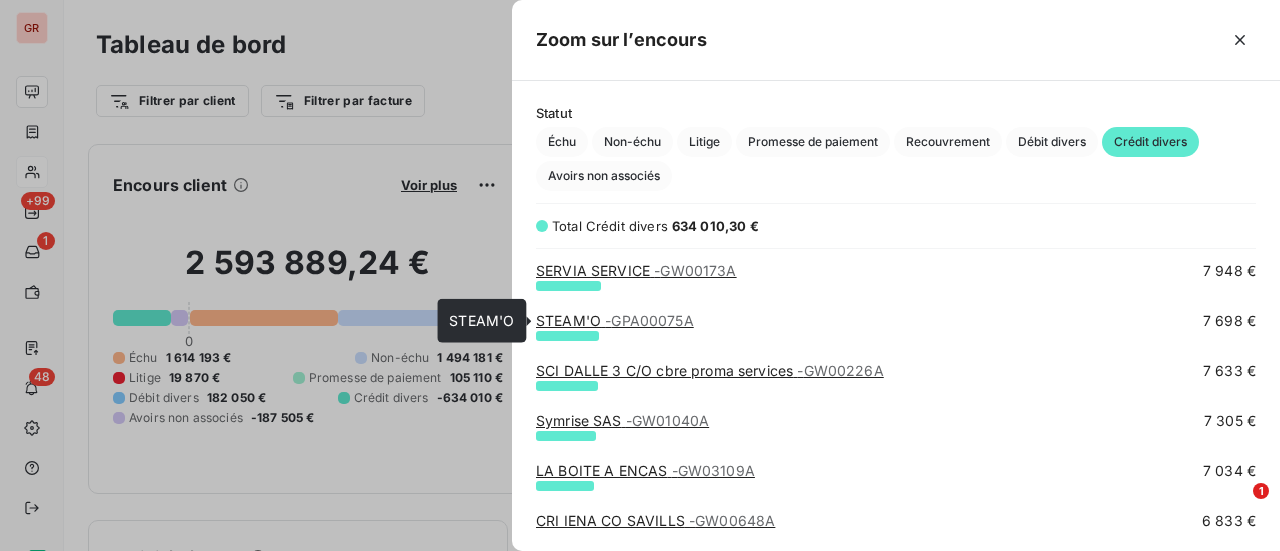 click on "STEAM'O   -  GPA00075A" at bounding box center [615, 320] 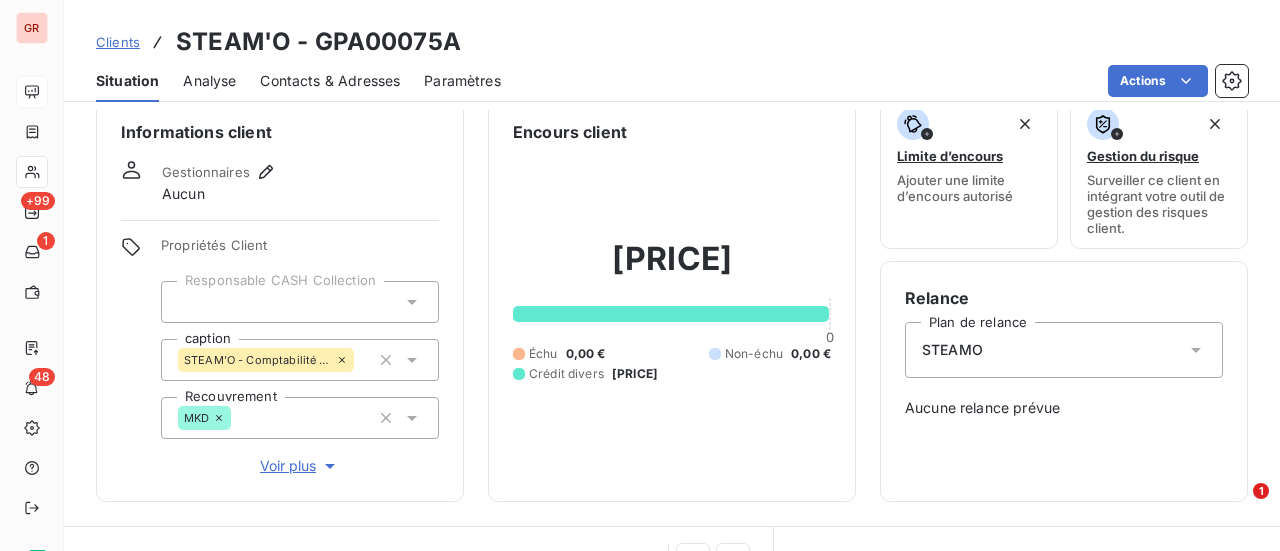 scroll, scrollTop: 0, scrollLeft: 0, axis: both 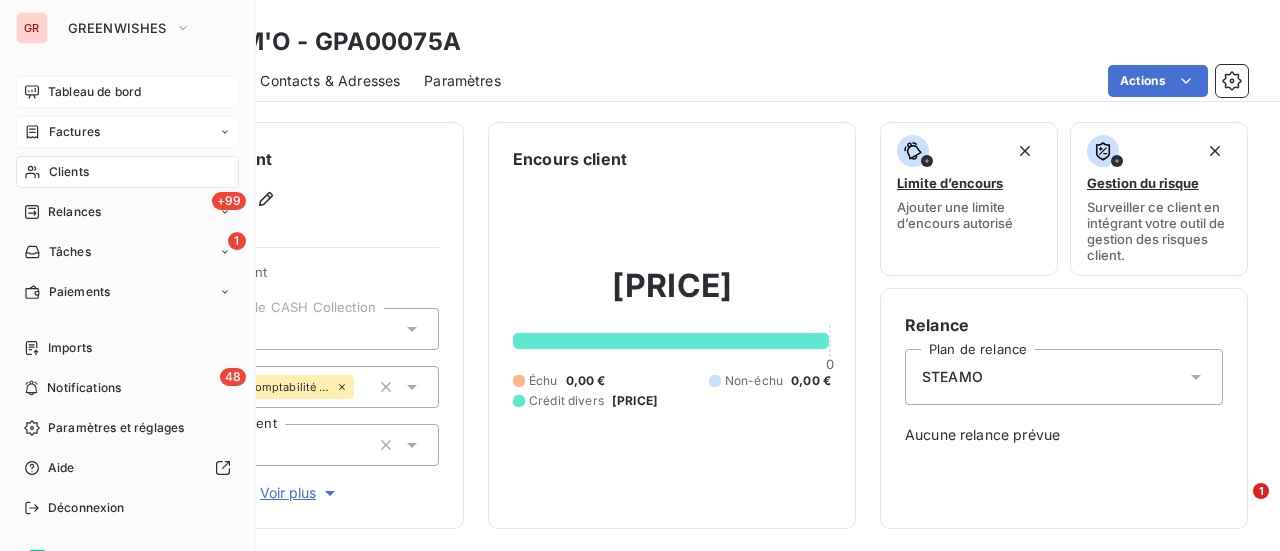 click on "Factures" at bounding box center [74, 132] 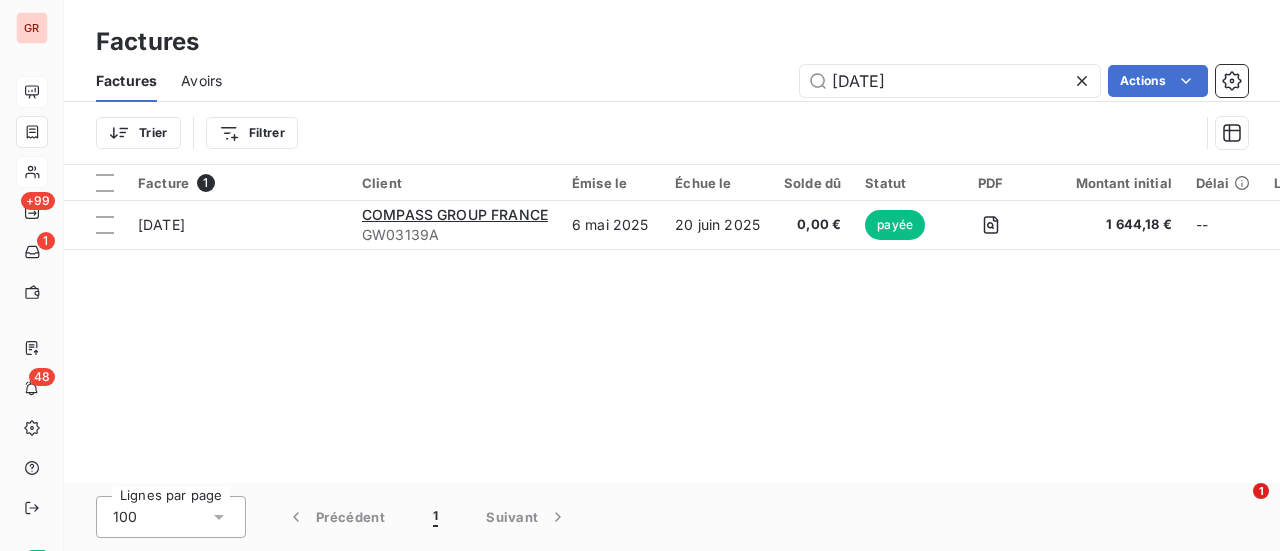 drag, startPoint x: 951, startPoint y: 79, endPoint x: 686, endPoint y: 95, distance: 265.48257 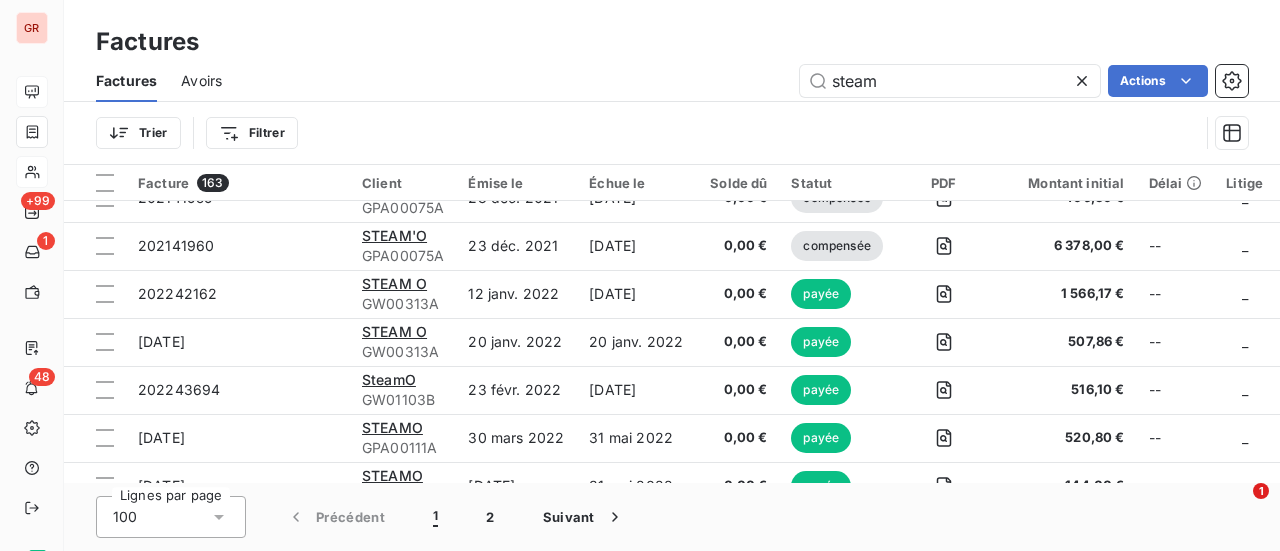 scroll, scrollTop: 0, scrollLeft: 0, axis: both 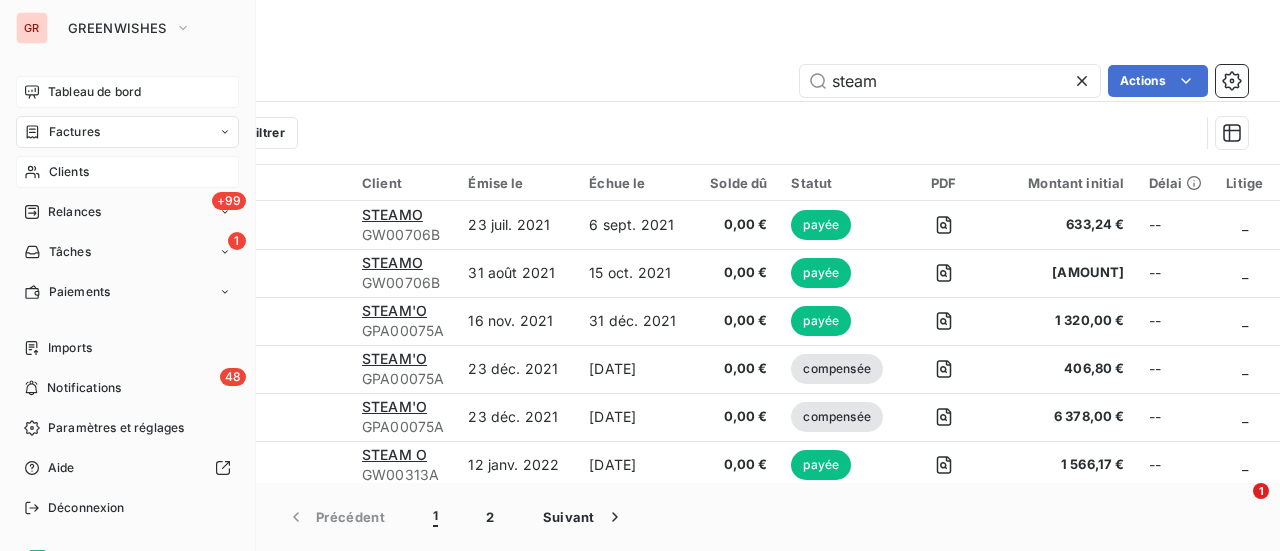 type on "steam" 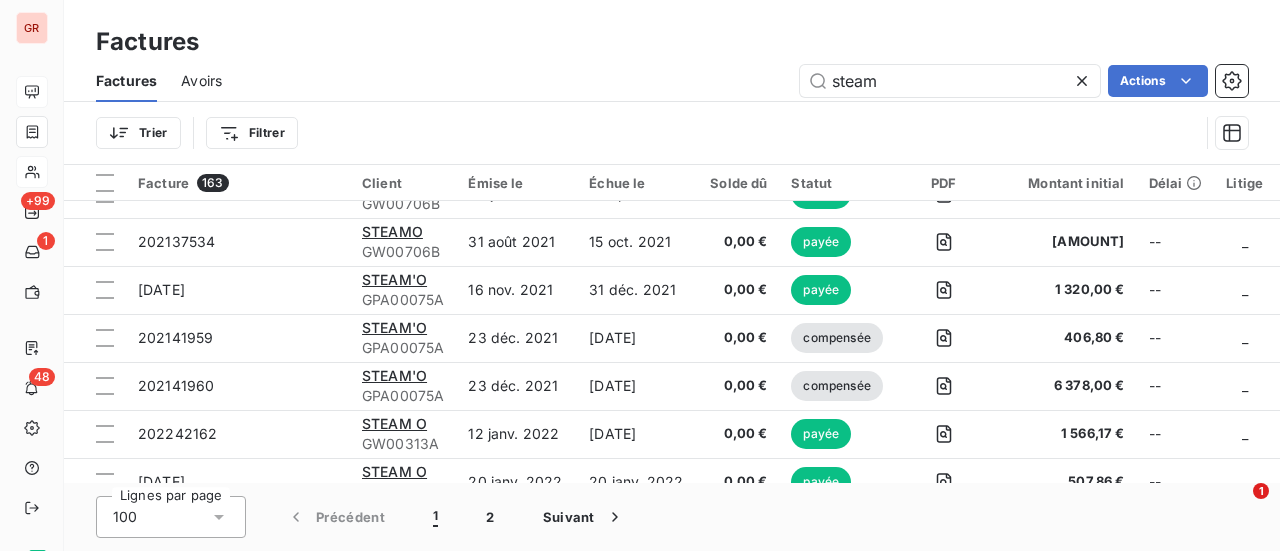 scroll, scrollTop: 0, scrollLeft: 0, axis: both 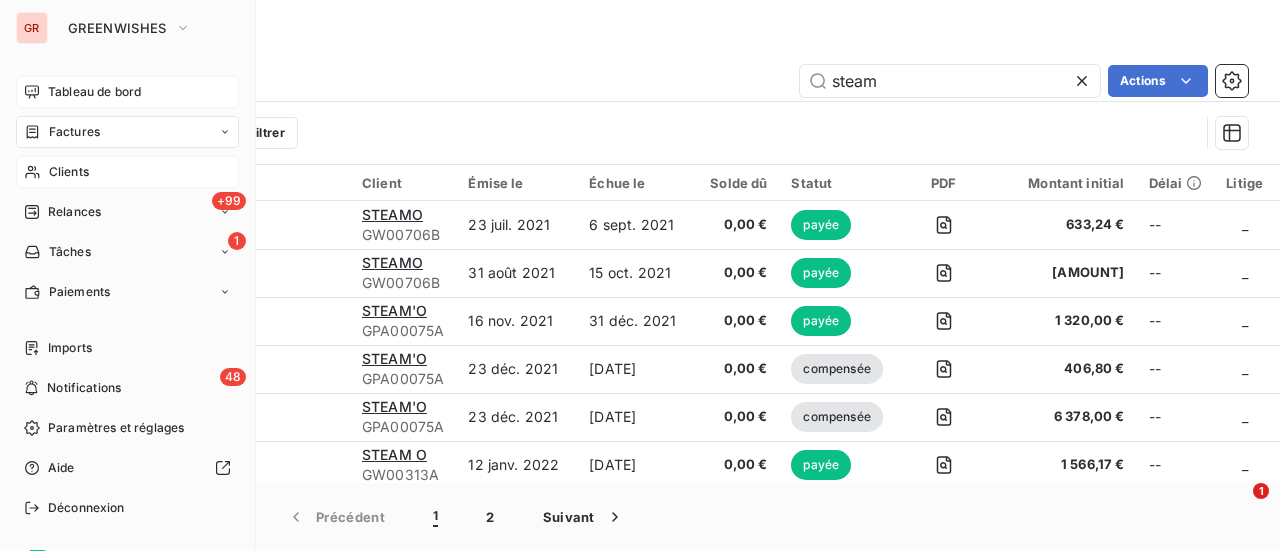 click on "Factures" at bounding box center [127, 132] 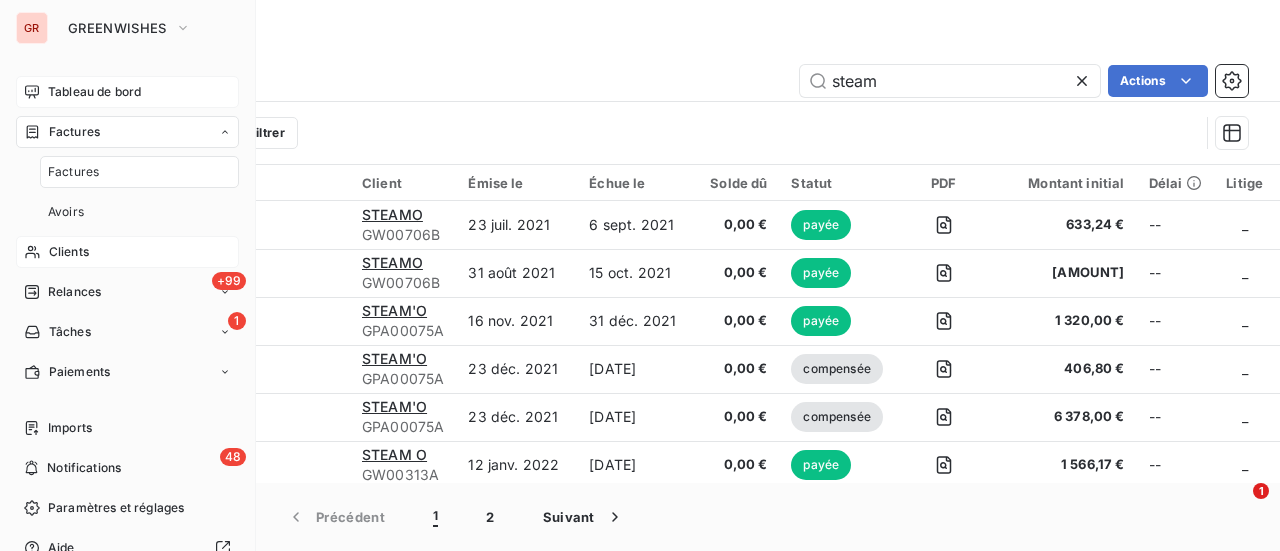 click on "Factures" at bounding box center [74, 132] 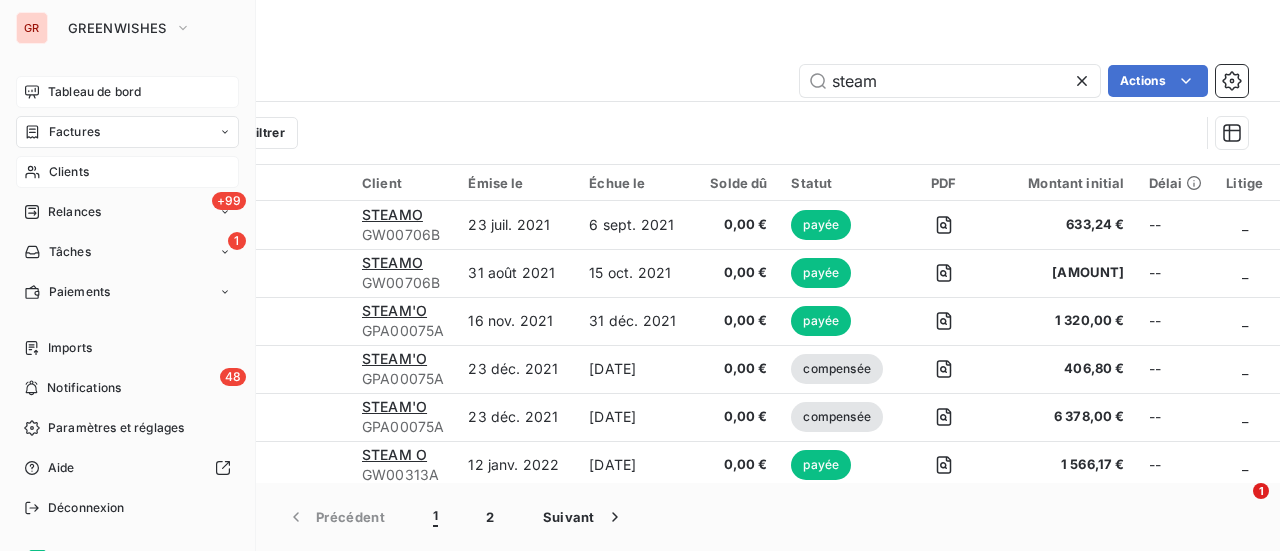 click on "Tableau de bord" at bounding box center [94, 92] 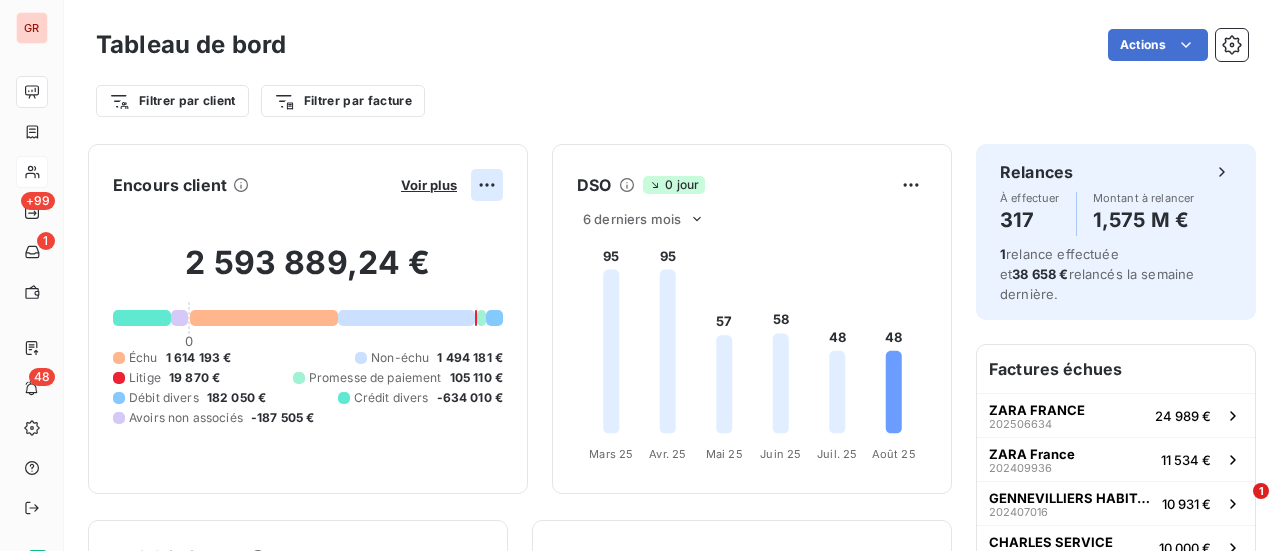 click on "GR +99 1 48 Tableau de bord Actions Filtrer par client Filtrer par facture Encours client   Voir plus [PRICE] 0 Échu [PRICE] Non-échu [PRICE]   Litige [PRICE] Promesse de paiement [PRICE] Débit divers [PRICE] Crédit divers [PRICE] Avoirs non associés [PRICE] DSO 0 jour 6 derniers mois 95 95 57 58 48 48 Mars 25 Mars 25 Avr. 25 Avr. 25 Mai 25 Mai 25 Juin 25 Juin 25 Juil. 25 Juil. 25 Août 25 Août 25 Activité récente Chiffre d'affaires mensuel Voir plus Balance âgée Voir plus Relances par montant Encaissements Prévisionnel basé sur le délai moyen de paiement des 3 derniers mois Relances À effectuer 317 Montant à relancer [PRICE] 1  relance effectuée et  [PRICE]  relancés la semaine dernière. Factures échues ZARA FRANCE [DATE] [PRICE] ZARA France  [DATE] [PRICE] GENNEVILLIERS HABITAT [DATE] [PRICE] CHARLES SERVICE [DATE] [PRICE] Derichebourg Proprete et services associes" at bounding box center (640, 275) 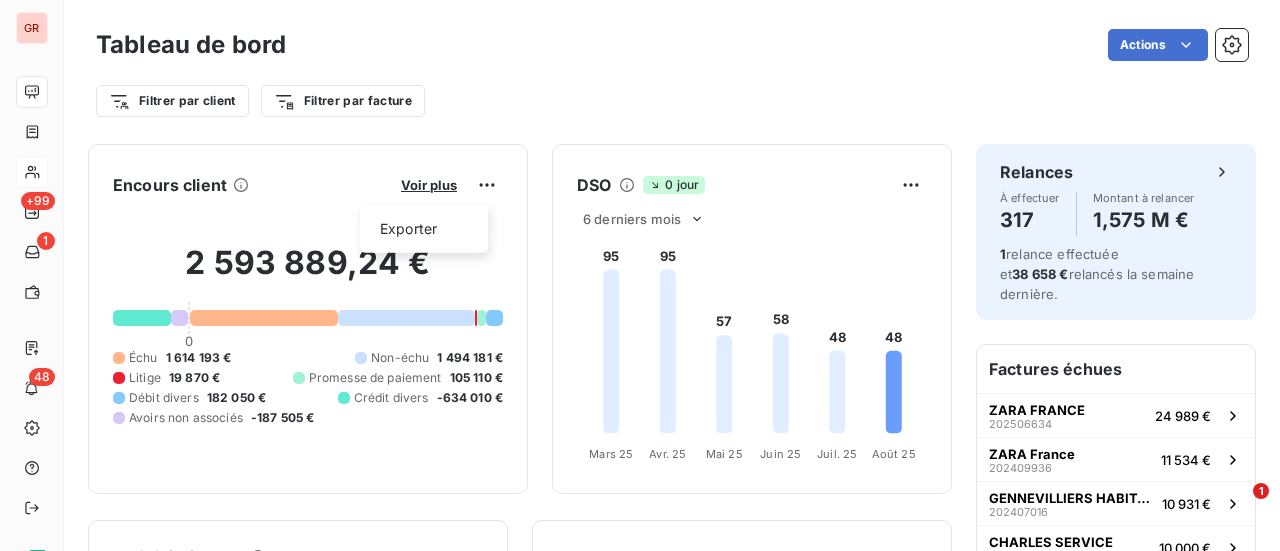 click on "GR +99 1 48 Tableau de bord Actions Filtrer par client Filtrer par facture Encours client   Voir plus Exporter [AMOUNT] 0 Échu [AMOUNT] Non-échu [AMOUNT]   Litige [AMOUNT] Promesse de paiement [AMOUNT] Débit divers [AMOUNT] Crédit divers [AMOUNT] Avoirs non associés [AMOUNT] DSO 0 jour 6 derniers mois 95 95 57 58 48 48 Mars 25 Mars 25 Avr. 25 Avr. 25 Mai 25 Mai 25 Juin 25 Juin 25 Juil. 25 Juil. 25 Août 25 Août 25 Activité récente Chiffre d'affaires mensuel Voir plus Balance âgée Voir plus Relances par montant Encaissements Prévisionnel basé sur le délai moyen de paiement des 3 derniers mois Relances À effectuer 317 Montant à relancer [AMOUNT] 1  relance effectuée et  [AMOUNT]  relancés la semaine dernière. Factures échues ZARA FRANCE [NUMBER] [AMOUNT] ZARA France  [NUMBER] [AMOUNT] GENNEVILLIERS HABITAT [NUMBER] [AMOUNT] CHARLES SERVICE [NUMBER] [AMOUNT] [NUMBER] [AMOUNT] [NUMBER] GROOM" at bounding box center [640, 275] 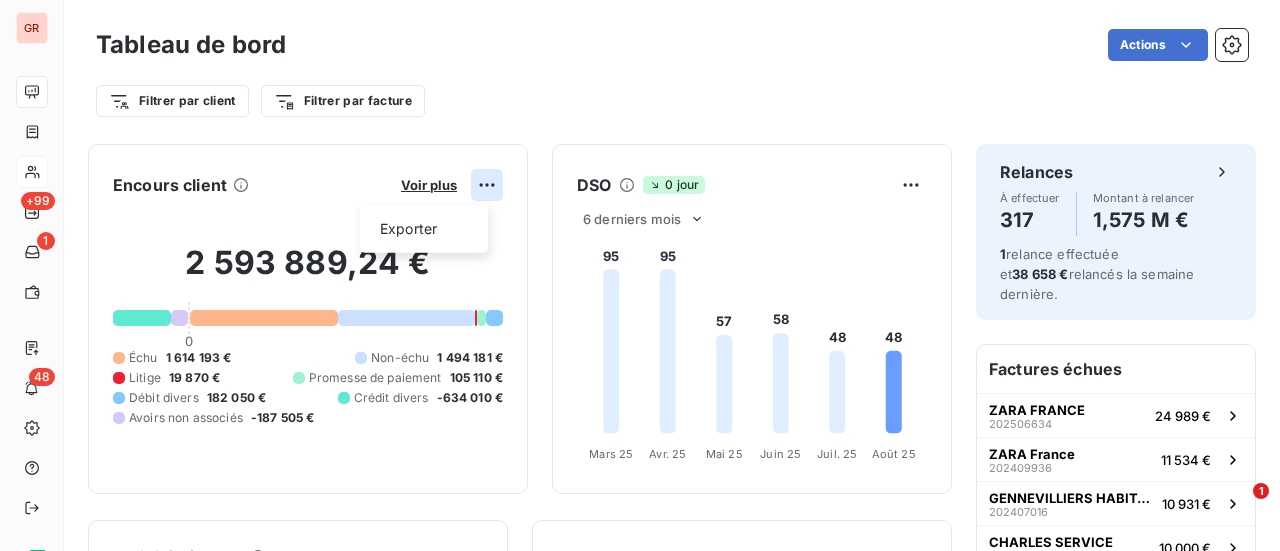click on "GR +99 1 48 Tableau de bord Actions Filtrer par client Filtrer par facture Encours client   Voir plus Exporter [AMOUNT] 0 Échu [AMOUNT] Non-échu [AMOUNT]   Litige [AMOUNT] Promesse de paiement [AMOUNT] Débit divers [AMOUNT] Crédit divers [AMOUNT] Avoirs non associés [AMOUNT] DSO 0 jour 6 derniers mois 95 95 57 58 48 48 Mars 25 Mars 25 Avr. 25 Avr. 25 Mai 25 Mai 25 Juin 25 Juin 25 Juil. 25 Juil. 25 Août 25 Août 25 Activité récente Chiffre d'affaires mensuel Voir plus Balance âgée Voir plus Relances par montant Encaissements Prévisionnel basé sur le délai moyen de paiement des 3 derniers mois Relances À effectuer 317 Montant à relancer [AMOUNT] 1  relance effectuée et  [AMOUNT]  relancés la semaine dernière. Factures échues ZARA FRANCE [NUMBER] [AMOUNT] ZARA France  [NUMBER] [AMOUNT] GENNEVILLIERS HABITAT [NUMBER] [AMOUNT] CHARLES SERVICE [NUMBER] [AMOUNT] [NUMBER] [AMOUNT] [NUMBER] GROOM" at bounding box center (640, 275) 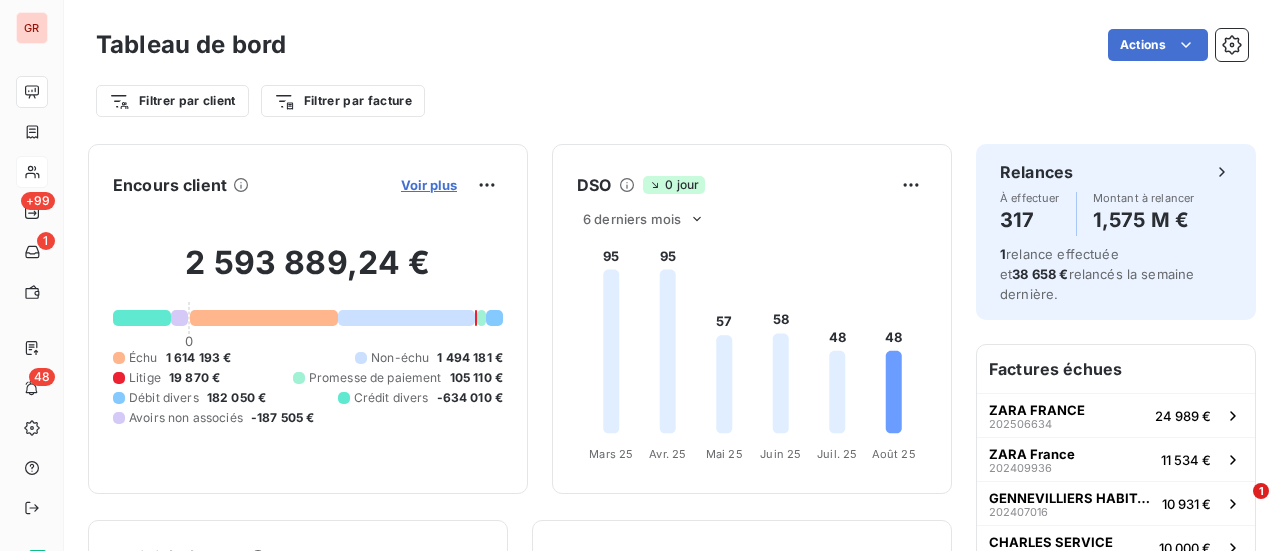 click on "Voir plus" at bounding box center (429, 185) 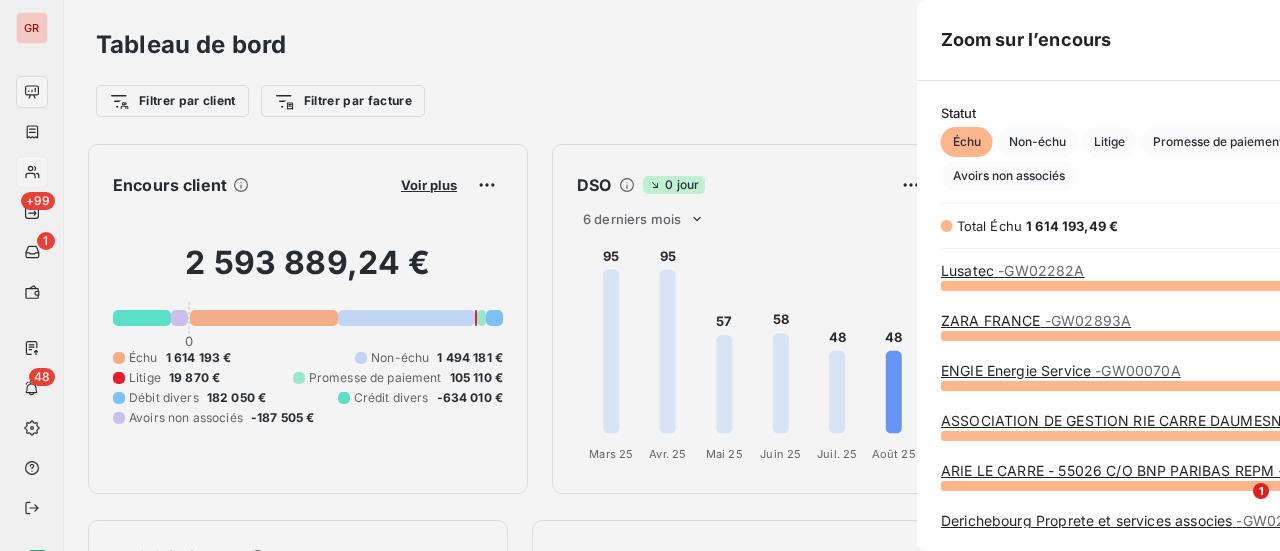 scroll, scrollTop: 16, scrollLeft: 16, axis: both 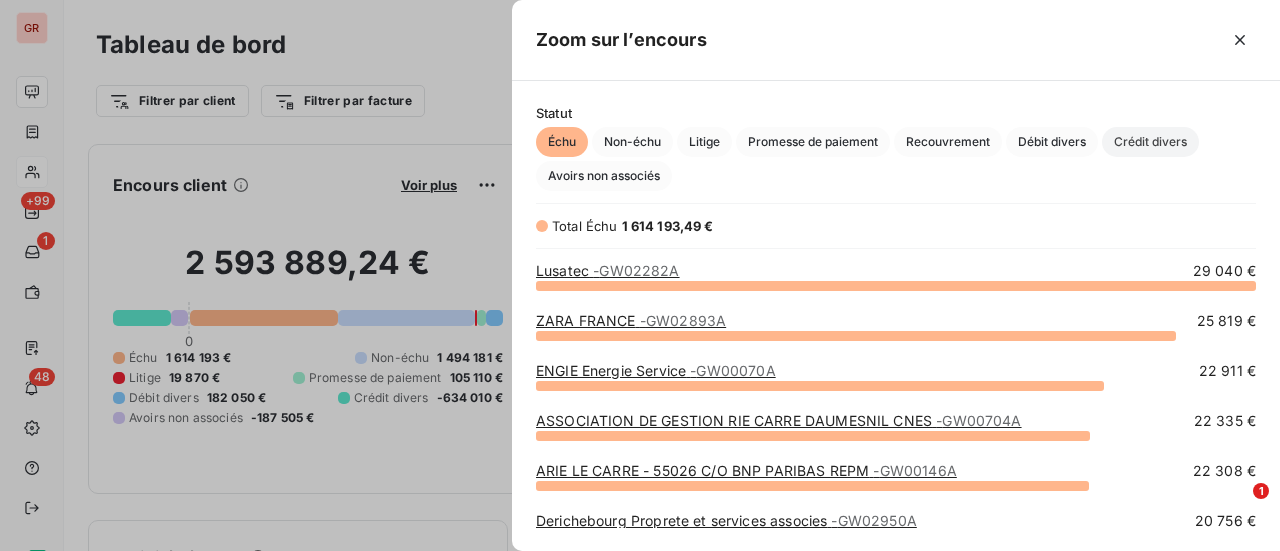 click on "Crédit divers" at bounding box center [1150, 142] 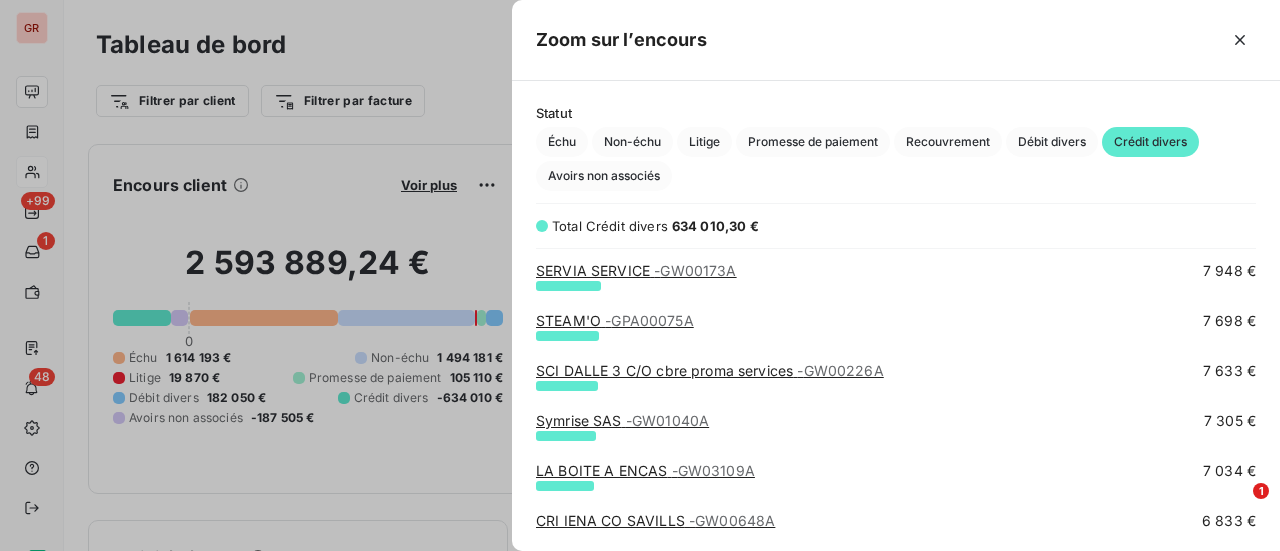scroll, scrollTop: 800, scrollLeft: 0, axis: vertical 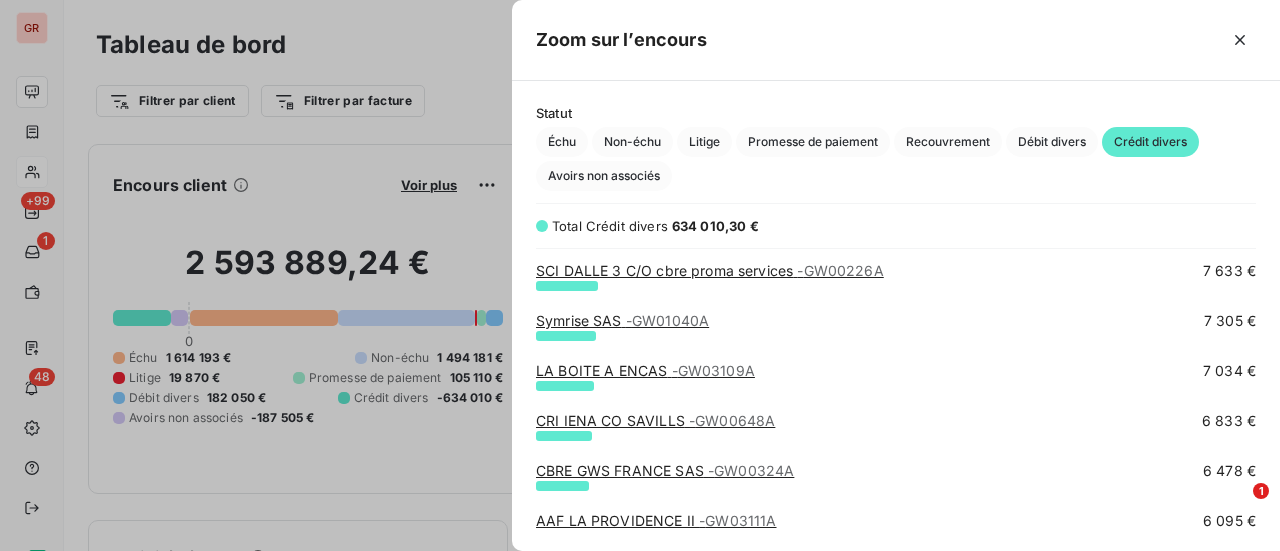 click on "[COMPANY] - [CODE]" at bounding box center (645, 370) 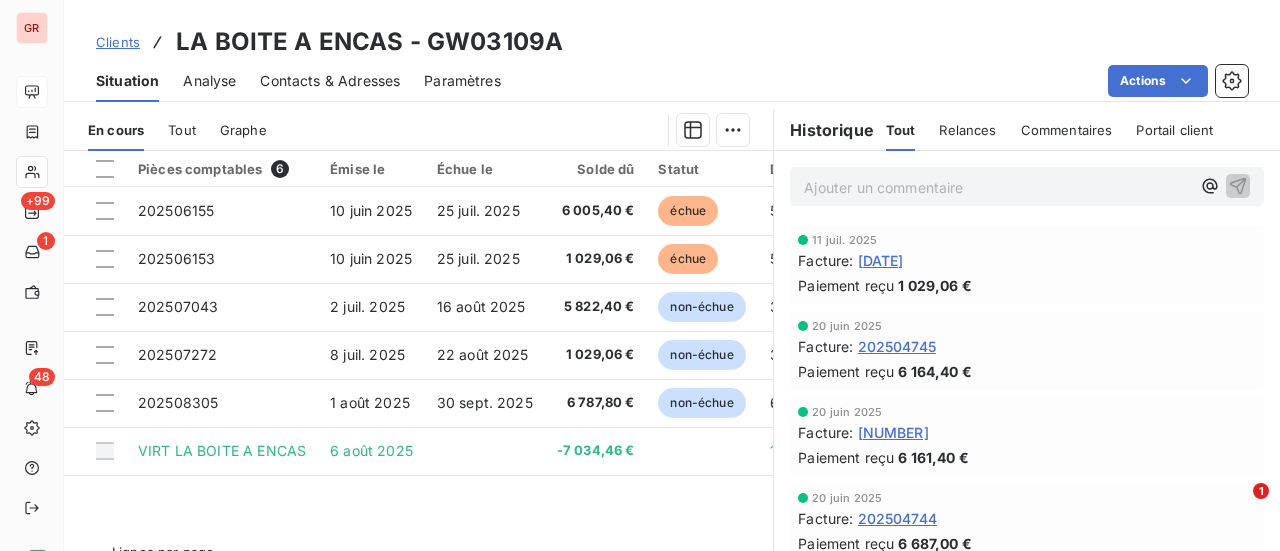 scroll, scrollTop: 519, scrollLeft: 0, axis: vertical 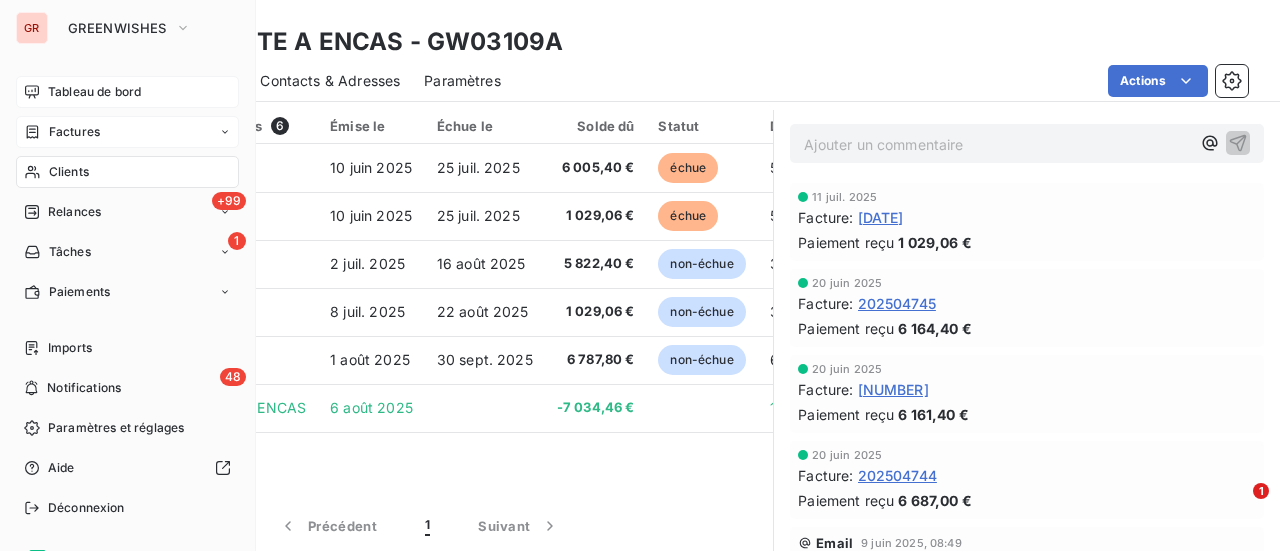 click on "Factures" at bounding box center (74, 132) 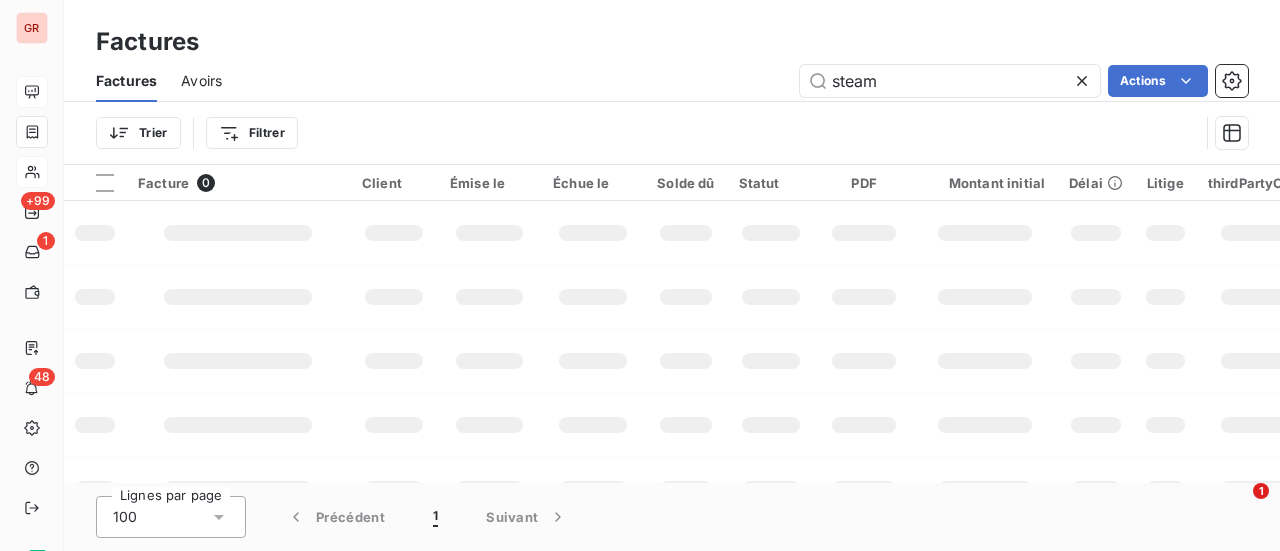 drag, startPoint x: 752, startPoint y: 107, endPoint x: 688, endPoint y: 101, distance: 64.28063 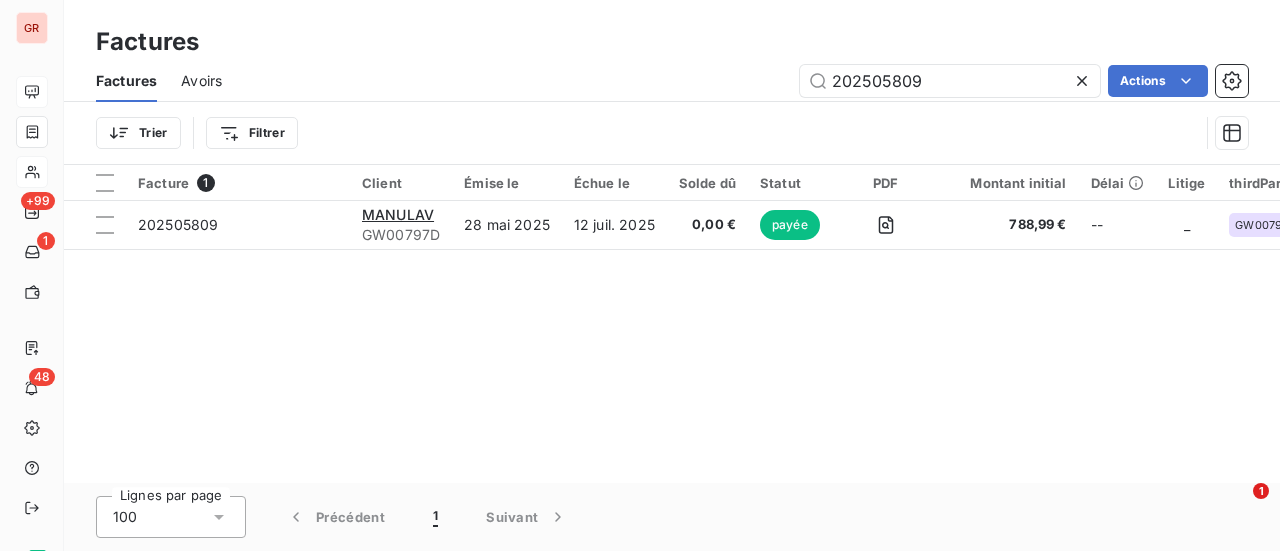 type on "202505809" 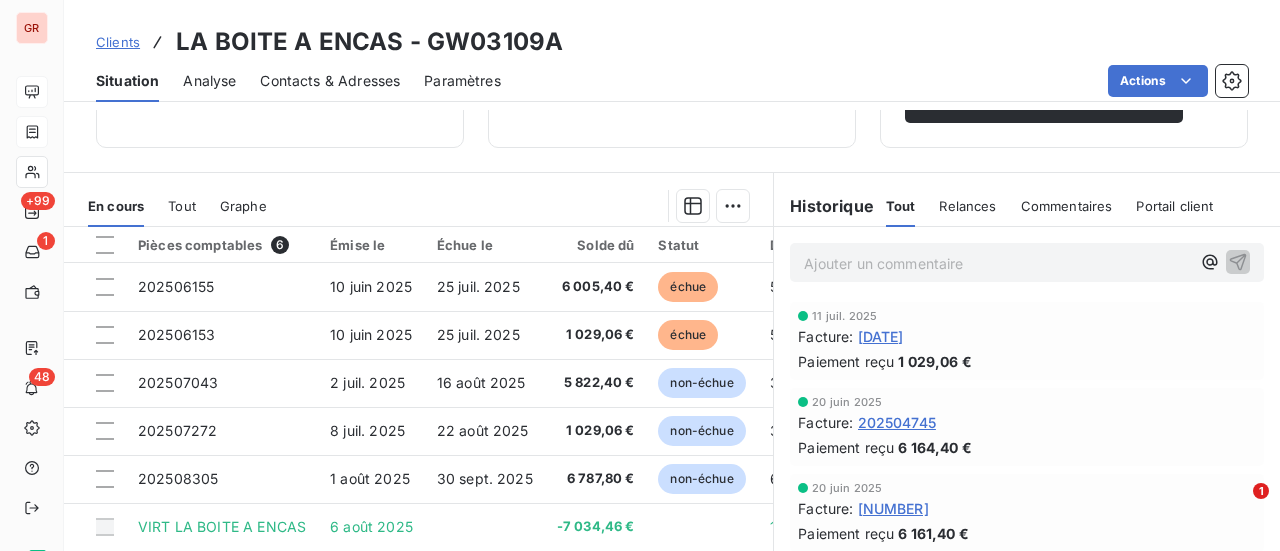 scroll, scrollTop: 519, scrollLeft: 0, axis: vertical 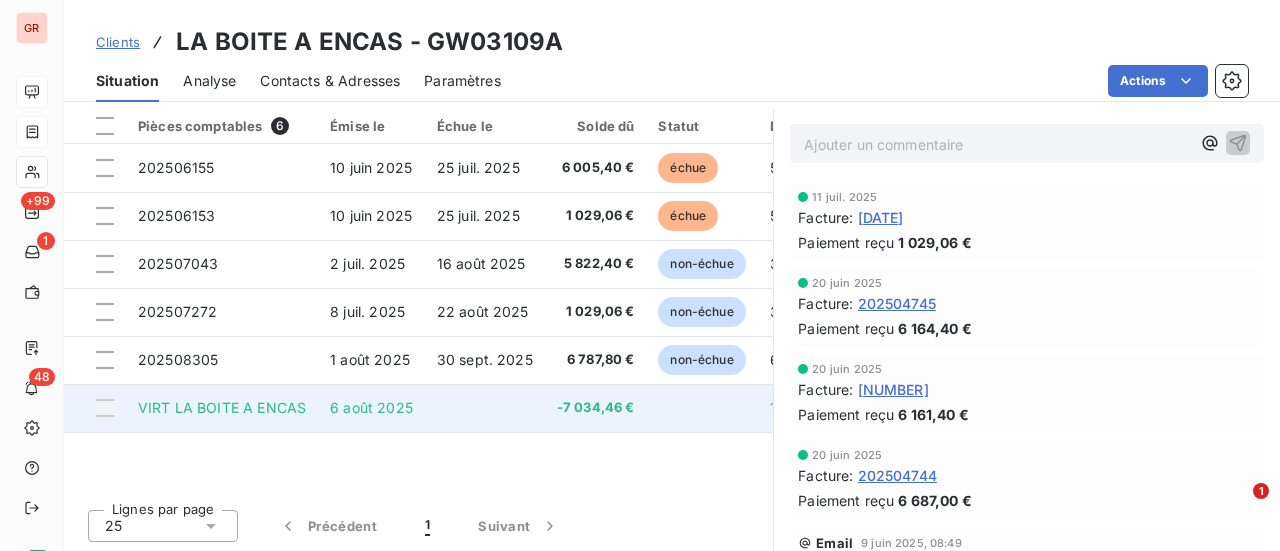 click on "VIRT LA BOITE A ENCAS" at bounding box center [222, 407] 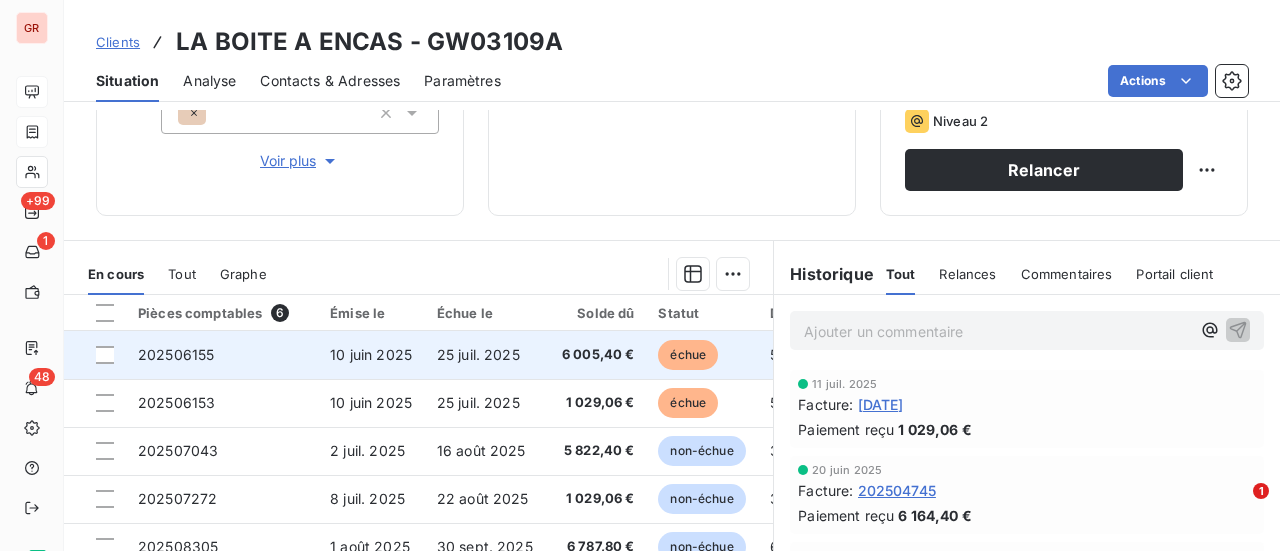scroll, scrollTop: 319, scrollLeft: 0, axis: vertical 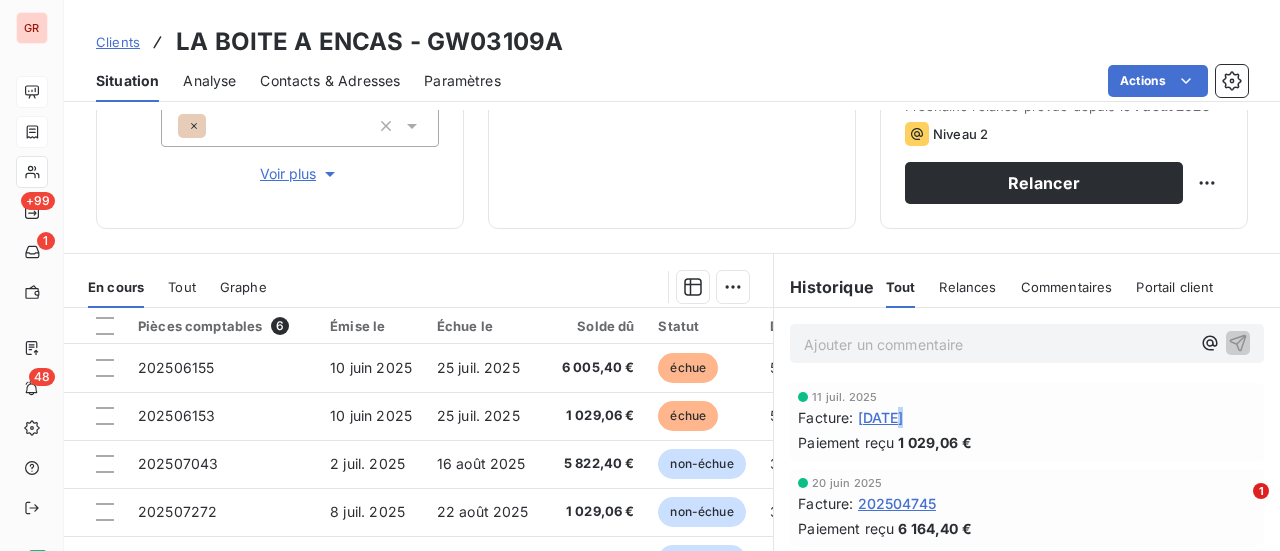 click on "[DATE]" at bounding box center [881, 417] 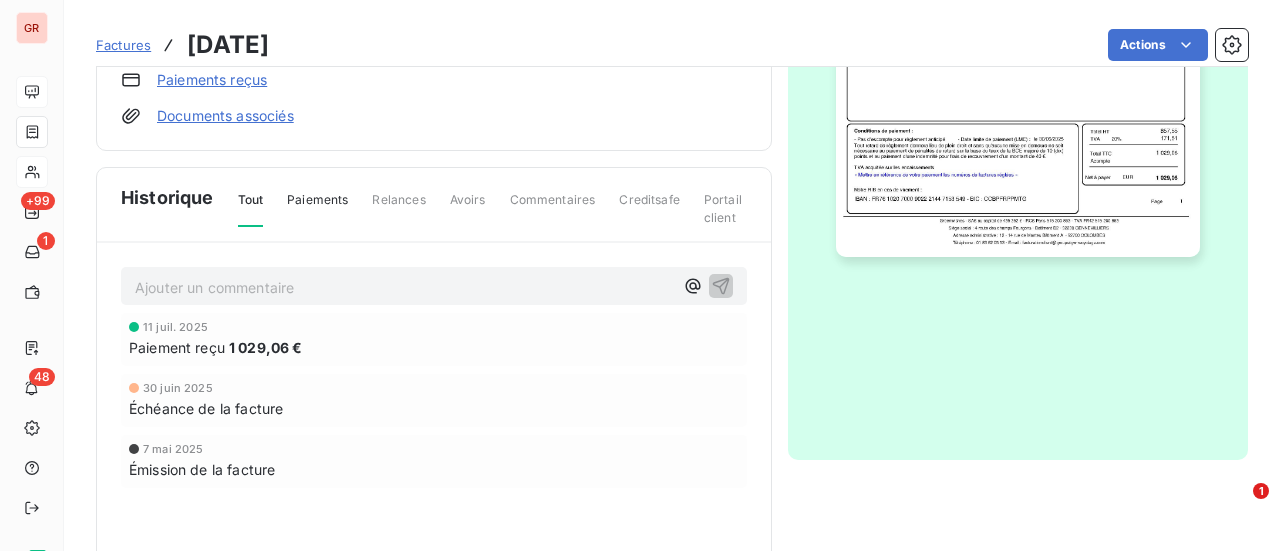scroll, scrollTop: 600, scrollLeft: 0, axis: vertical 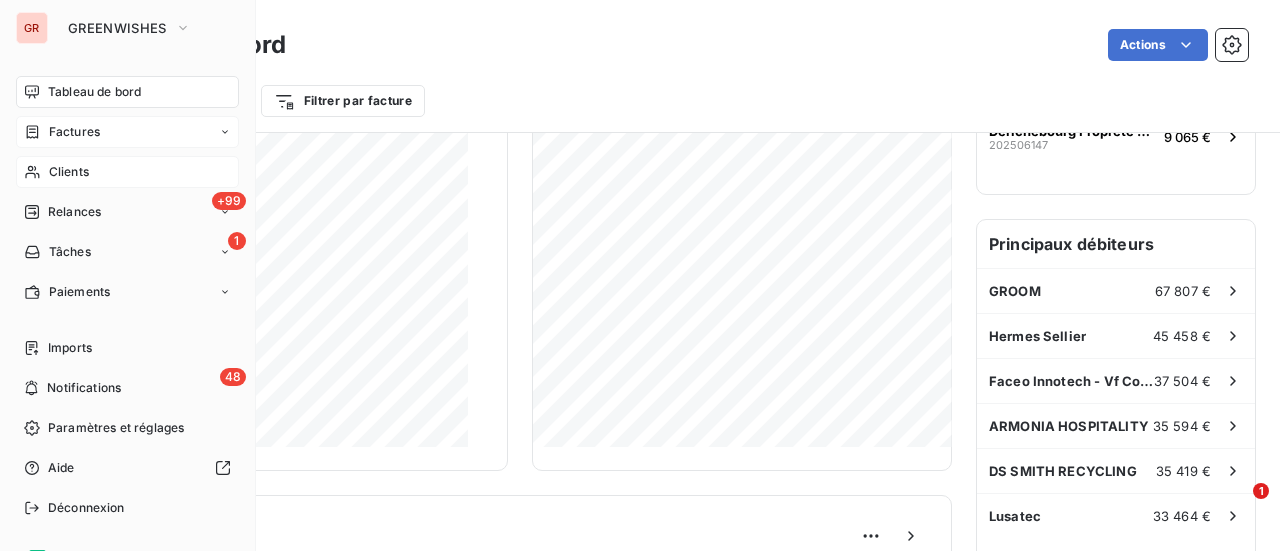 click on "Clients" at bounding box center (69, 172) 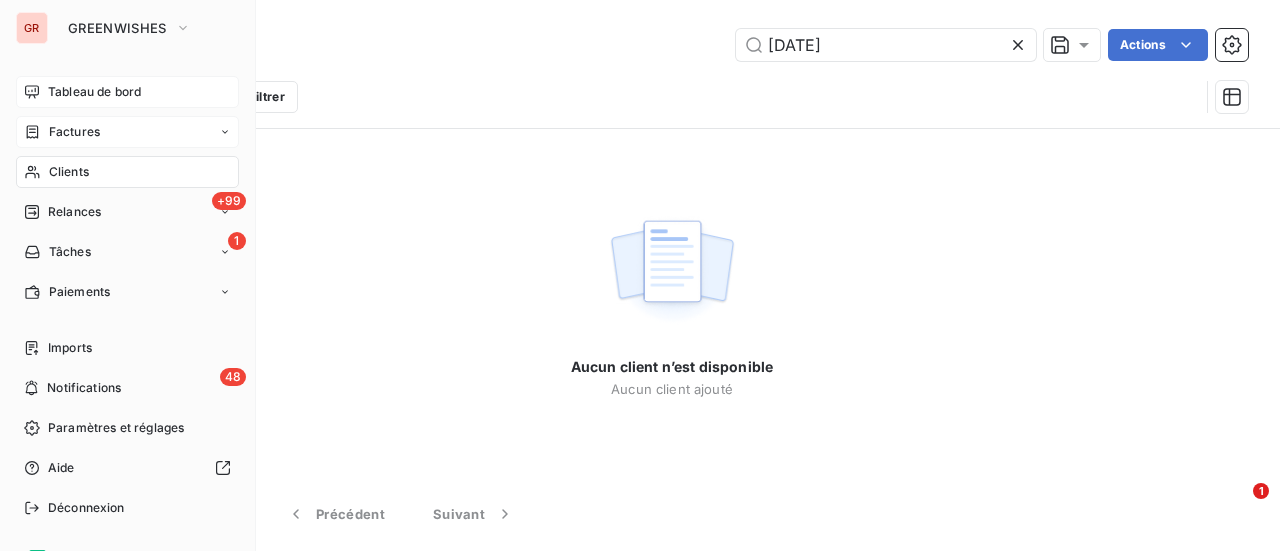 click on "Clients" at bounding box center [69, 172] 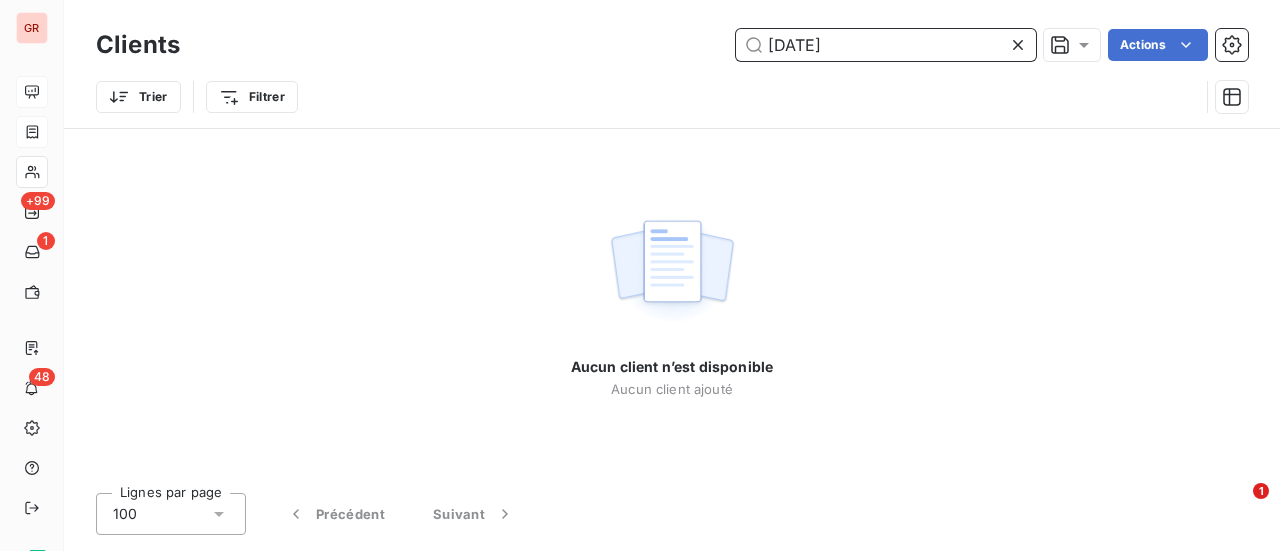 click on "[DATE] Actions" at bounding box center [726, 45] 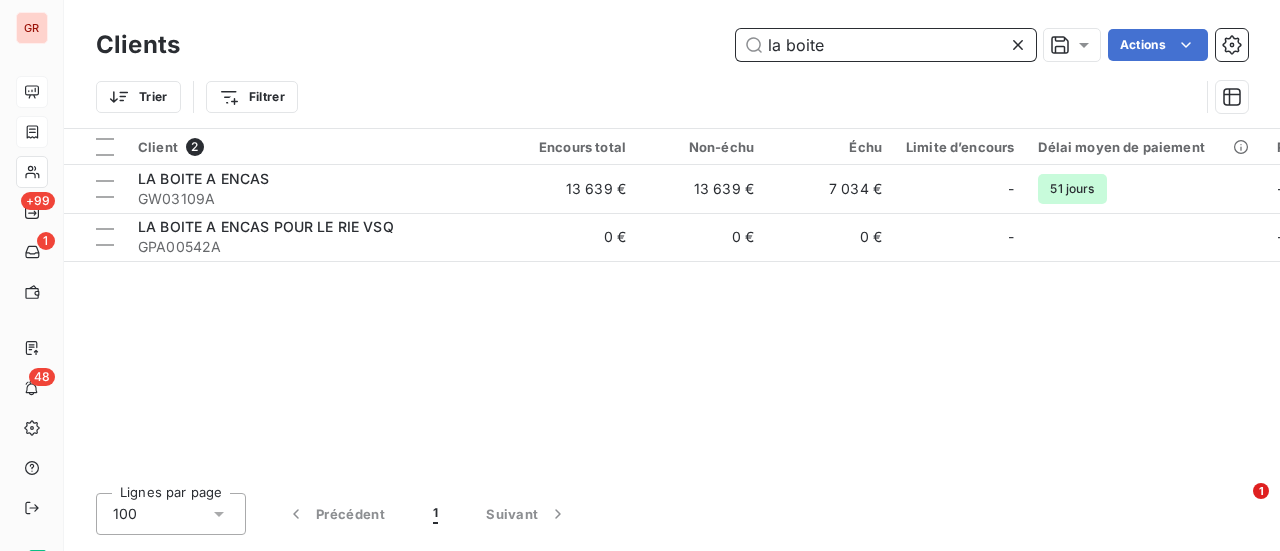 type on "la boite" 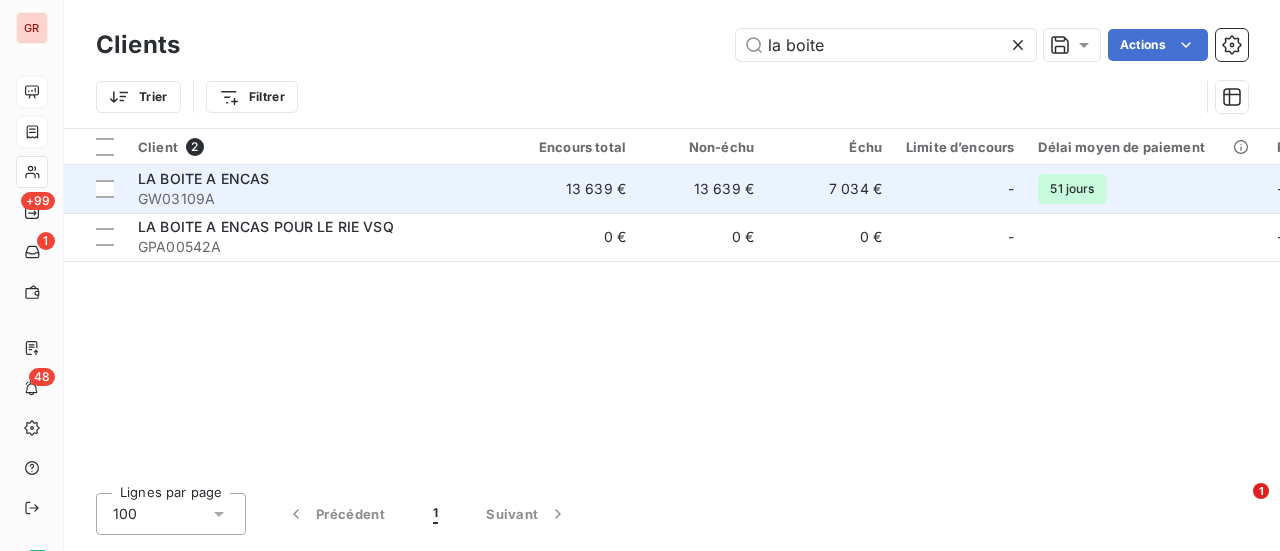 click on "LA BOITE A ENCAS" at bounding box center (203, 178) 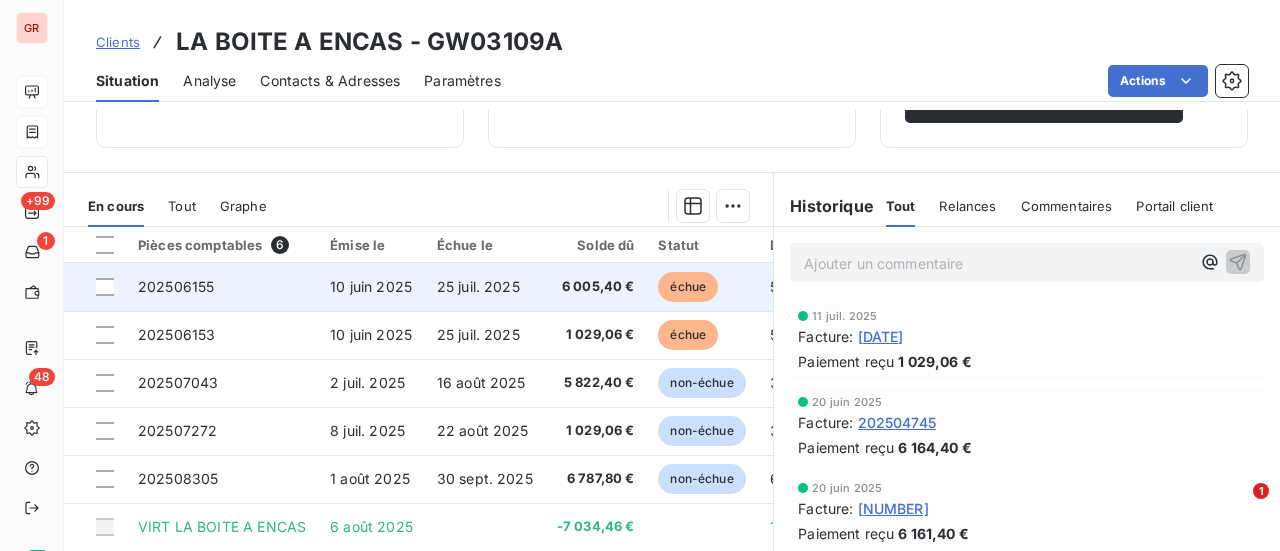 scroll, scrollTop: 519, scrollLeft: 0, axis: vertical 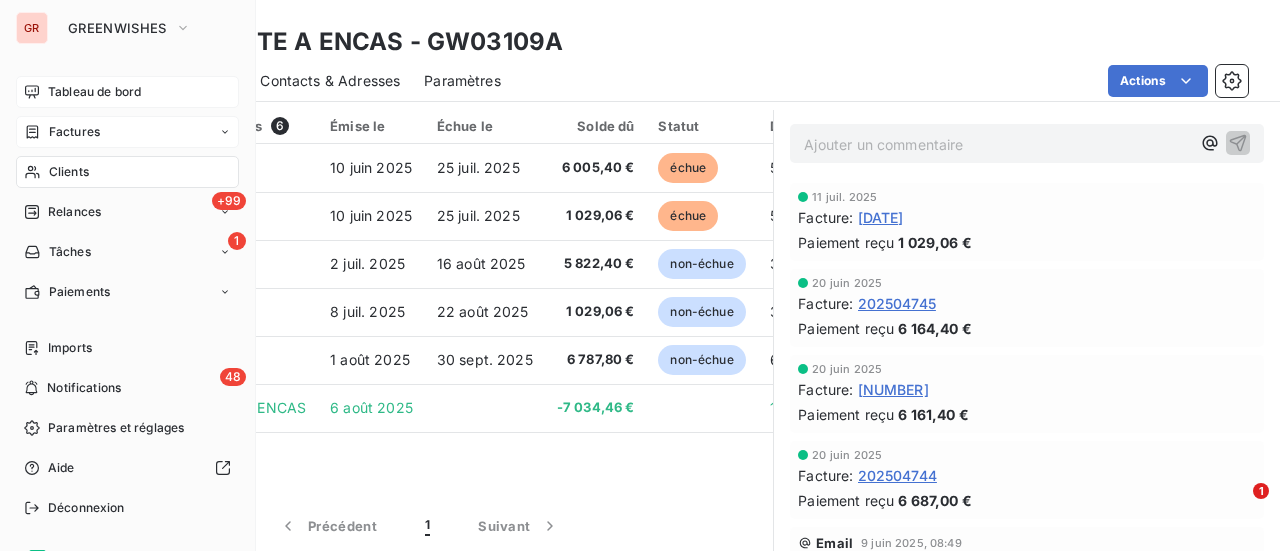 click on "Tableau de bord" at bounding box center (94, 92) 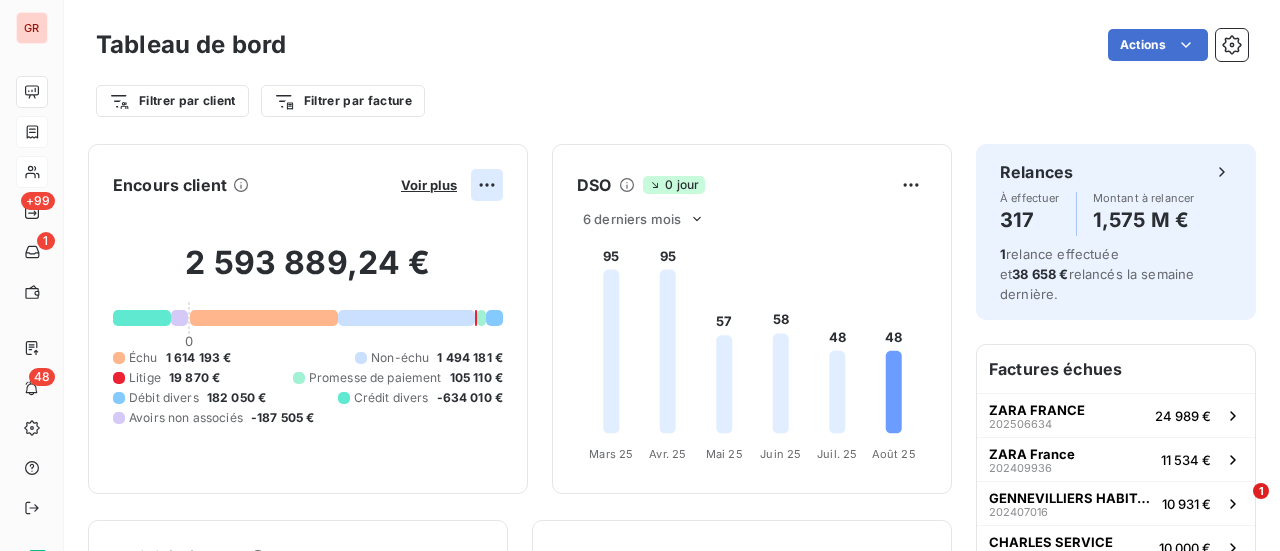 click on "GR +99 1 48 Tableau de bord Actions Filtrer par client Filtrer par facture Encours client   Voir plus [PRICE] 0 Échu [PRICE] Non-échu [PRICE]   Litige [PRICE] Promesse de paiement [PRICE] Débit divers [PRICE] Crédit divers [PRICE] Avoirs non associés [PRICE] DSO 0 jour 6 derniers mois 95 95 57 58 48 48 Mars 25 Mars 25 Avr. 25 Avr. 25 Mai 25 Mai 25 Juin 25 Juin 25 Juil. 25 Juil. 25 Août 25 Août 25 Activité récente Chiffre d'affaires mensuel Voir plus Balance âgée Voir plus Relances par montant Encaissements Prévisionnel basé sur le délai moyen de paiement des 3 derniers mois Relances À effectuer 317 Montant à relancer [PRICE] 1  relance effectuée et  [PRICE]  relancés la semaine dernière. Factures échues ZARA FRANCE [DATE] [PRICE] ZARA France  [DATE] [PRICE] GENNEVILLIERS HABITAT [DATE] [PRICE] CHARLES SERVICE [DATE] [PRICE] Derichebourg Proprete et services associes" at bounding box center [640, 275] 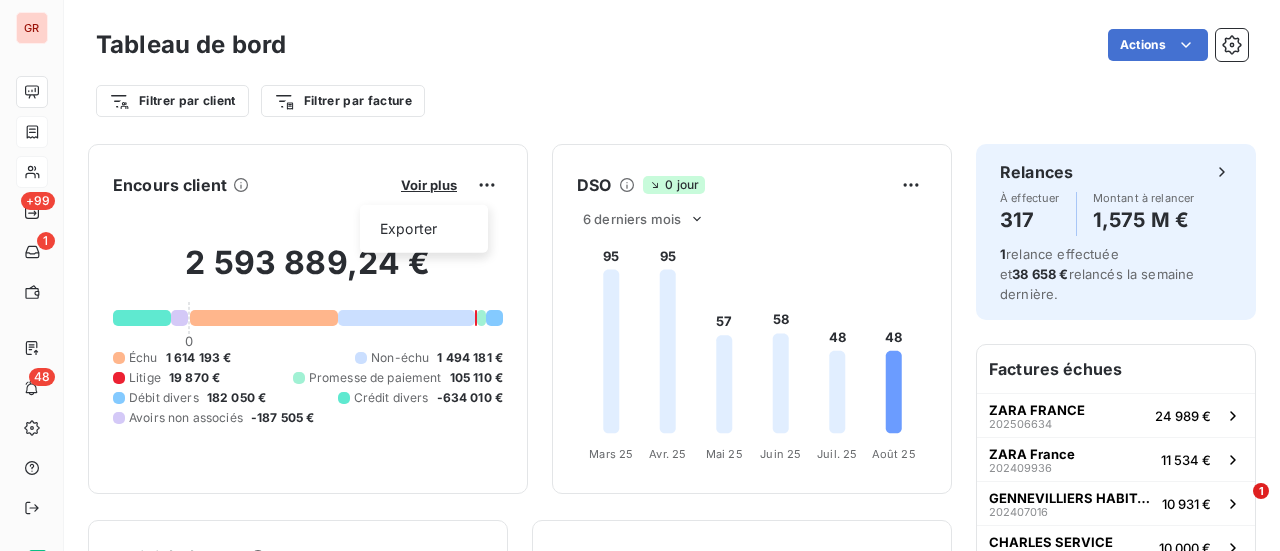 click on "GR +99 1 48 Tableau de bord Actions Filtrer par client Filtrer par facture Encours client   Voir plus Exporter [AMOUNT] 0 Échu [AMOUNT] Non-échu [AMOUNT]   Litige [AMOUNT] Promesse de paiement [AMOUNT] Débit divers [AMOUNT] Crédit divers [AMOUNT] Avoirs non associés [AMOUNT] DSO 0 jour 6 derniers mois 95 95 57 58 48 48 Mars 25 Mars 25 Avr. 25 Avr. 25 Mai 25 Mai 25 Juin 25 Juin 25 Juil. 25 Juil. 25 Août 25 Août 25 Activité récente Chiffre d'affaires mensuel Voir plus Balance âgée Voir plus Relances par montant Encaissements Prévisionnel basé sur le délai moyen de paiement des 3 derniers mois Relances À effectuer 317 Montant à relancer [AMOUNT] 1  relance effectuée et  [AMOUNT]  relancés la semaine dernière. Factures échues ZARA FRANCE [NUMBER] [AMOUNT] ZARA France  [NUMBER] [AMOUNT] GENNEVILLIERS HABITAT [NUMBER] [AMOUNT] CHARLES SERVICE [NUMBER] [AMOUNT] [NUMBER] [AMOUNT] [NUMBER] GROOM" at bounding box center (640, 275) 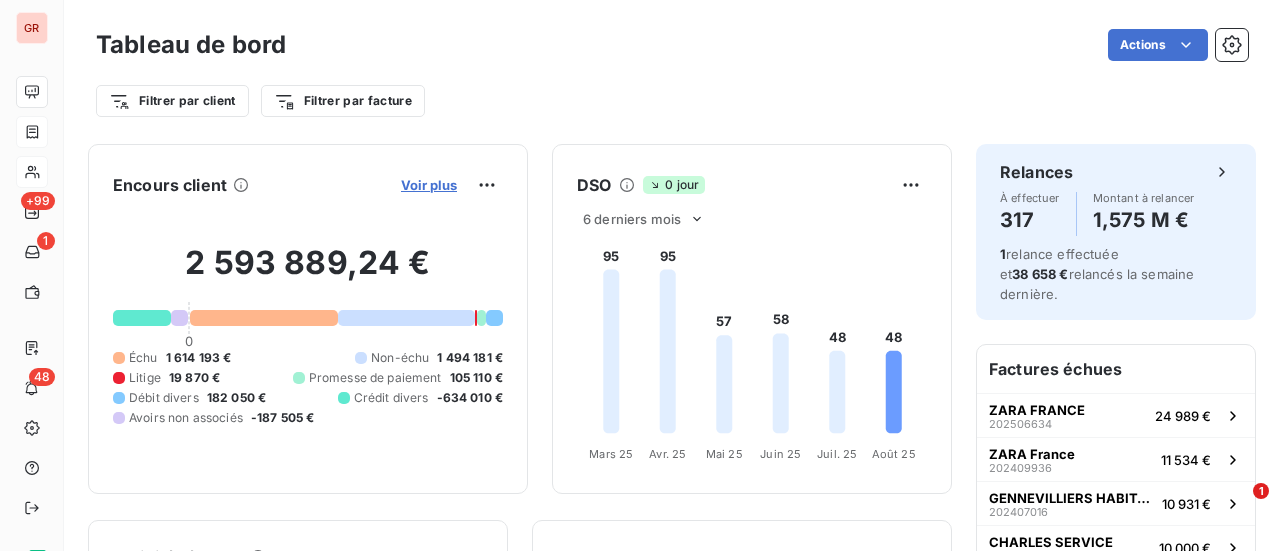 click on "Voir plus" at bounding box center [429, 185] 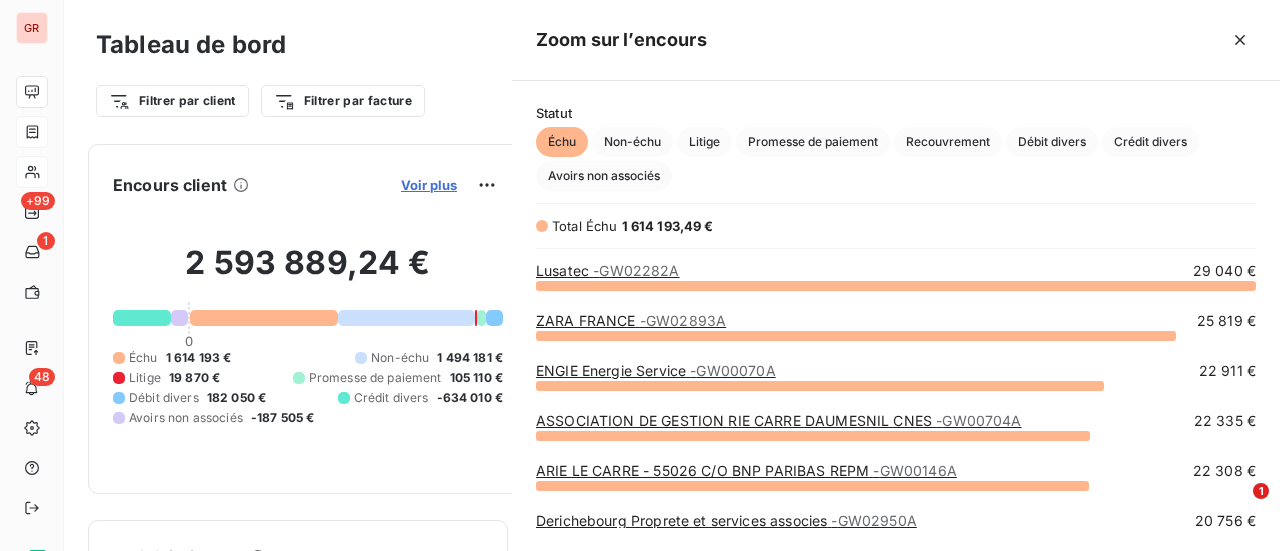 scroll, scrollTop: 16, scrollLeft: 16, axis: both 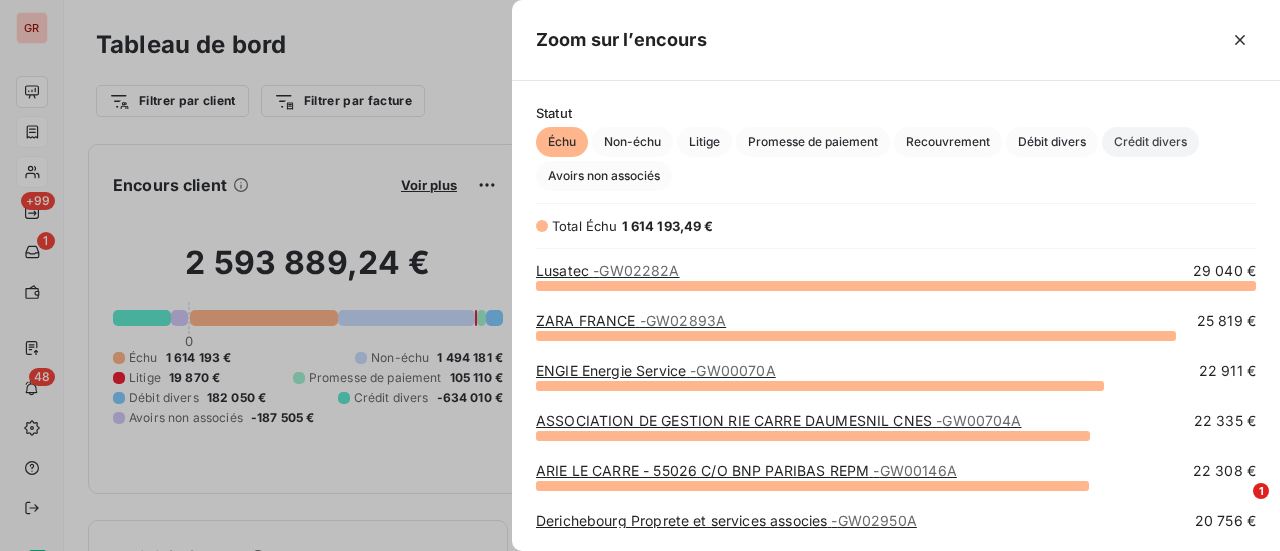 click on "Crédit divers" at bounding box center [1150, 142] 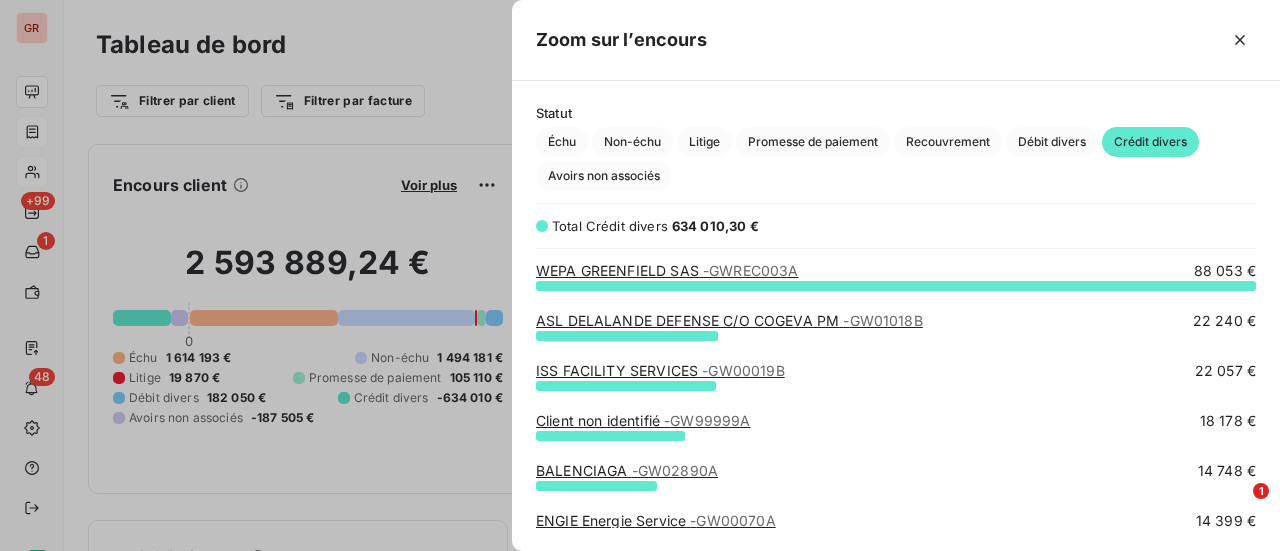 scroll, scrollTop: 16, scrollLeft: 16, axis: both 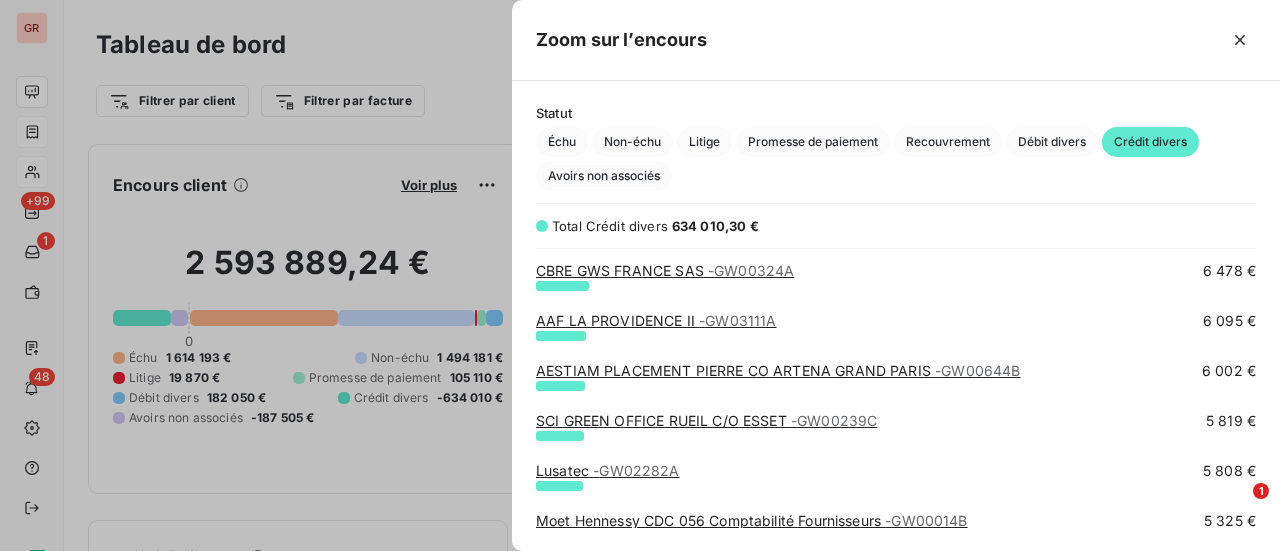 click on "- [CODE]" at bounding box center (751, 270) 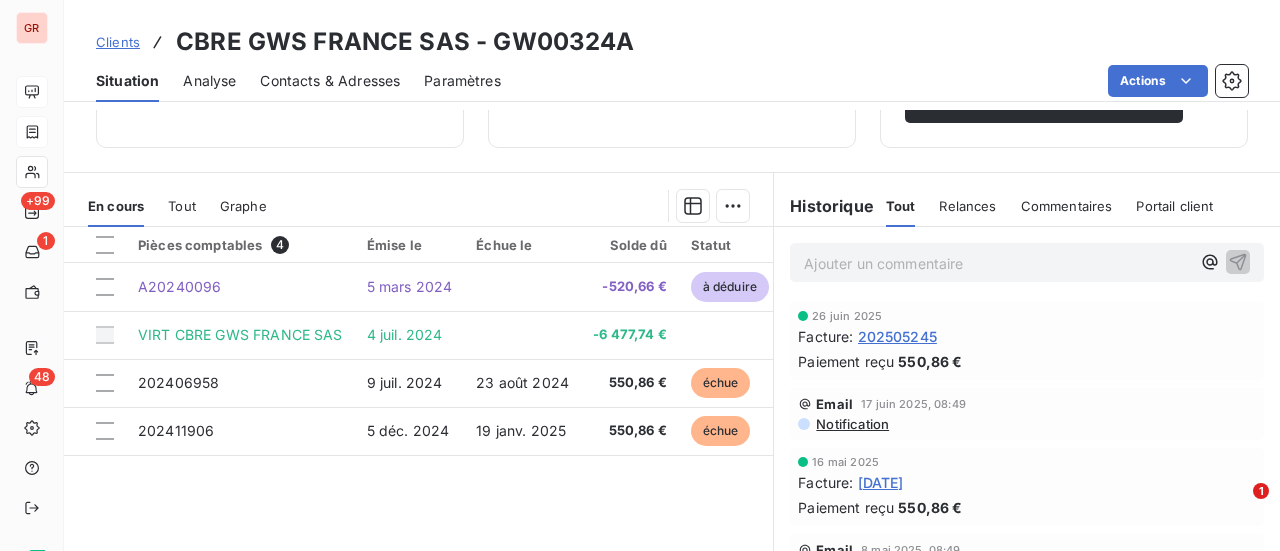 scroll, scrollTop: 147, scrollLeft: 0, axis: vertical 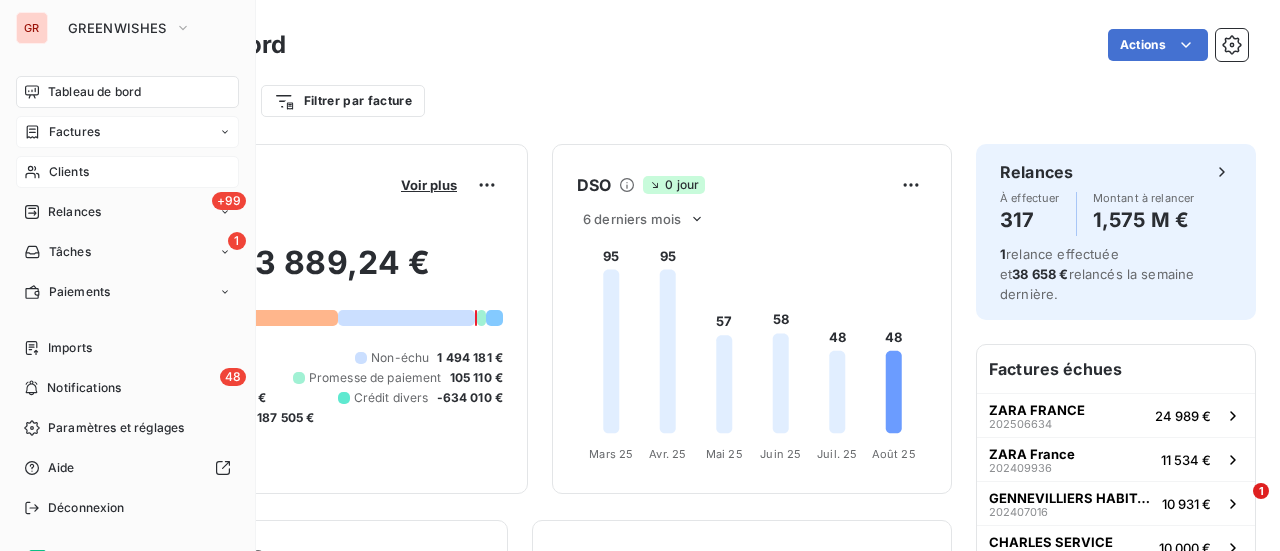 click on "Tableau de bord" at bounding box center (94, 92) 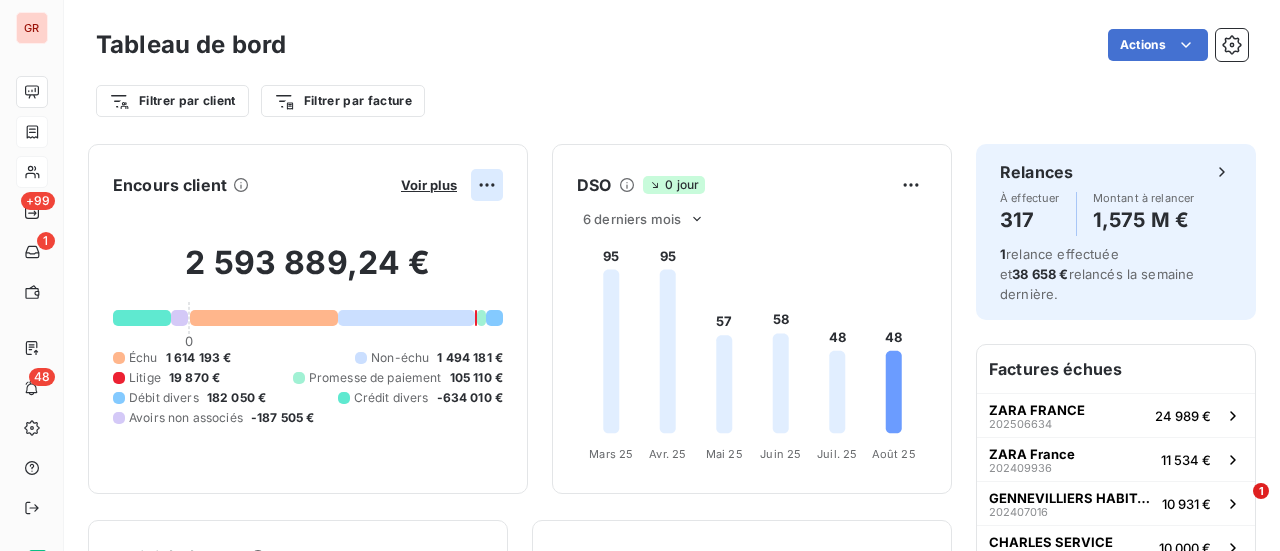 click on "GR +99 1 48 Tableau de bord Actions Filtrer par client Filtrer par facture Encours client   Voir plus [PRICE] 0 Échu [PRICE] Non-échu [PRICE]   Litige [PRICE] Promesse de paiement [PRICE] Débit divers [PRICE] Crédit divers [PRICE] Avoirs non associés [PRICE] DSO 0 jour 6 derniers mois 95 95 57 58 48 48 Mars 25 Mars 25 Avr. 25 Avr. 25 Mai 25 Mai 25 Juin 25 Juin 25 Juil. 25 Juil. 25 Août 25 Août 25 Activité récente Chiffre d'affaires mensuel Voir plus Balance âgée Voir plus Relances par montant Encaissements Prévisionnel basé sur le délai moyen de paiement des 3 derniers mois Relances À effectuer 317 Montant à relancer [PRICE] 1  relance effectuée et  [PRICE]  relancés la semaine dernière. Factures échues ZARA FRANCE [DATE] [PRICE] ZARA France  [DATE] [PRICE] GENNEVILLIERS HABITAT [DATE] [PRICE] CHARLES SERVICE [DATE] [PRICE] Derichebourg Proprete et services associes" at bounding box center [640, 275] 